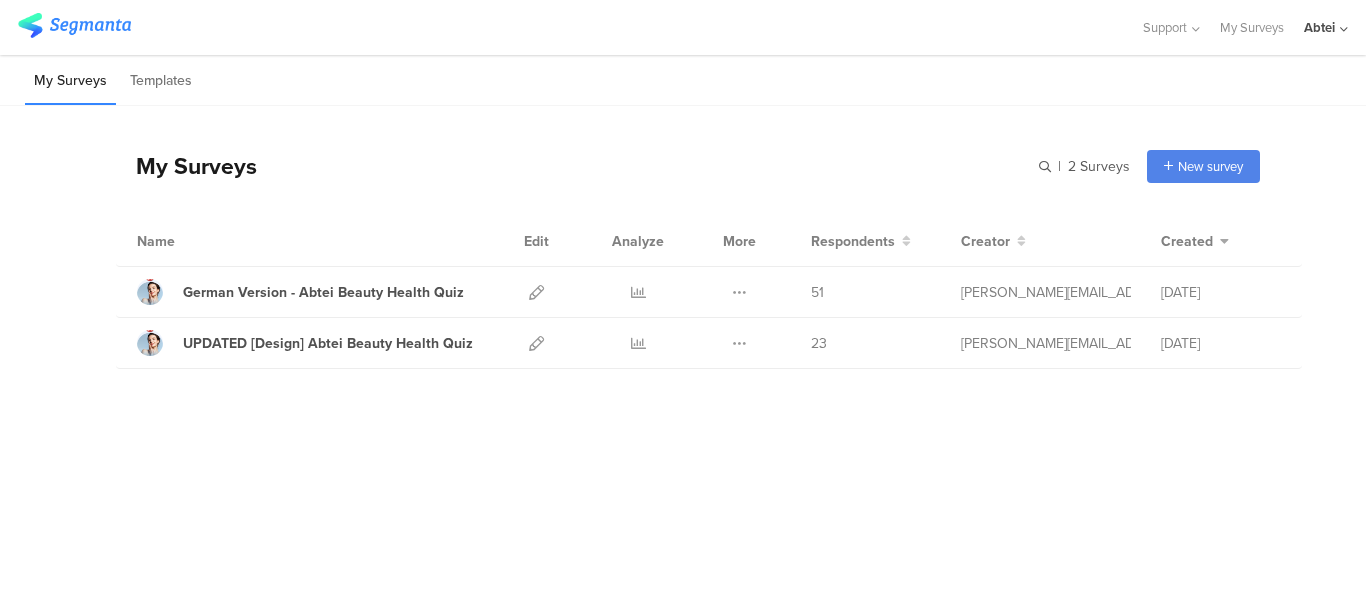 scroll, scrollTop: 0, scrollLeft: 0, axis: both 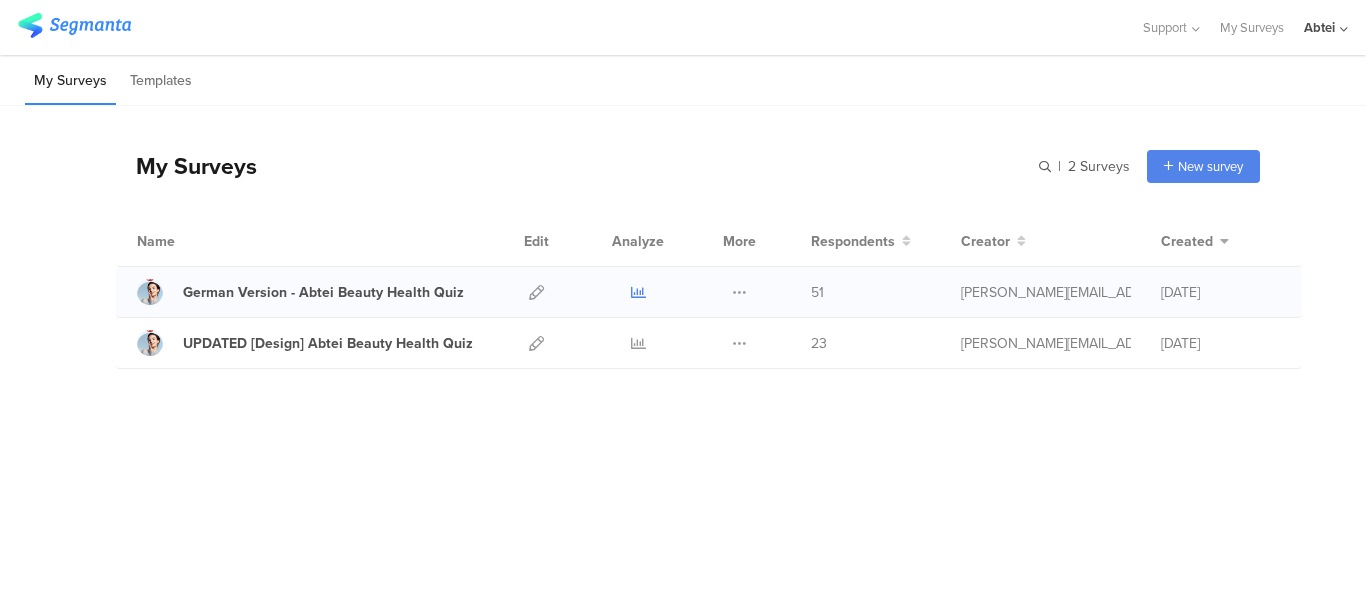 click at bounding box center (638, 292) 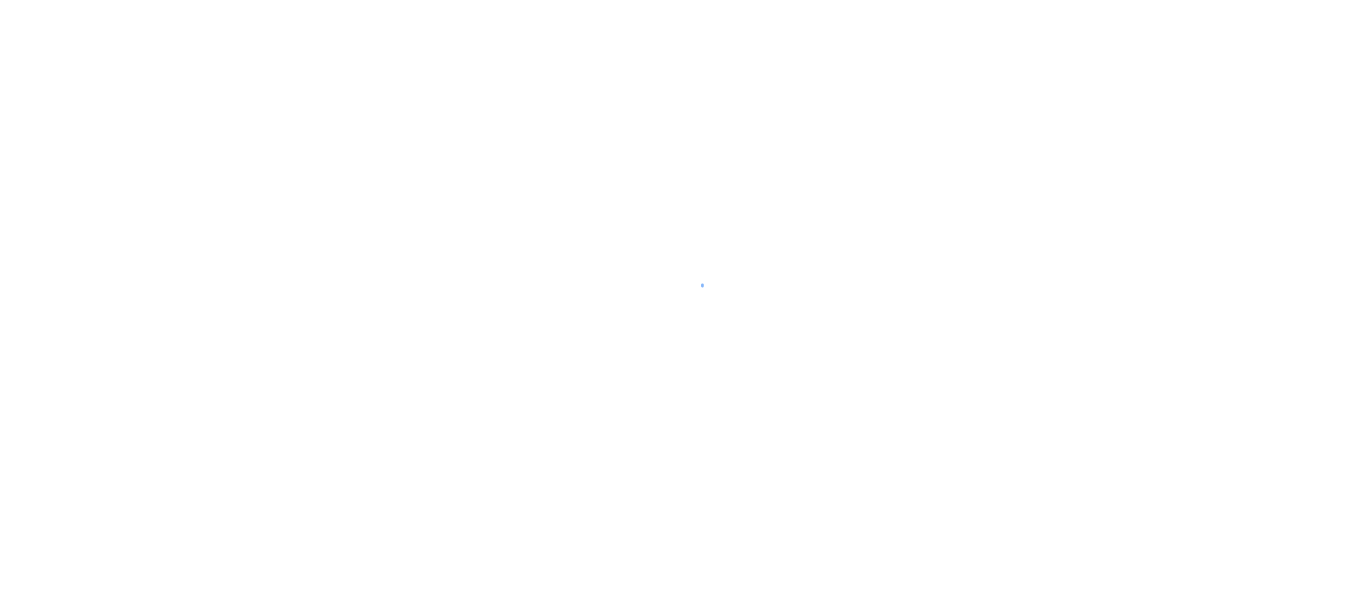 scroll, scrollTop: 0, scrollLeft: 0, axis: both 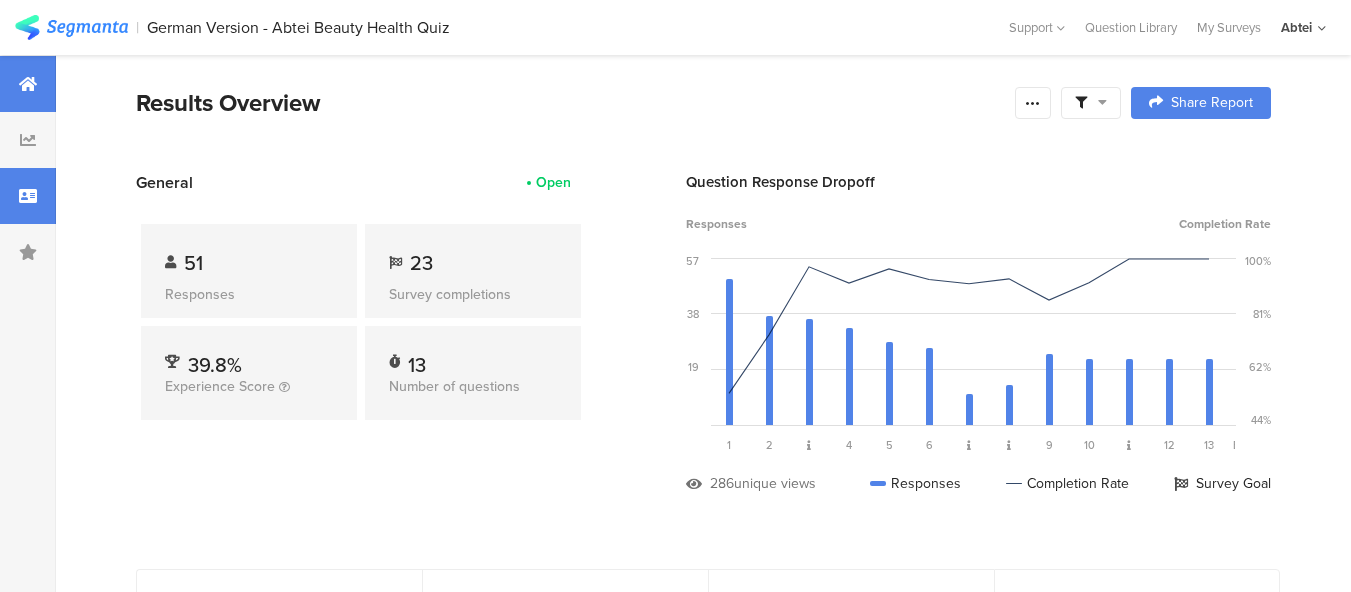click at bounding box center (28, 196) 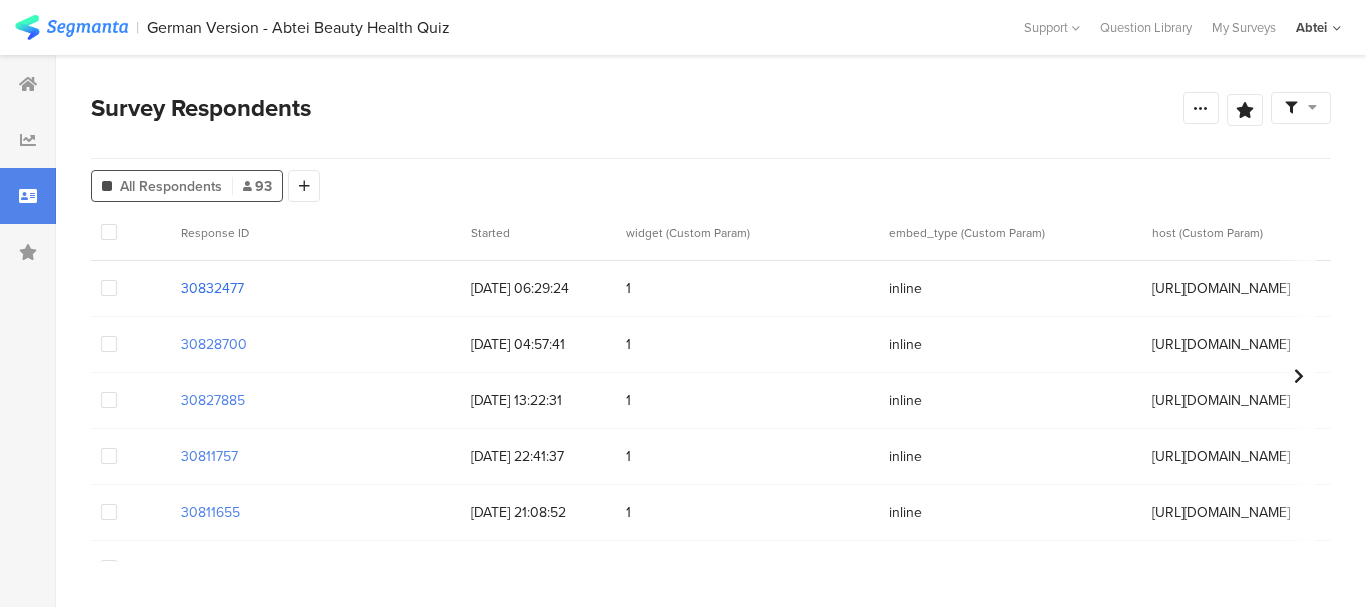 click on "30832477" at bounding box center [212, 288] 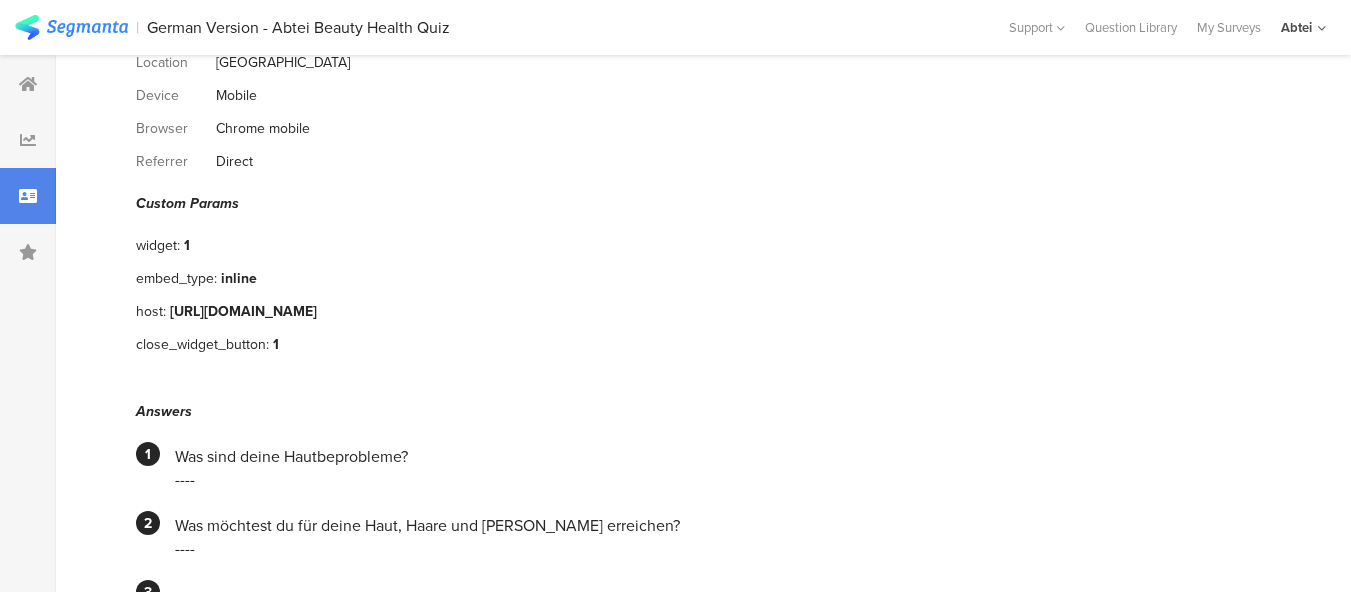 scroll, scrollTop: 0, scrollLeft: 0, axis: both 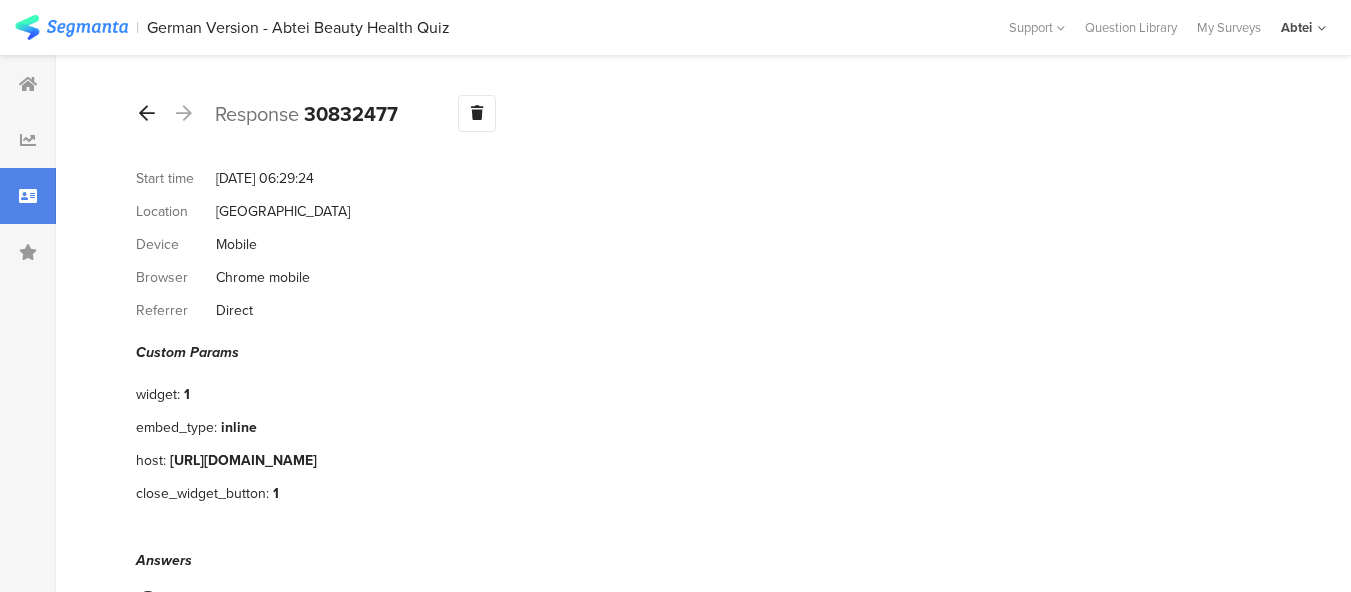 click at bounding box center [147, 113] 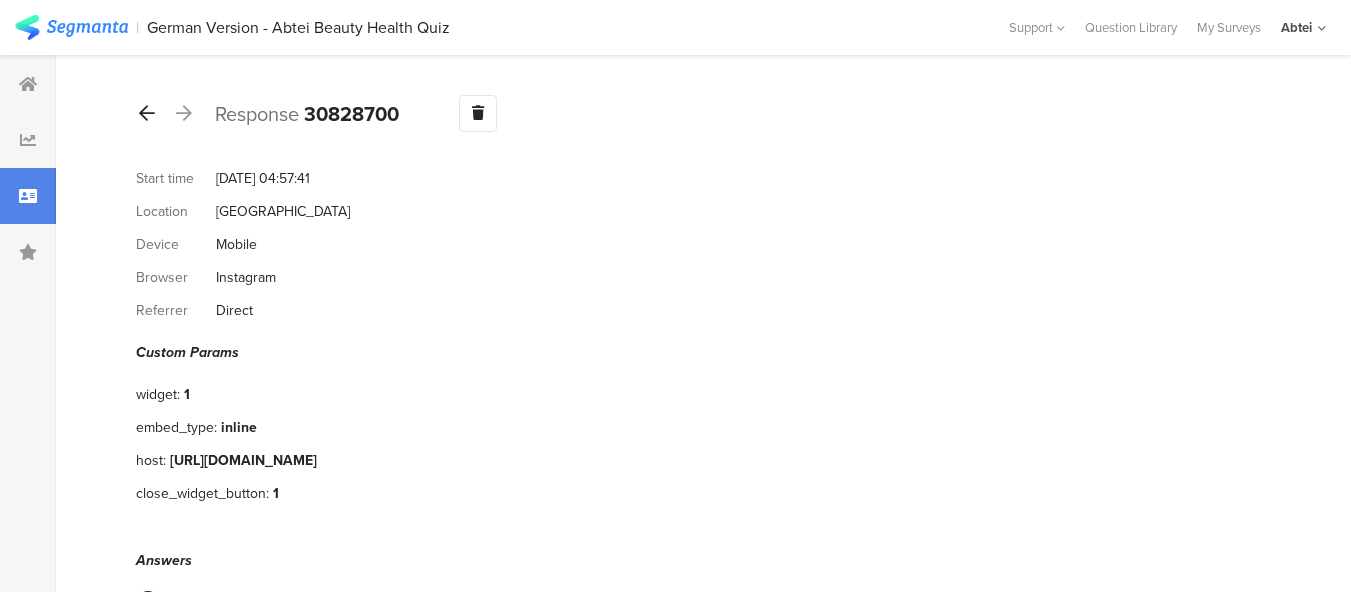 click at bounding box center [147, 113] 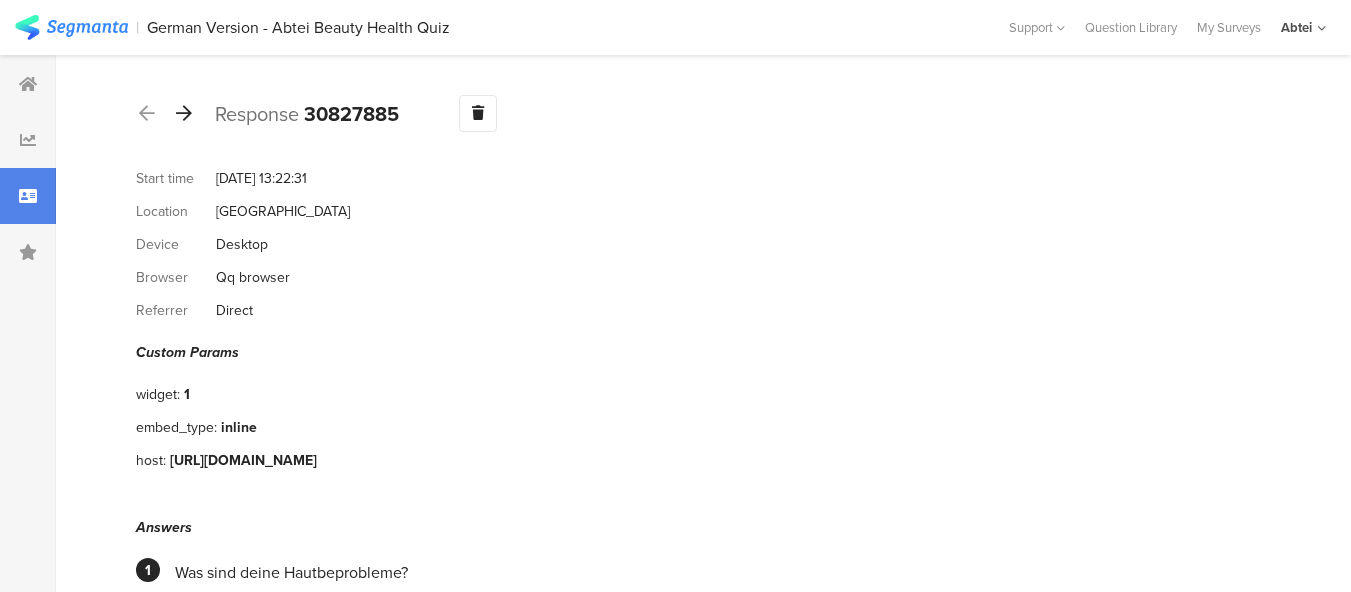 click at bounding box center [184, 113] 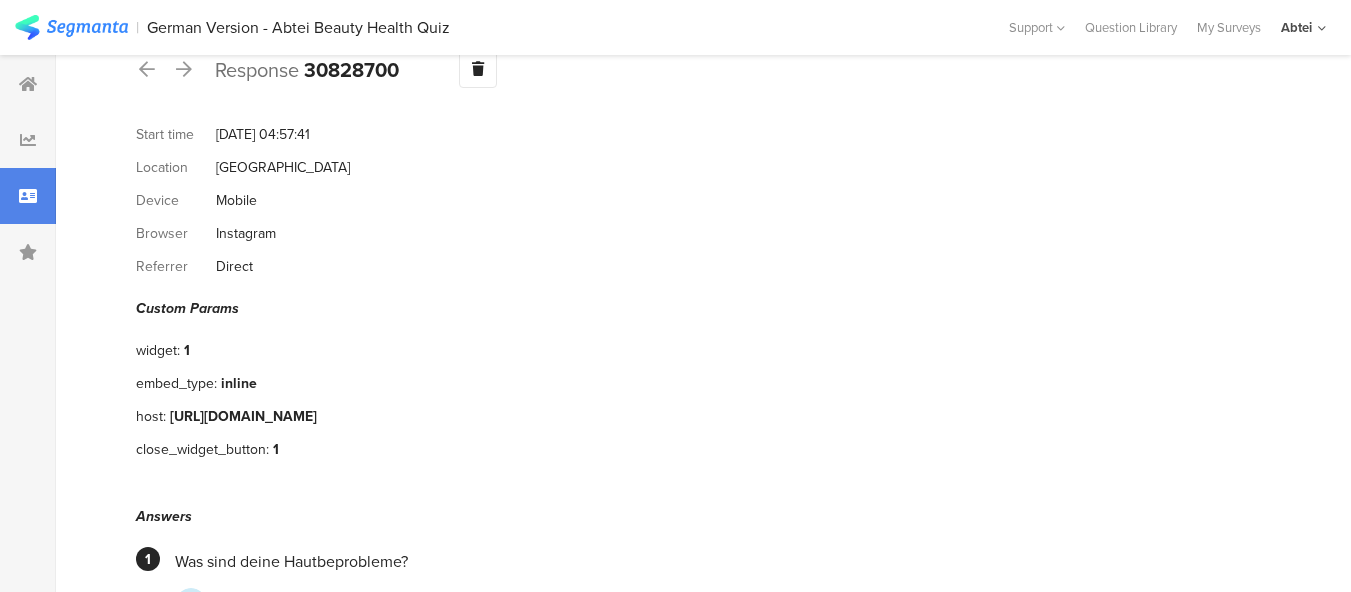 scroll, scrollTop: 0, scrollLeft: 0, axis: both 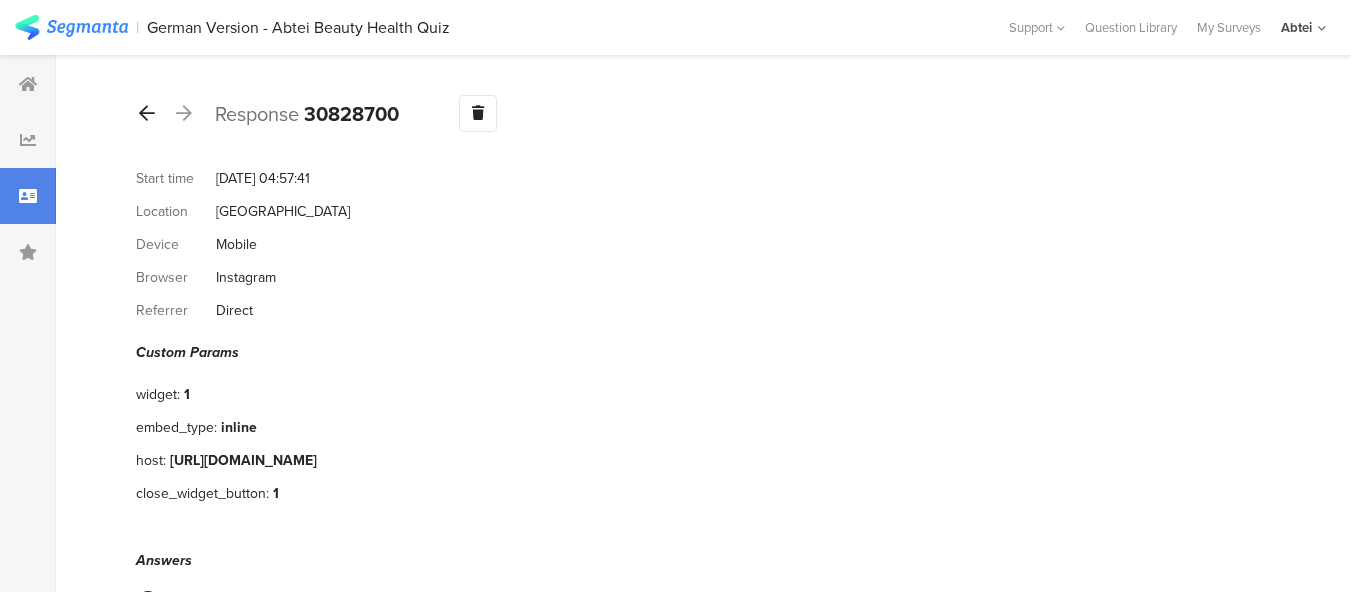 click at bounding box center [147, 113] 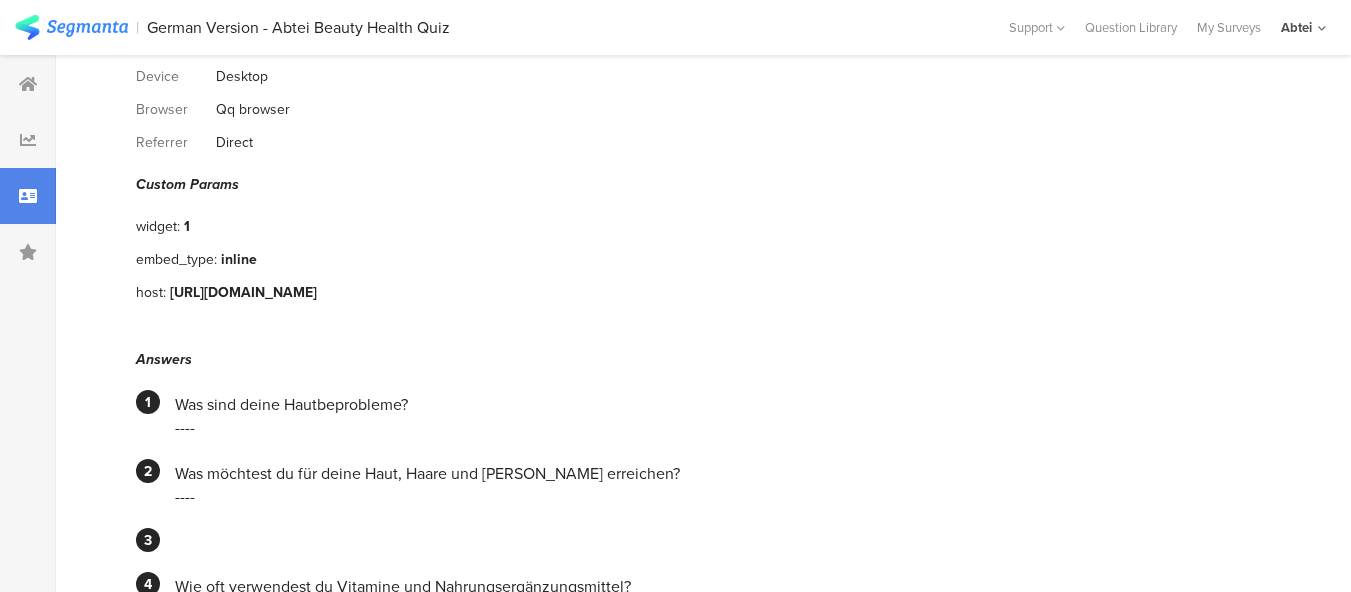 scroll, scrollTop: 0, scrollLeft: 0, axis: both 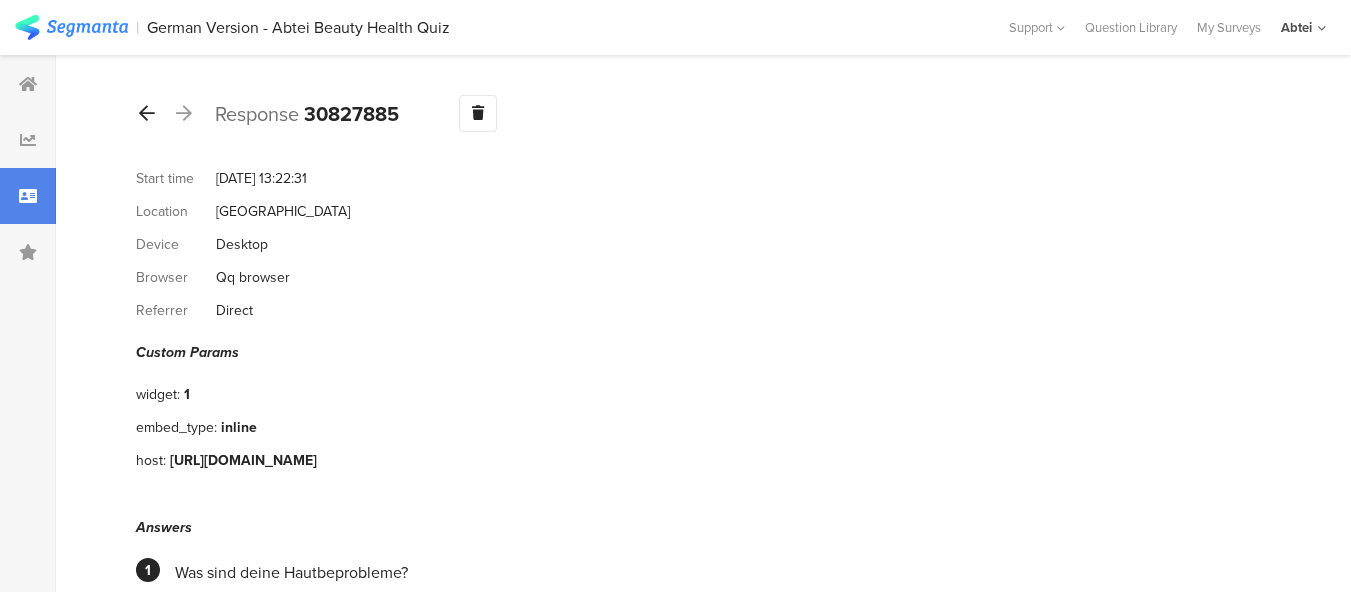 click at bounding box center (147, 113) 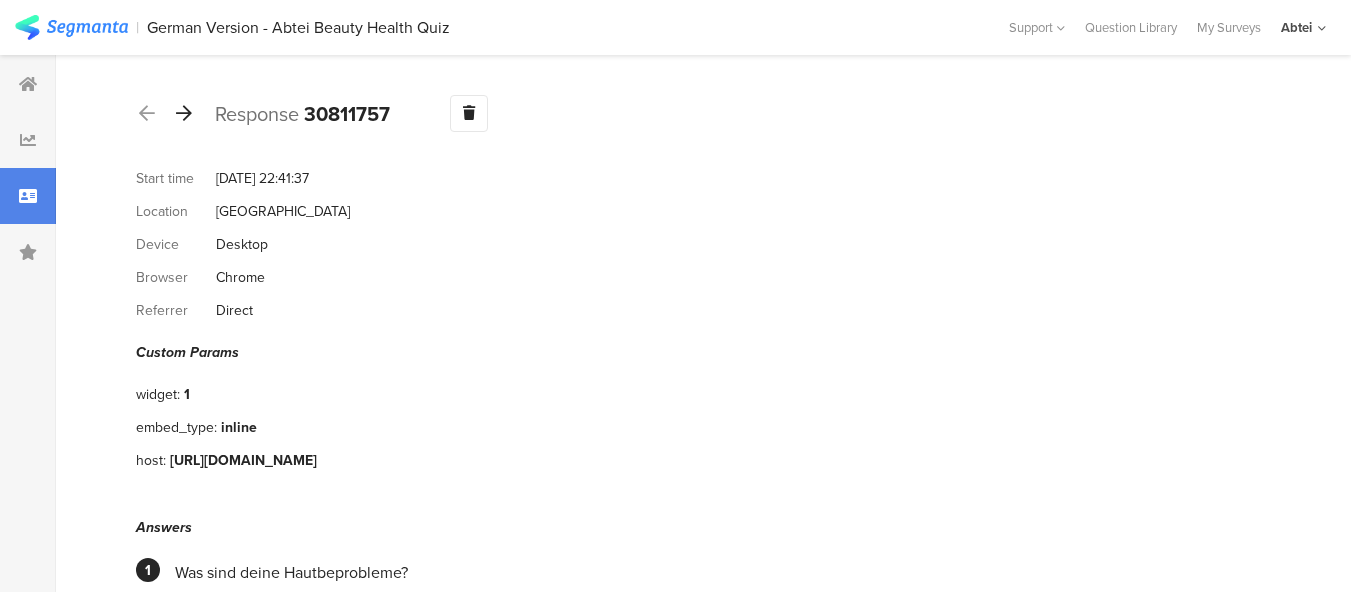 click at bounding box center [184, 113] 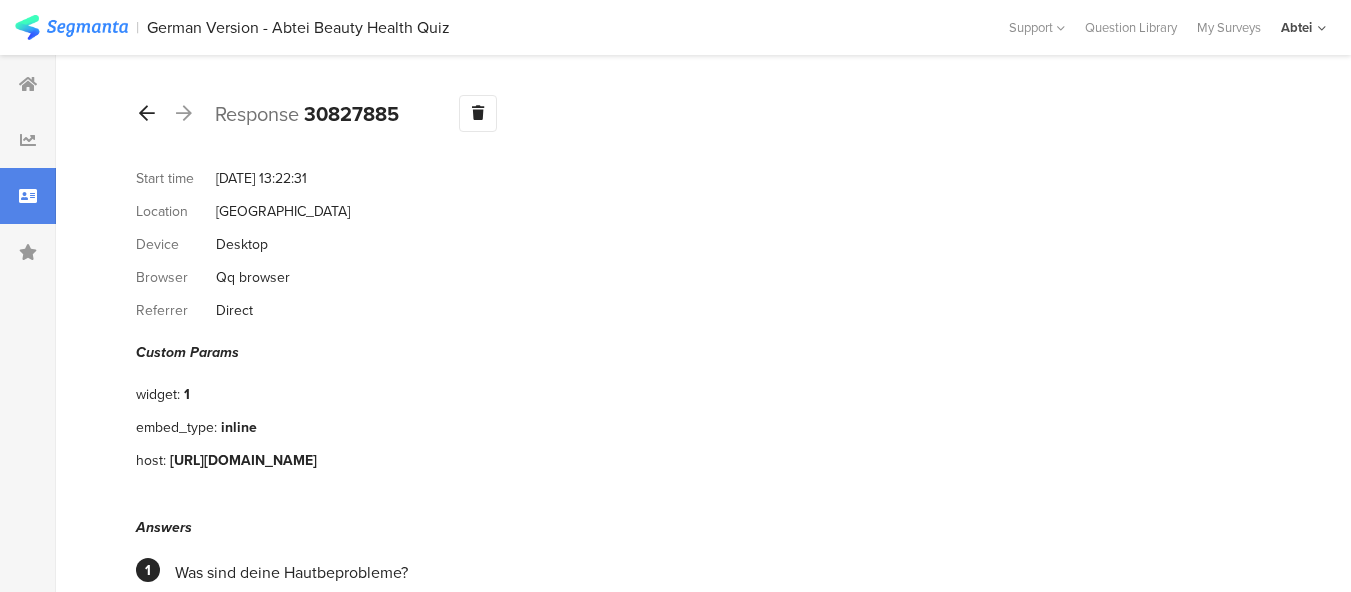 click at bounding box center [147, 113] 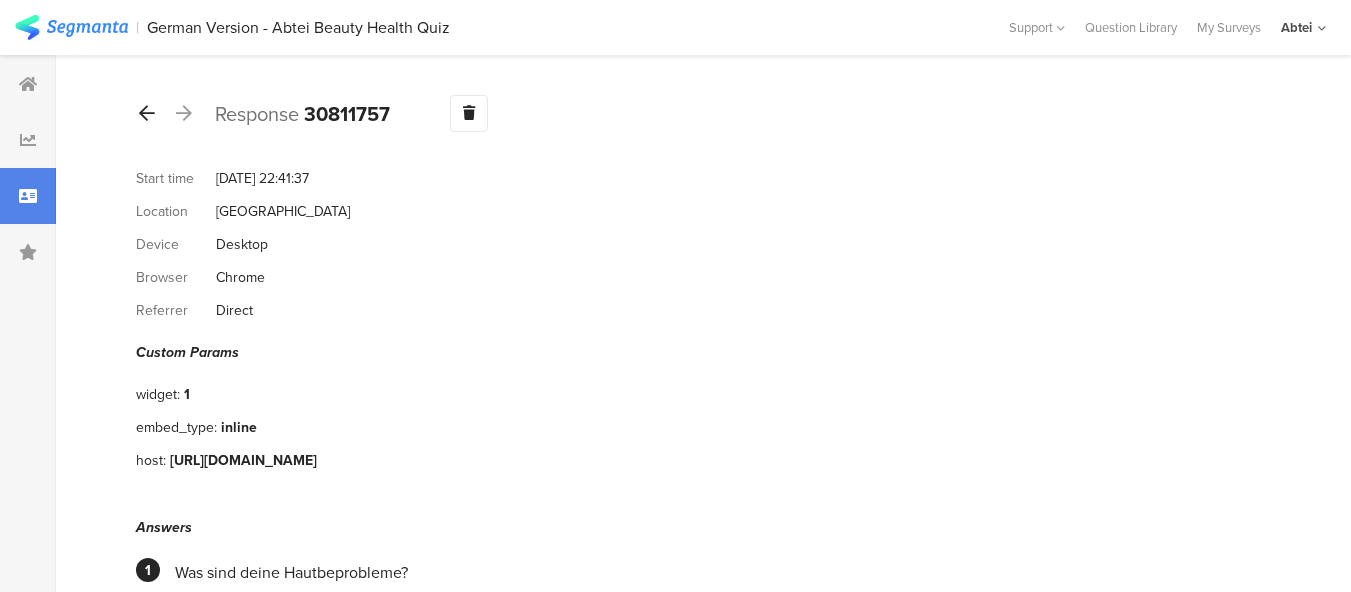 click at bounding box center (147, 113) 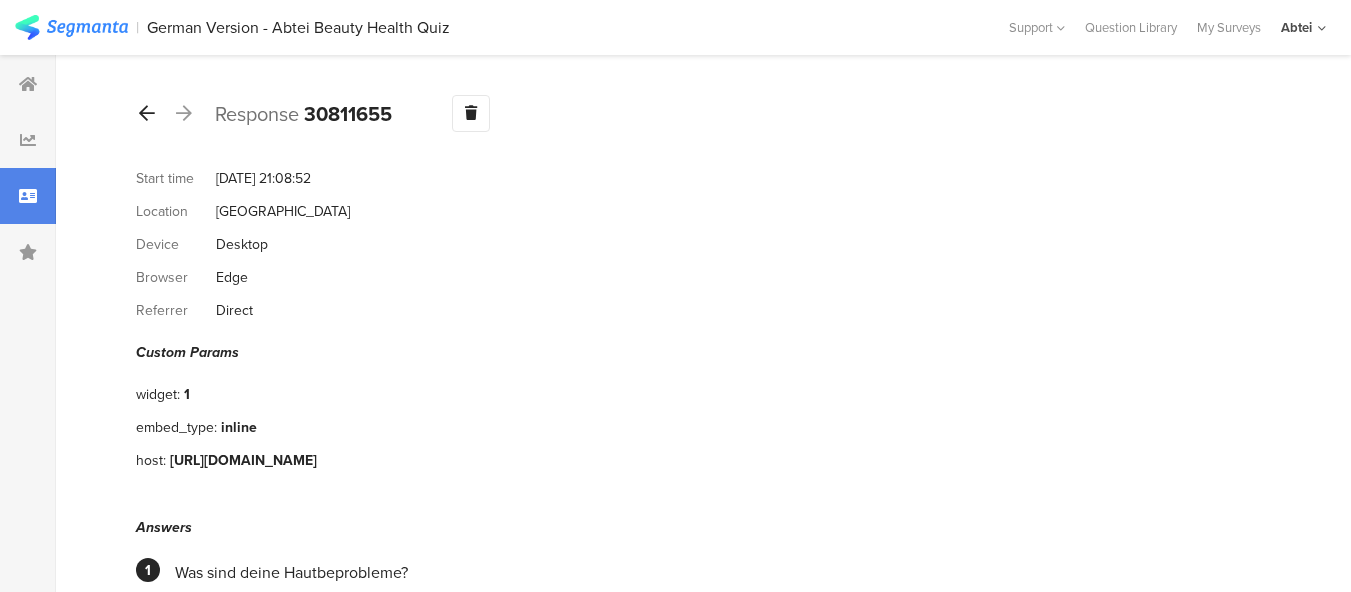 click at bounding box center [147, 113] 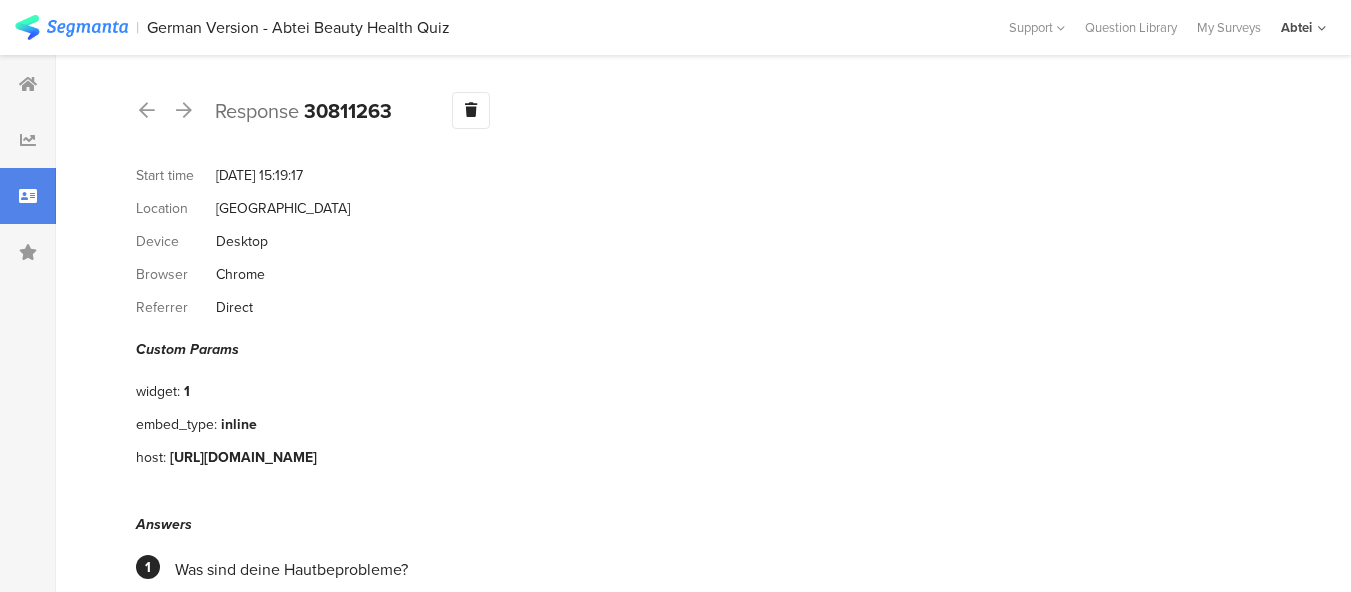 scroll, scrollTop: 0, scrollLeft: 0, axis: both 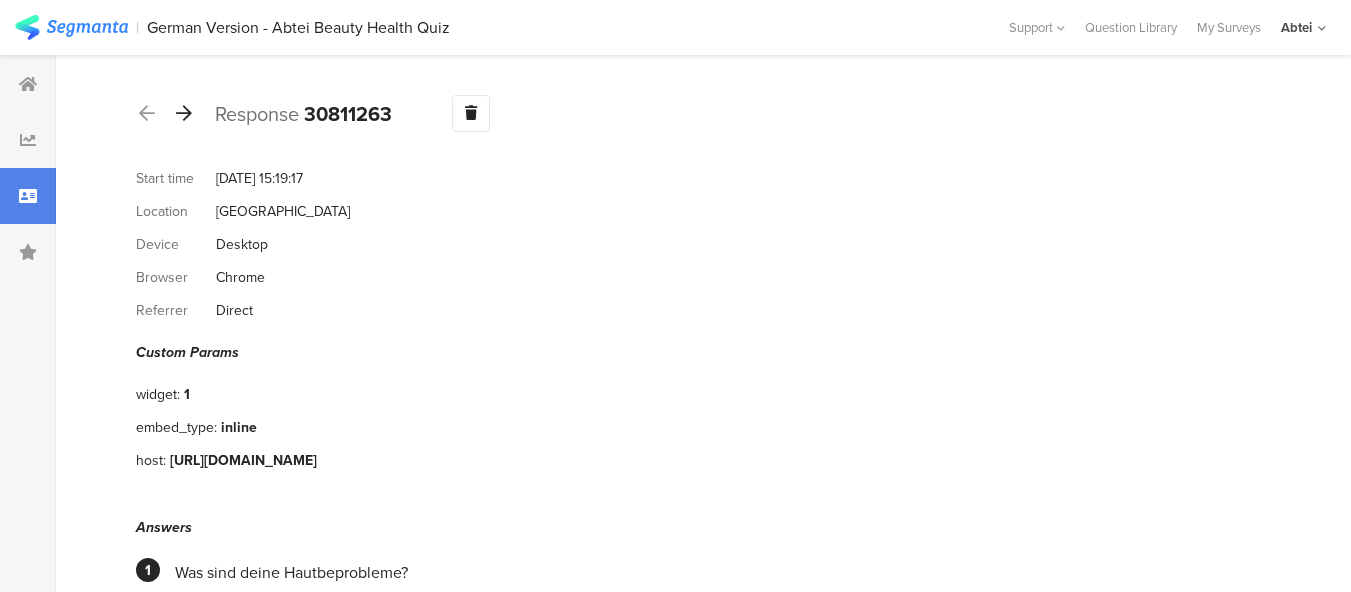 click at bounding box center (184, 113) 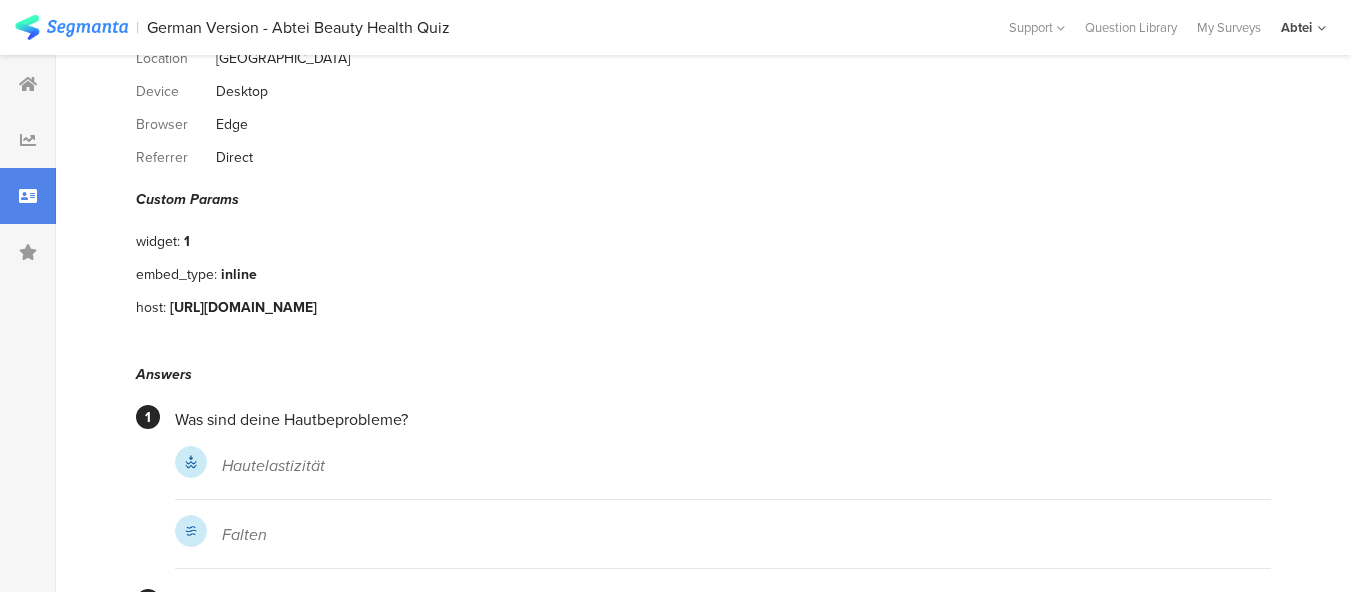 scroll, scrollTop: 0, scrollLeft: 0, axis: both 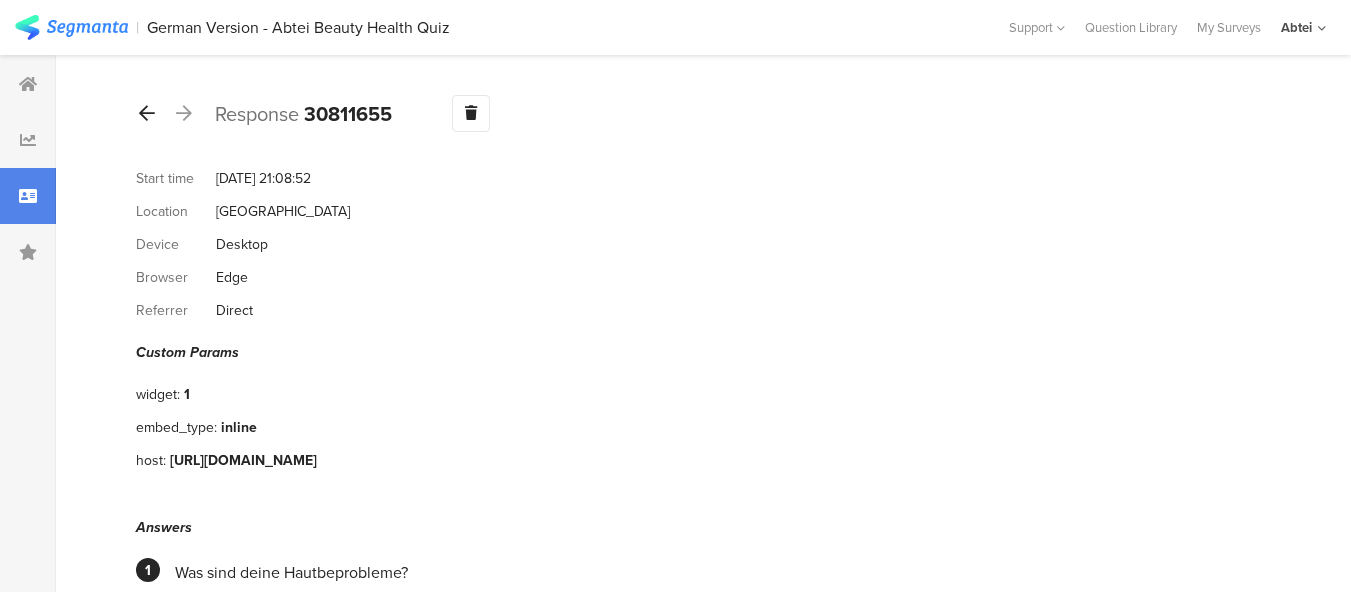 click at bounding box center (147, 113) 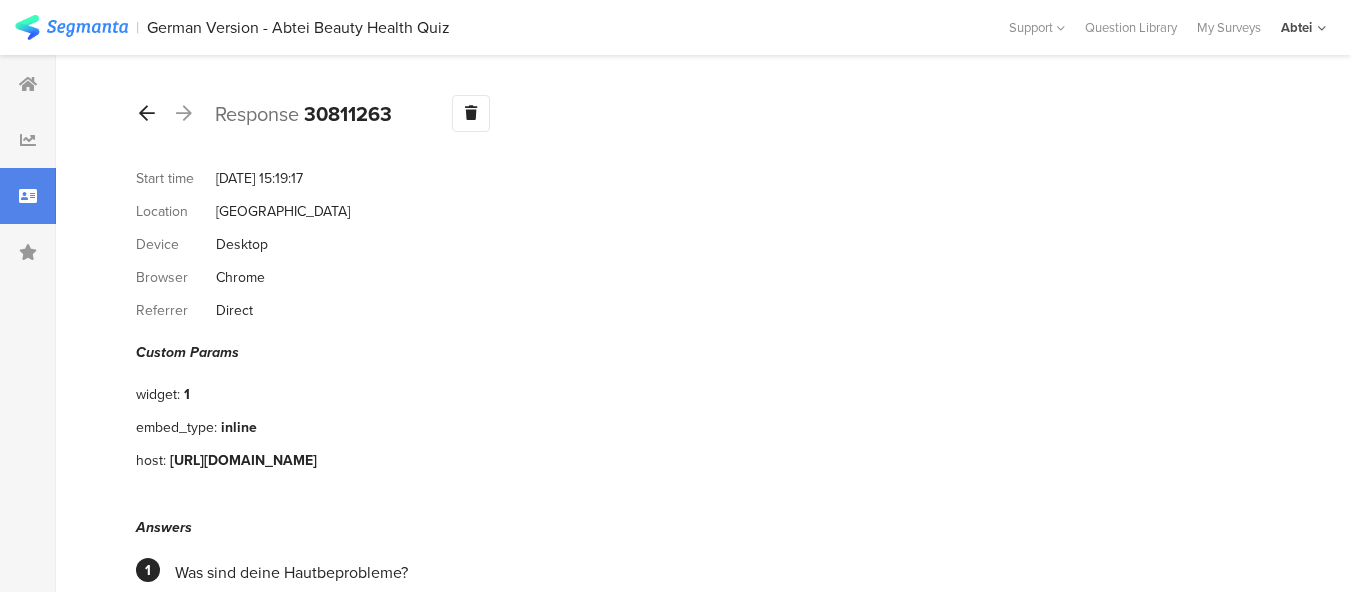 click at bounding box center [147, 113] 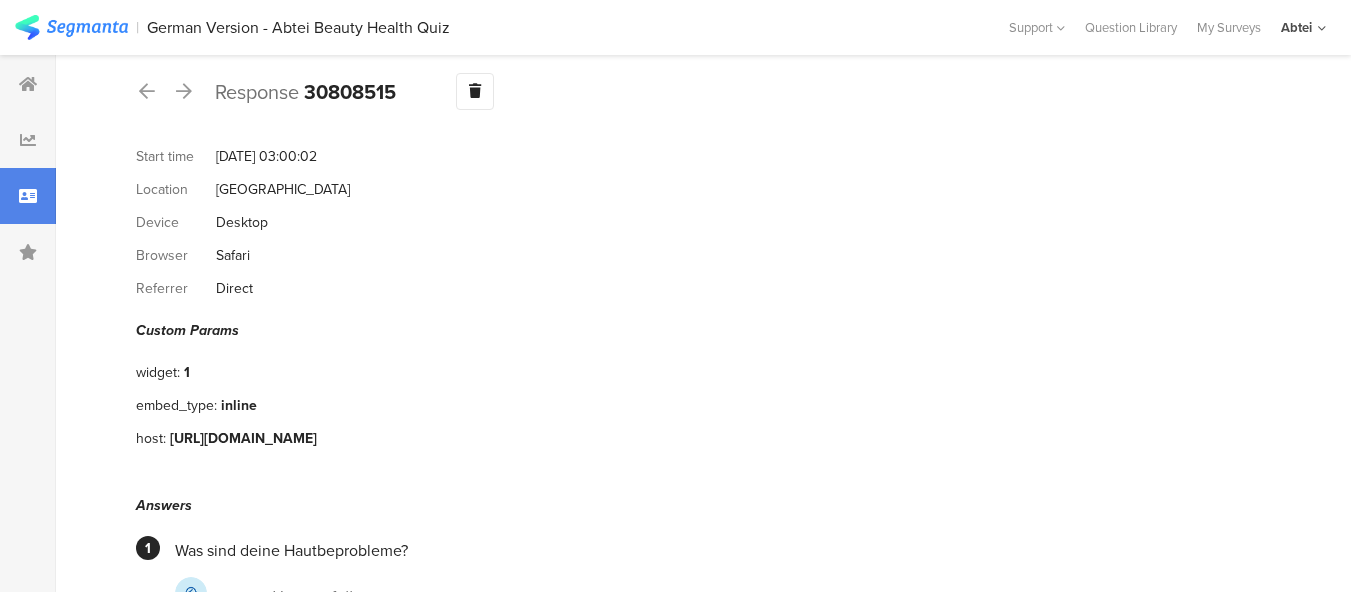 scroll, scrollTop: 0, scrollLeft: 0, axis: both 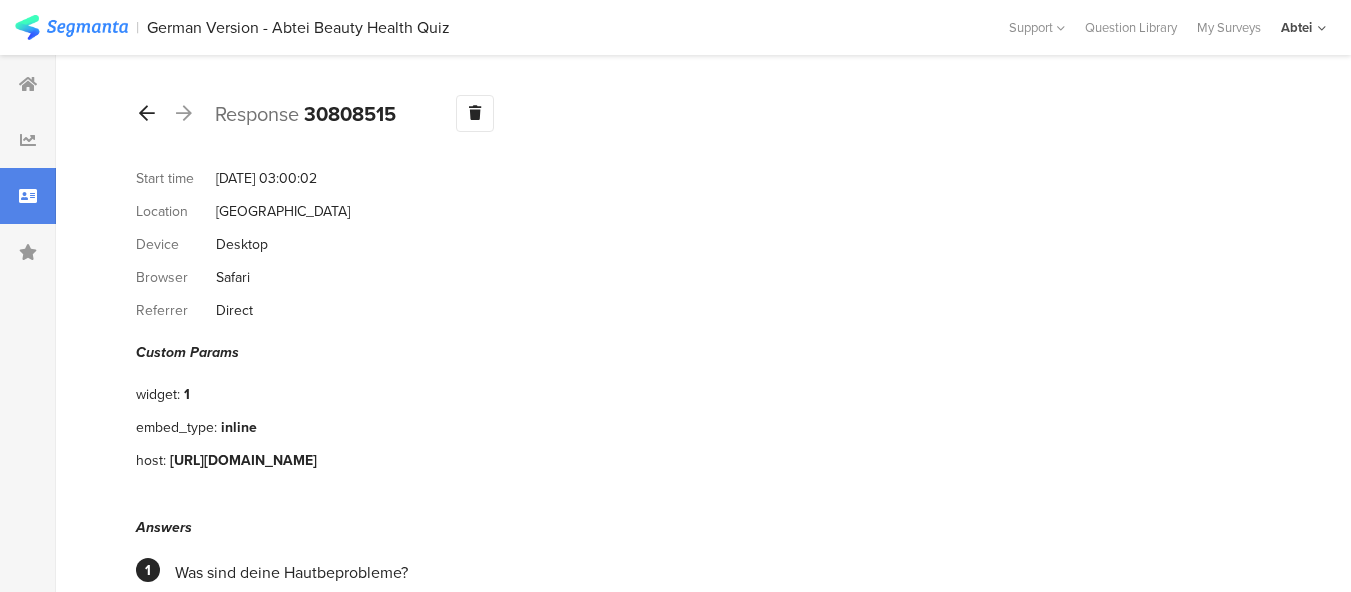 click at bounding box center [147, 114] 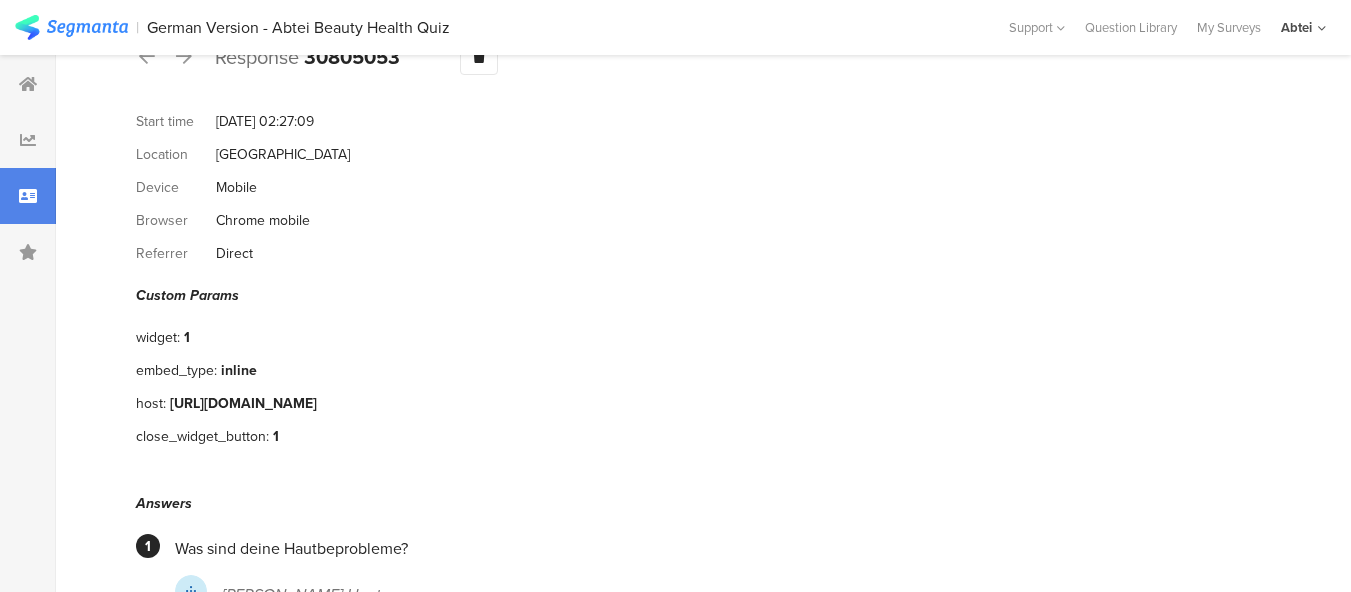 scroll, scrollTop: 0, scrollLeft: 0, axis: both 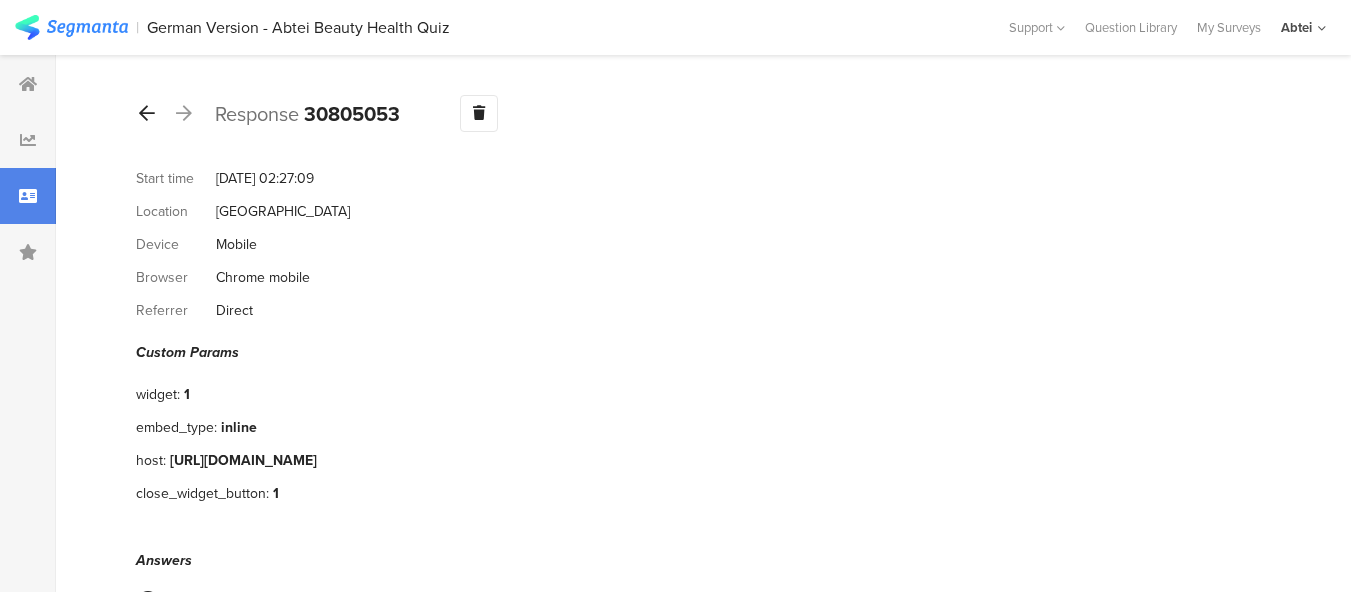 click at bounding box center [147, 113] 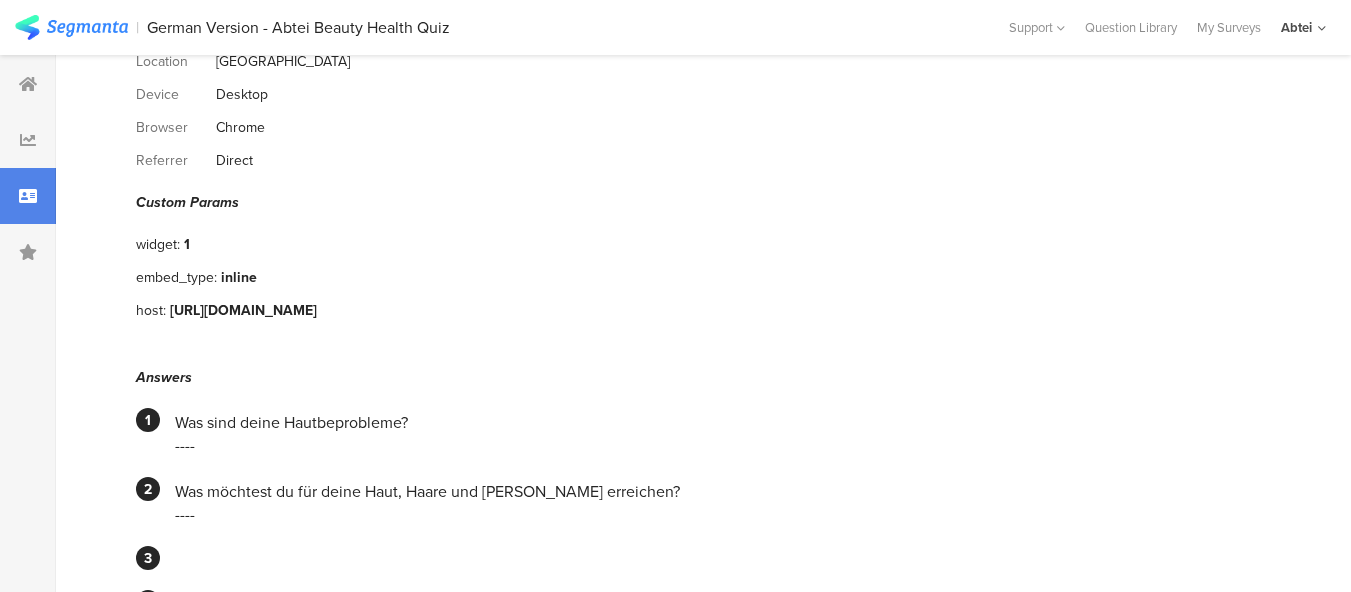 scroll, scrollTop: 0, scrollLeft: 0, axis: both 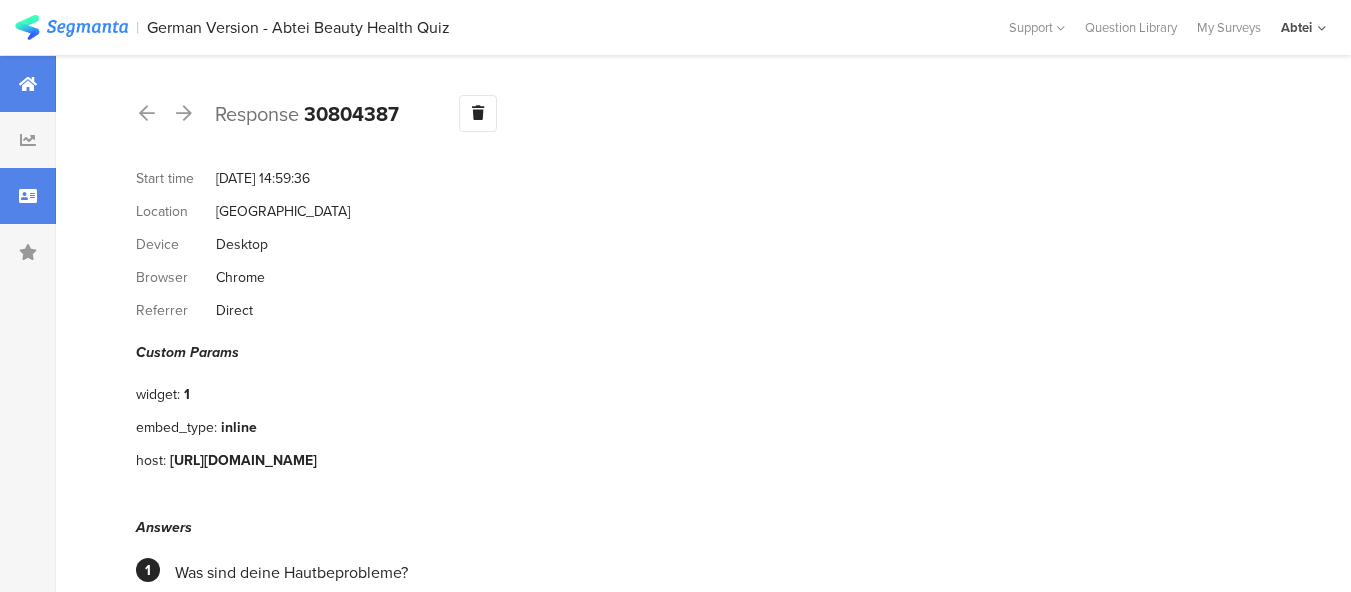 click at bounding box center [28, 84] 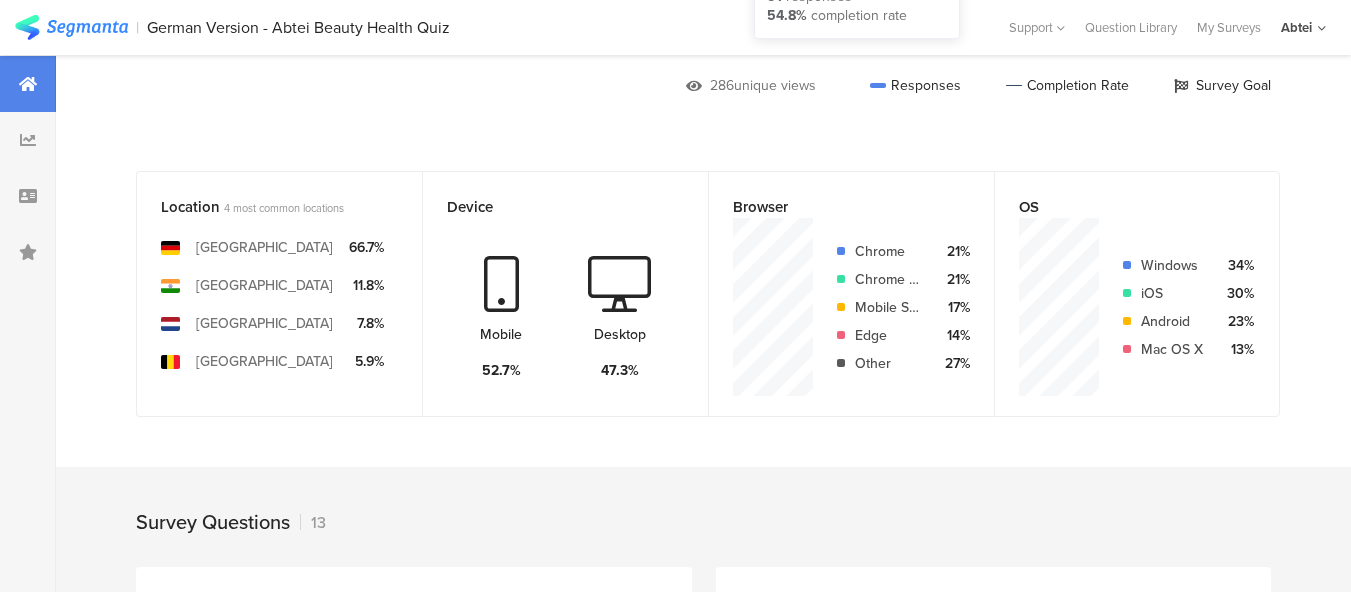 scroll, scrollTop: 400, scrollLeft: 0, axis: vertical 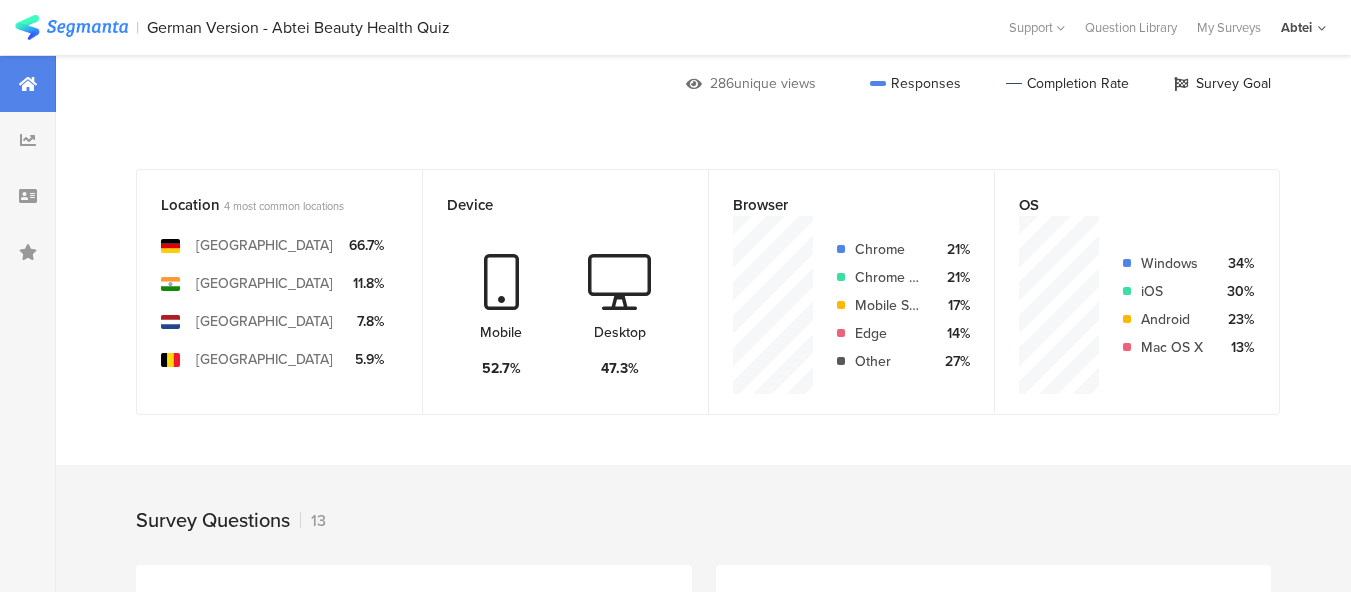 click on "Chrome Mobile" at bounding box center (887, 277) 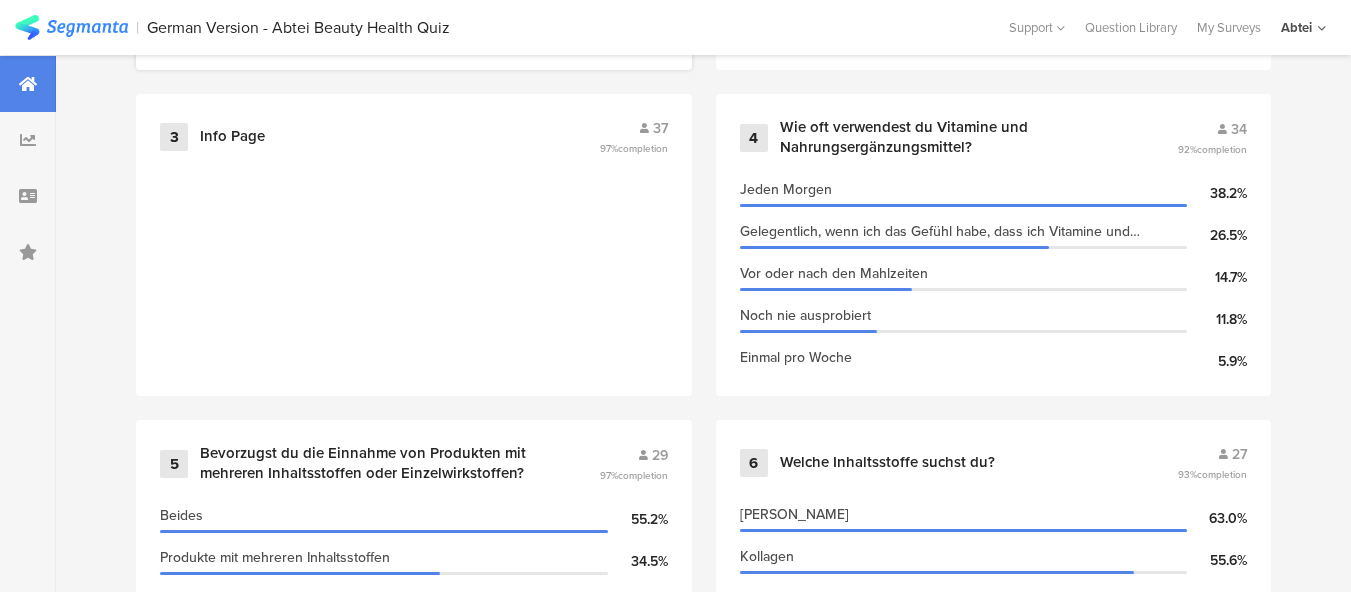 scroll, scrollTop: 1200, scrollLeft: 0, axis: vertical 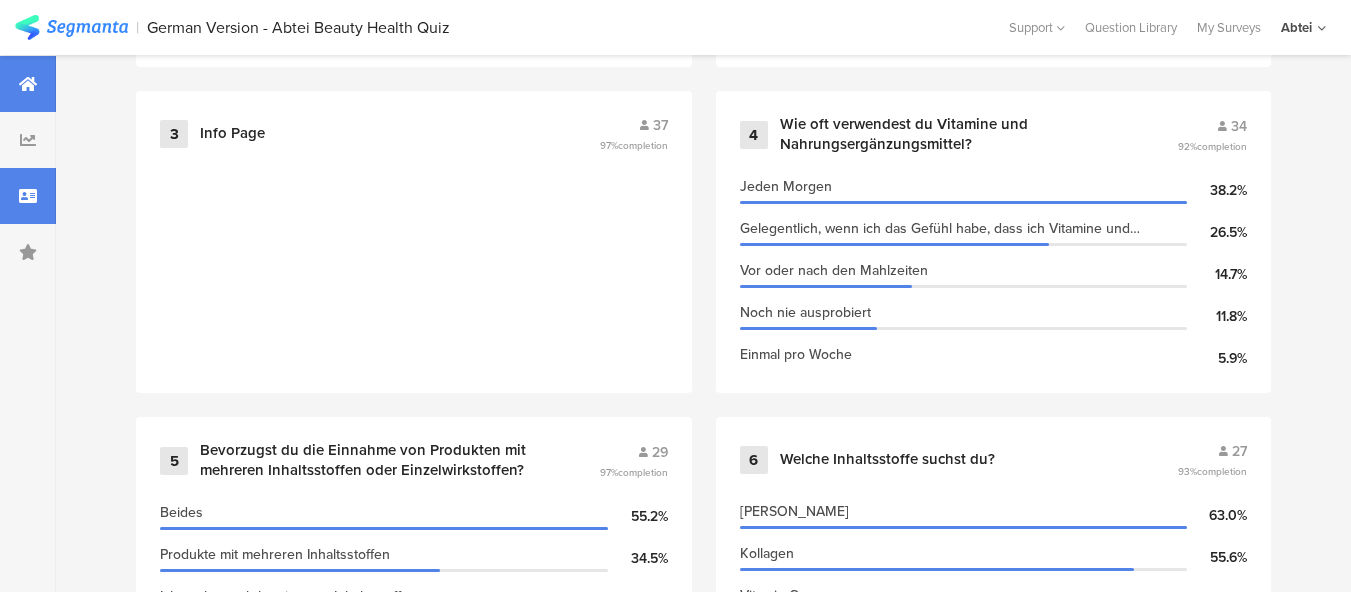 click at bounding box center (28, 196) 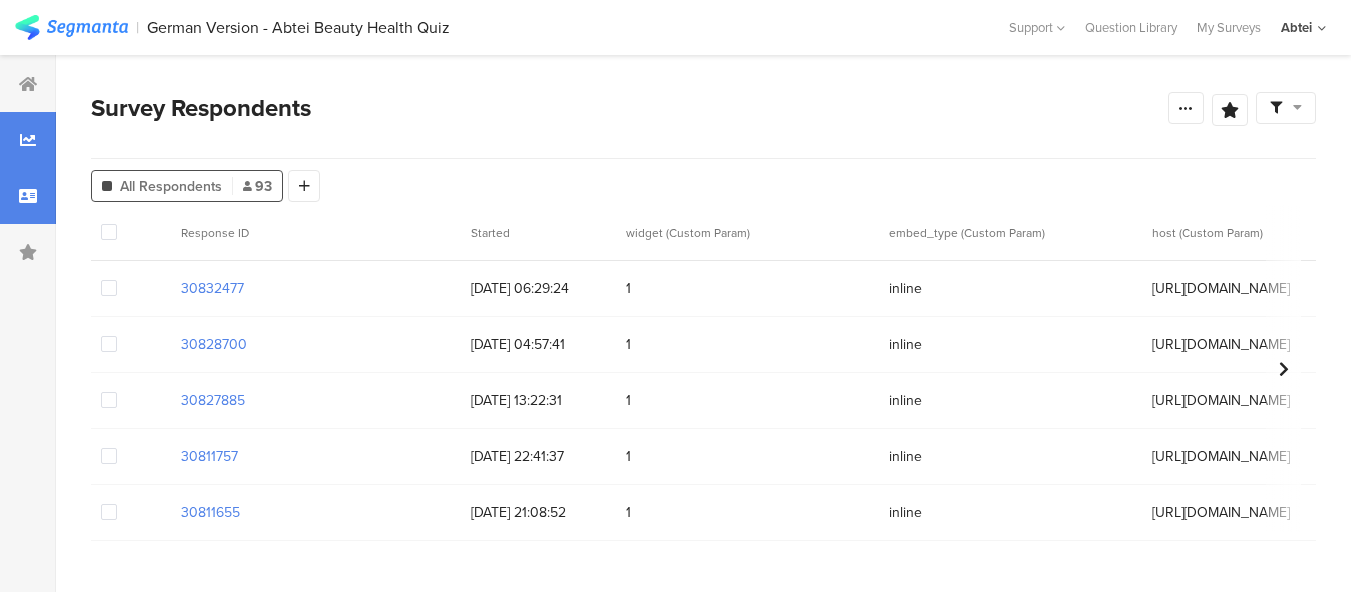 scroll, scrollTop: 0, scrollLeft: 0, axis: both 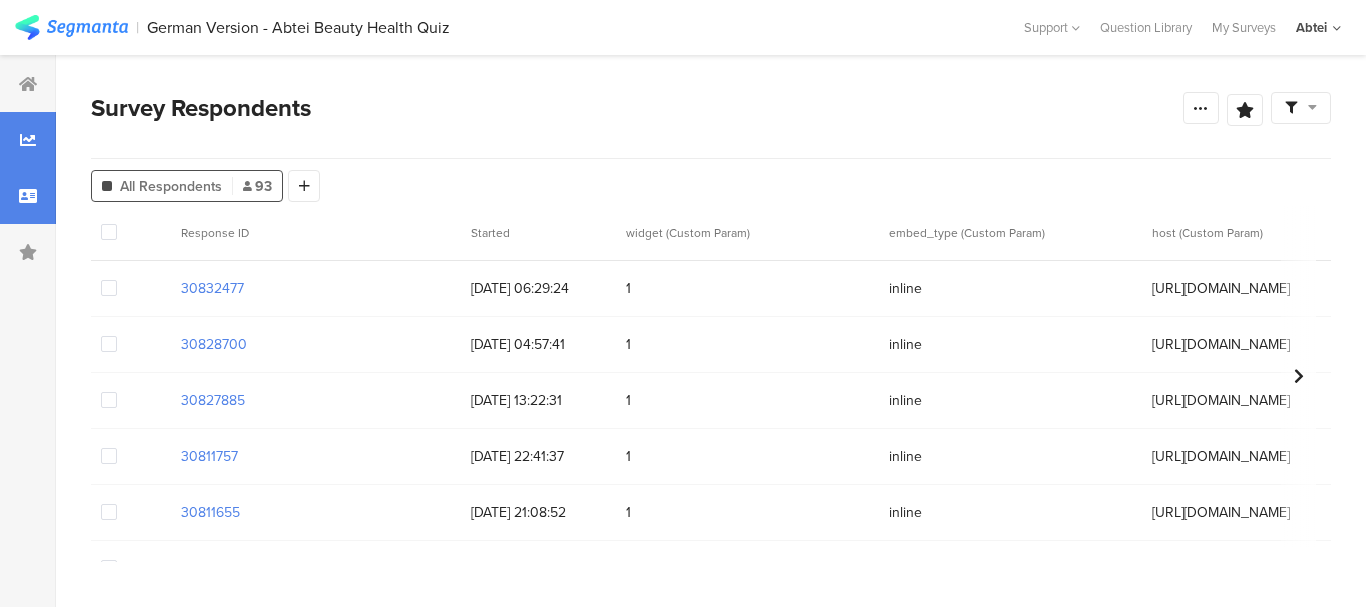 click at bounding box center (28, 140) 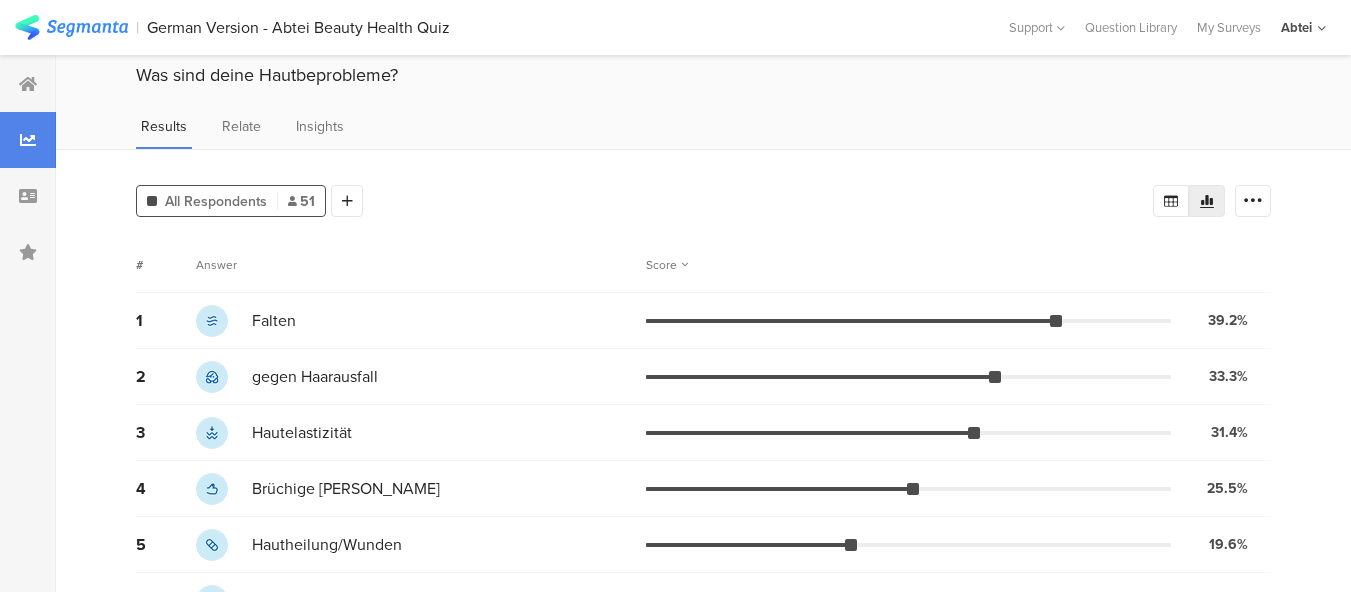 scroll, scrollTop: 0, scrollLeft: 0, axis: both 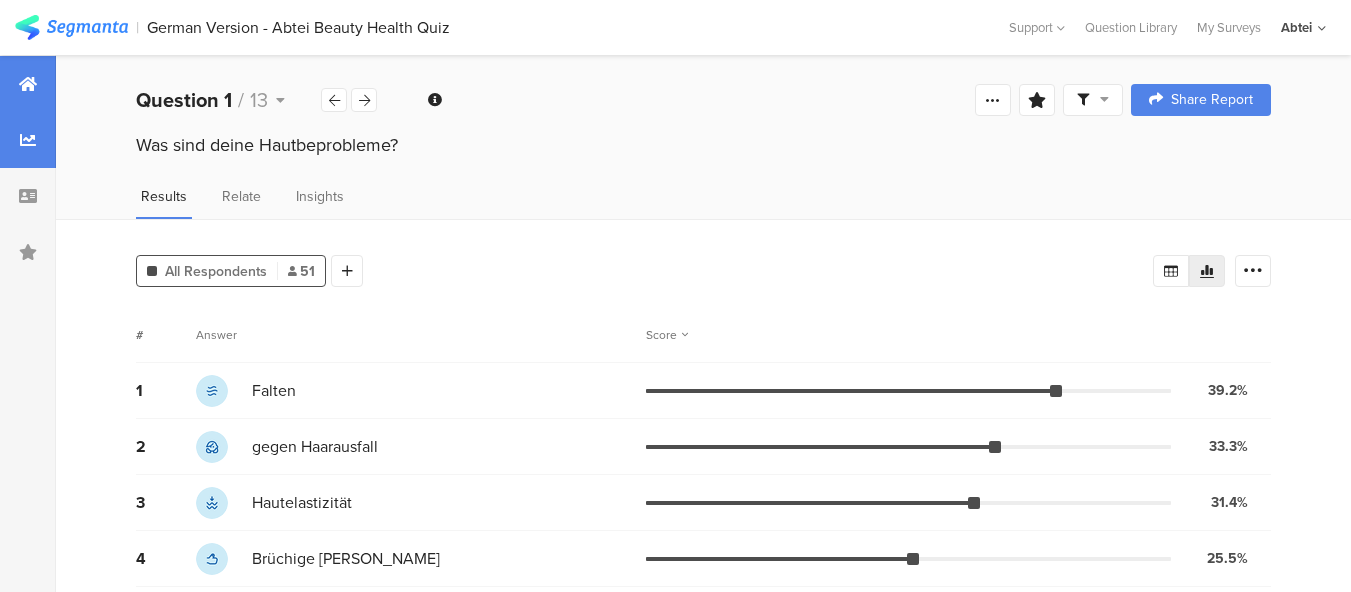 click at bounding box center (28, 84) 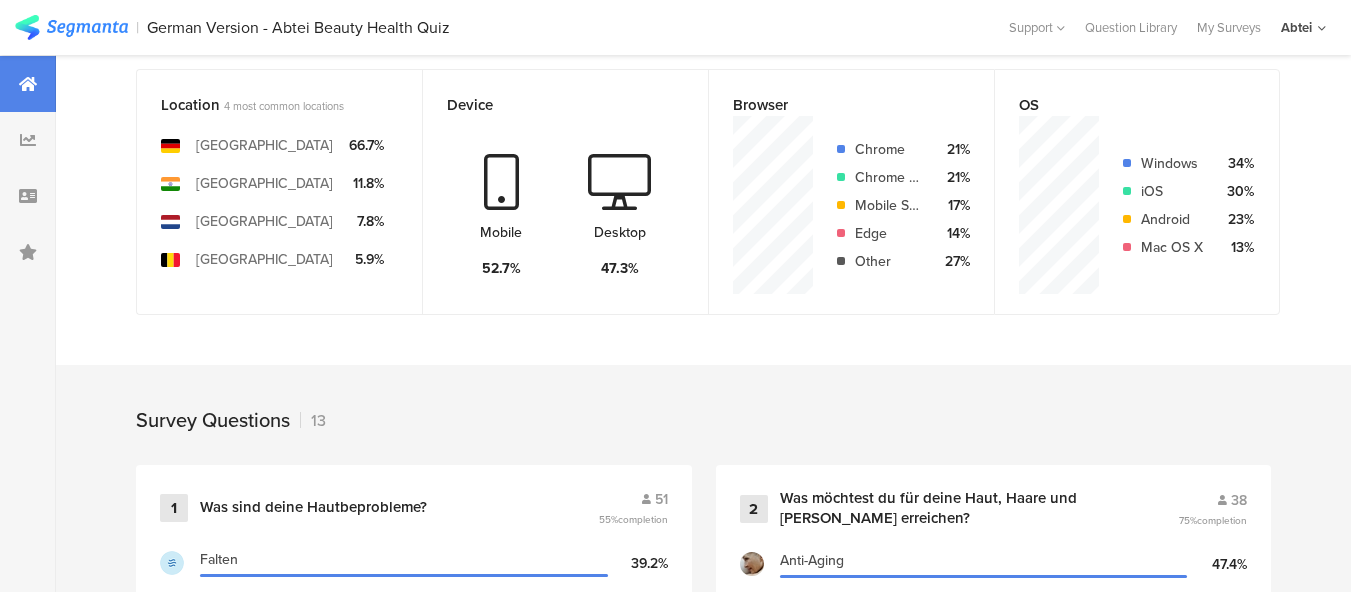 scroll, scrollTop: 800, scrollLeft: 0, axis: vertical 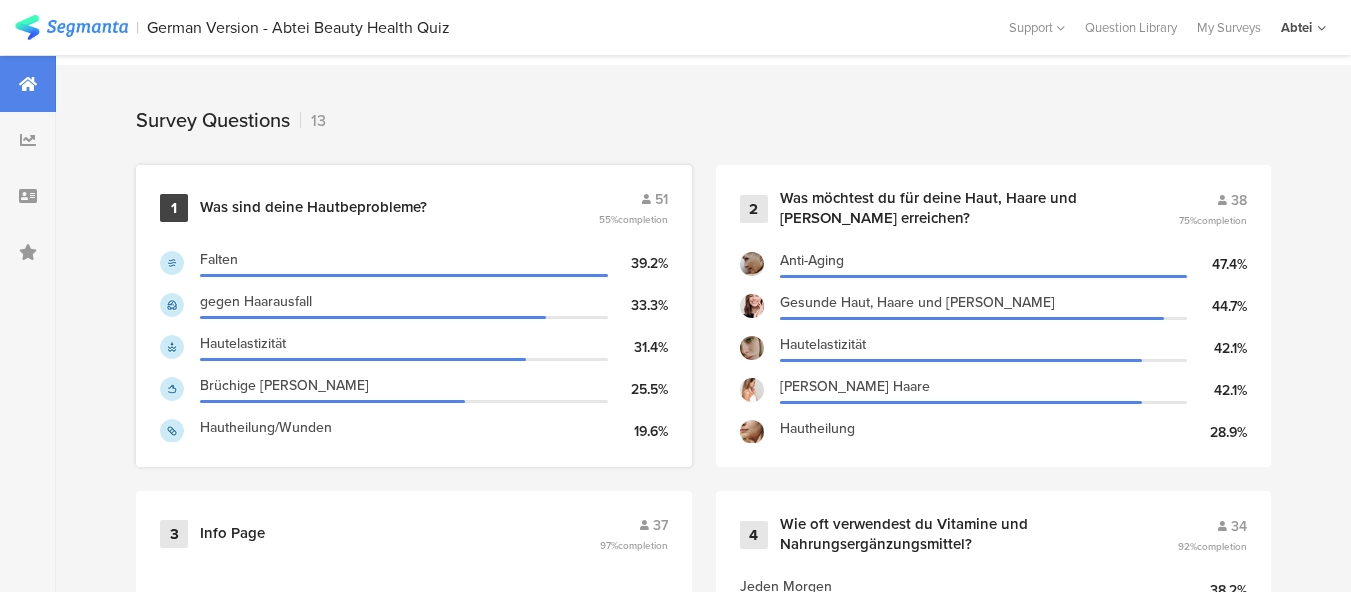 click on "1   Was sind deine Hautbeprobleme?     51   55%  completion       Falten
39.2%
gegen Haarausfall
33.3%
Hautelastizität
31.4%
Brüchige Nägel
25.5%
Hautheilung/Wunden
19.6%" at bounding box center [414, 316] 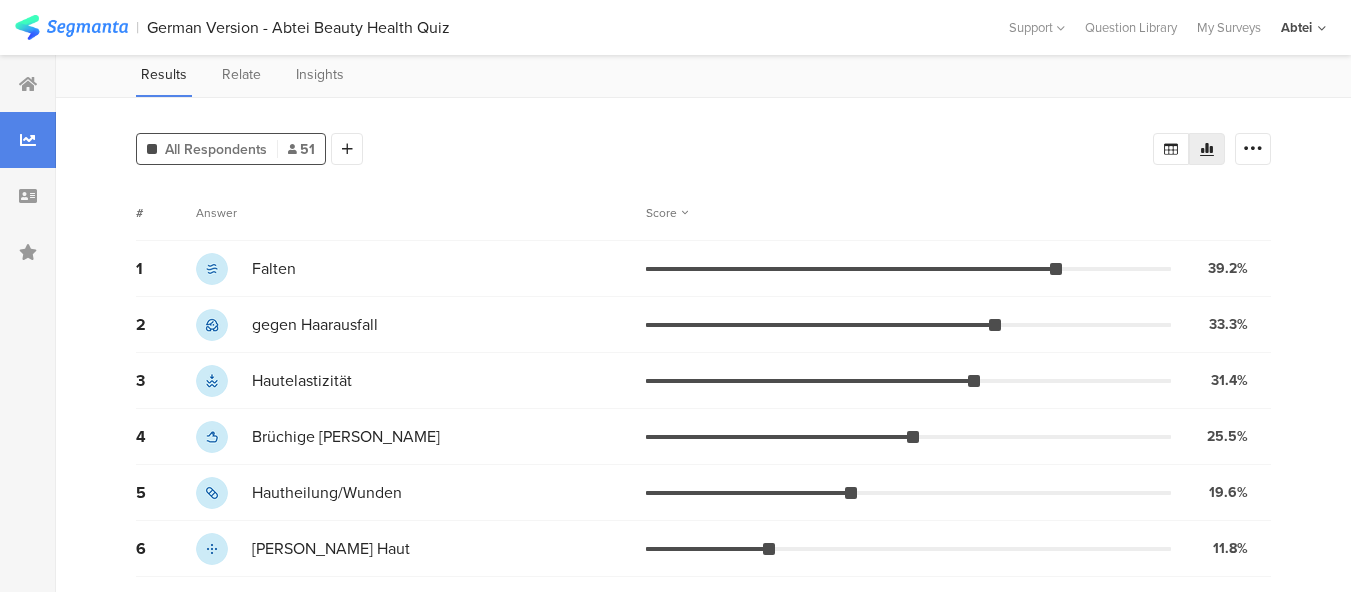 scroll, scrollTop: 0, scrollLeft: 0, axis: both 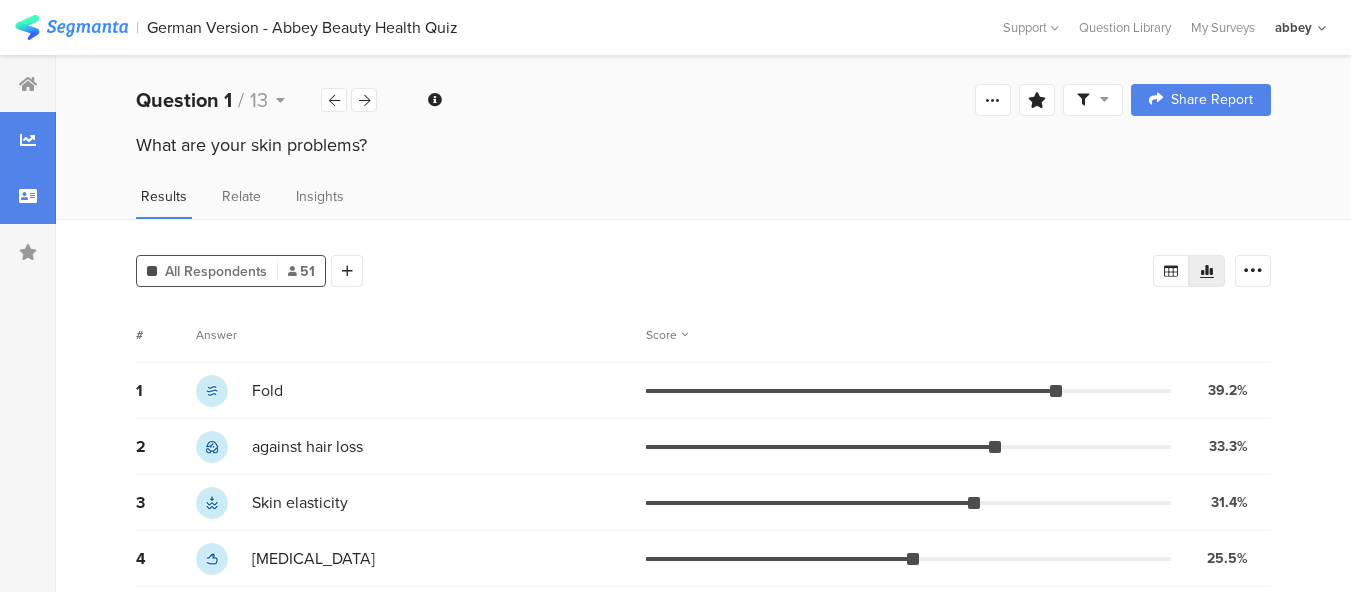 click at bounding box center [28, 196] 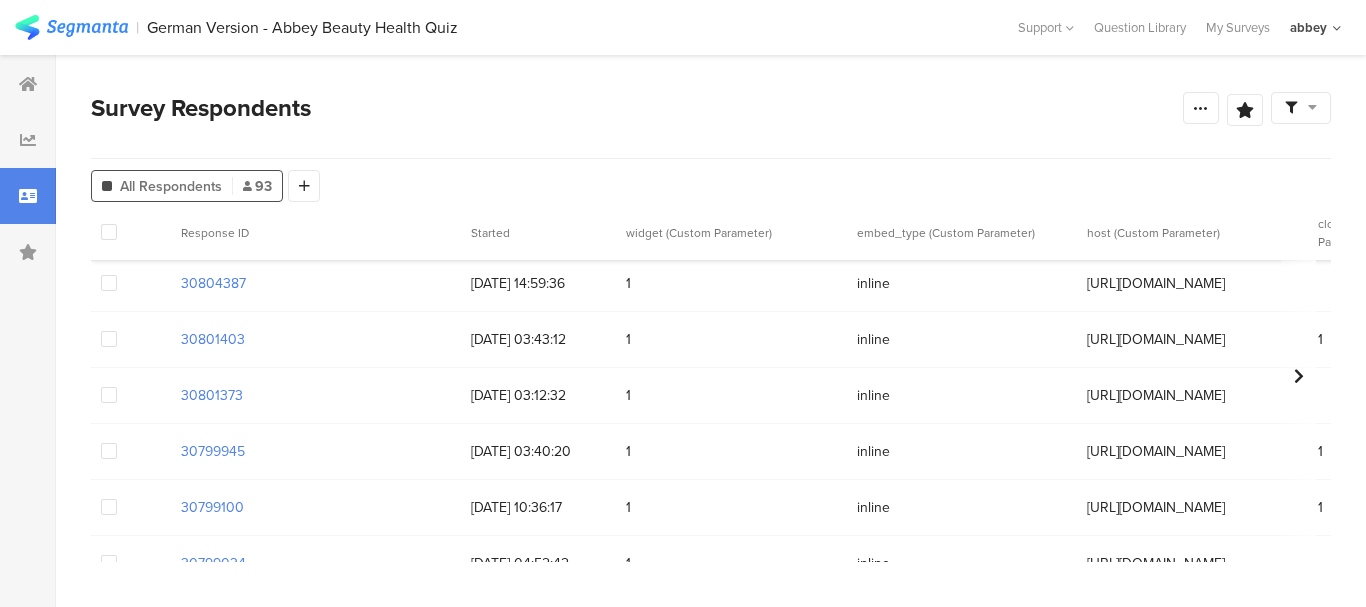 scroll, scrollTop: 42, scrollLeft: 0, axis: vertical 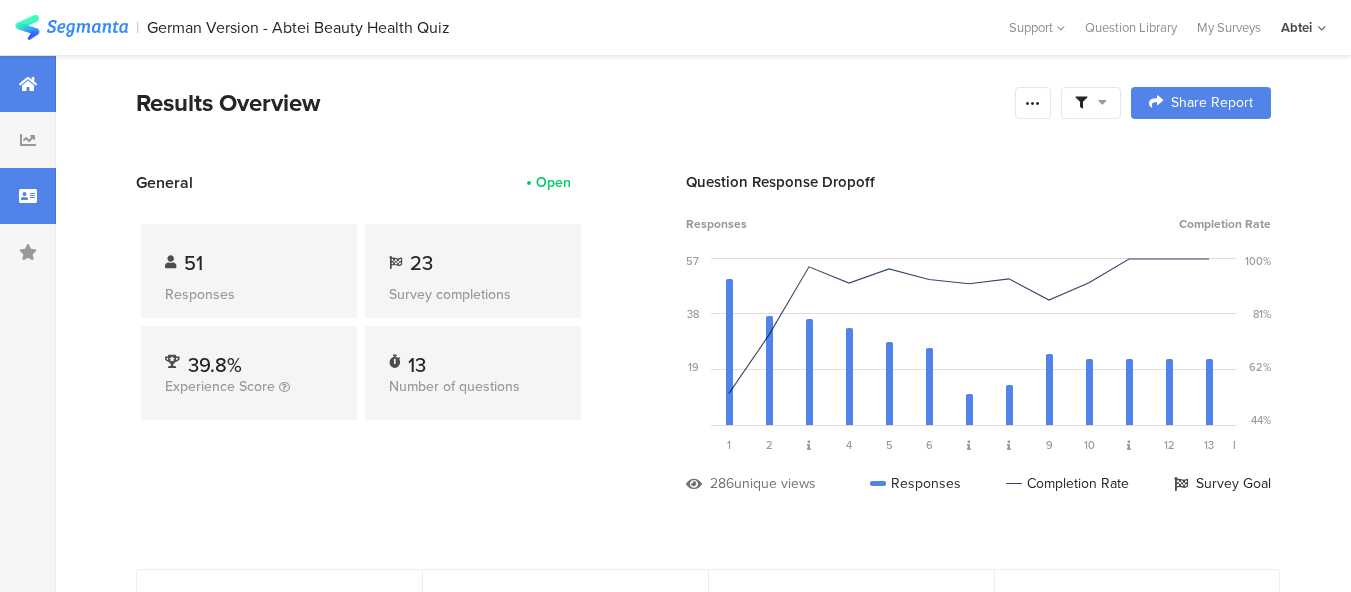 click at bounding box center (28, 196) 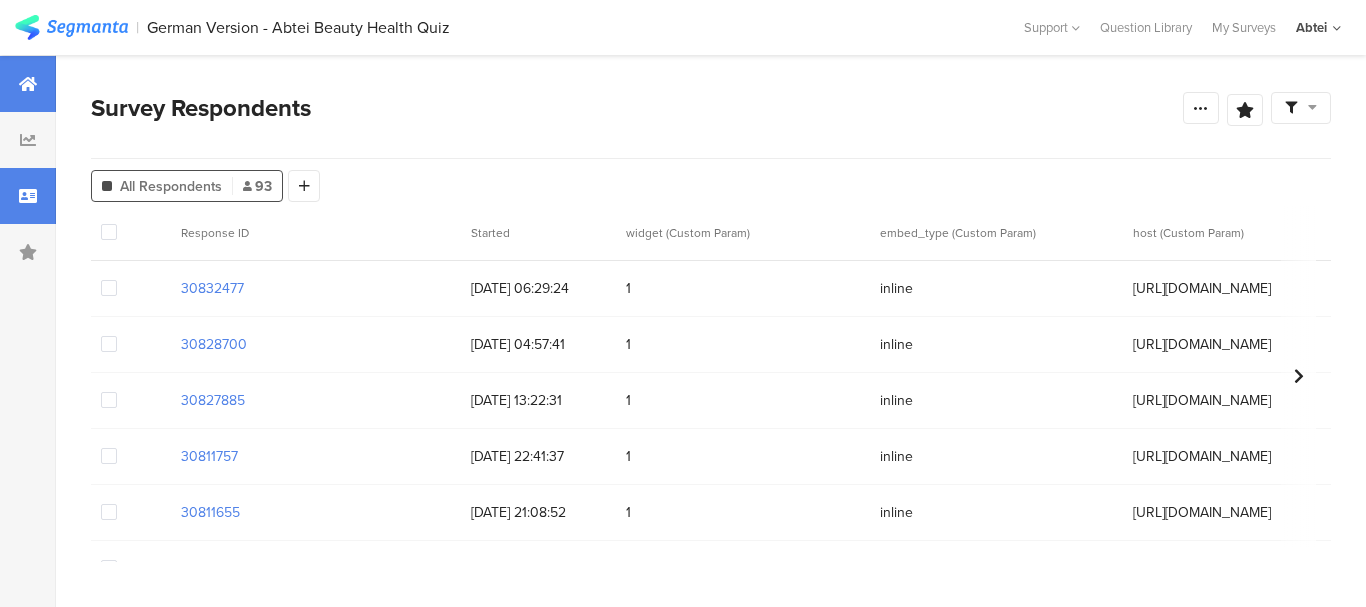 click at bounding box center (28, 84) 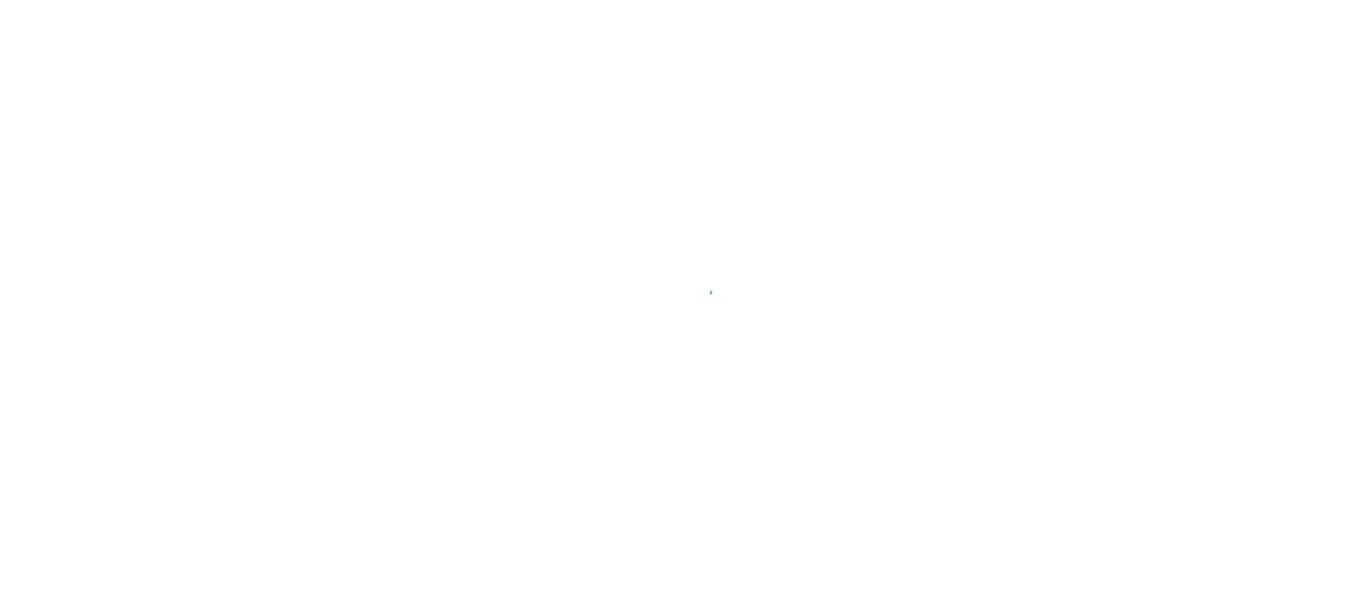 scroll, scrollTop: 0, scrollLeft: 0, axis: both 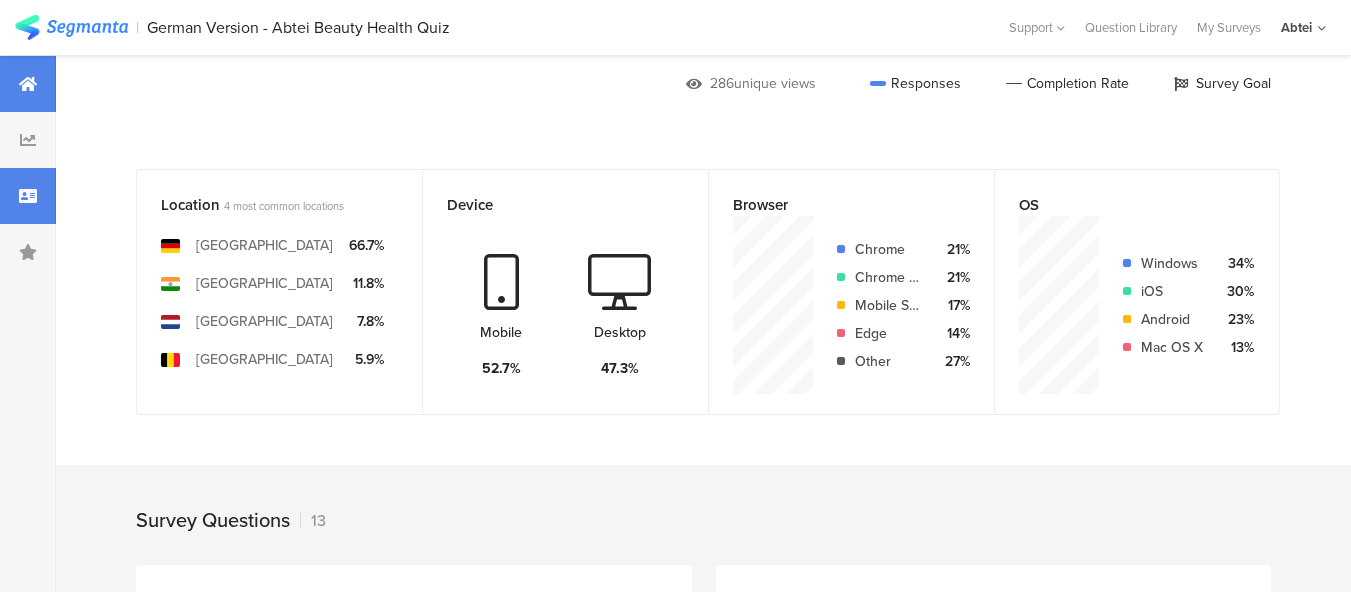 click at bounding box center (28, 196) 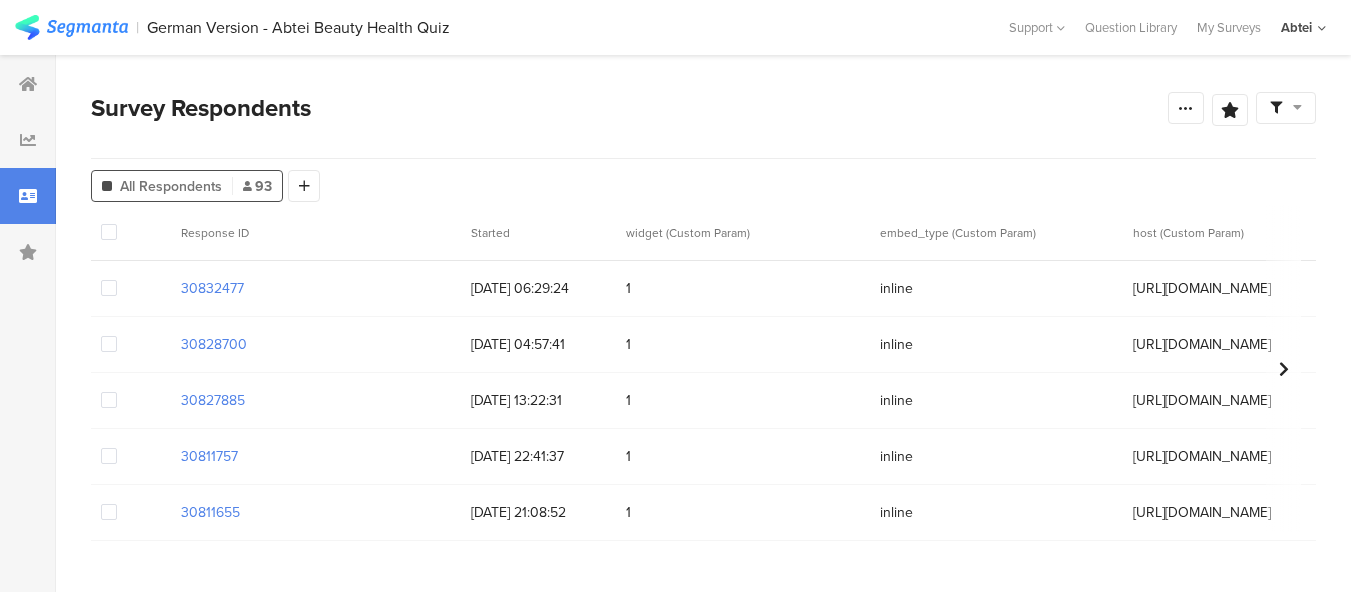 scroll, scrollTop: 0, scrollLeft: 0, axis: both 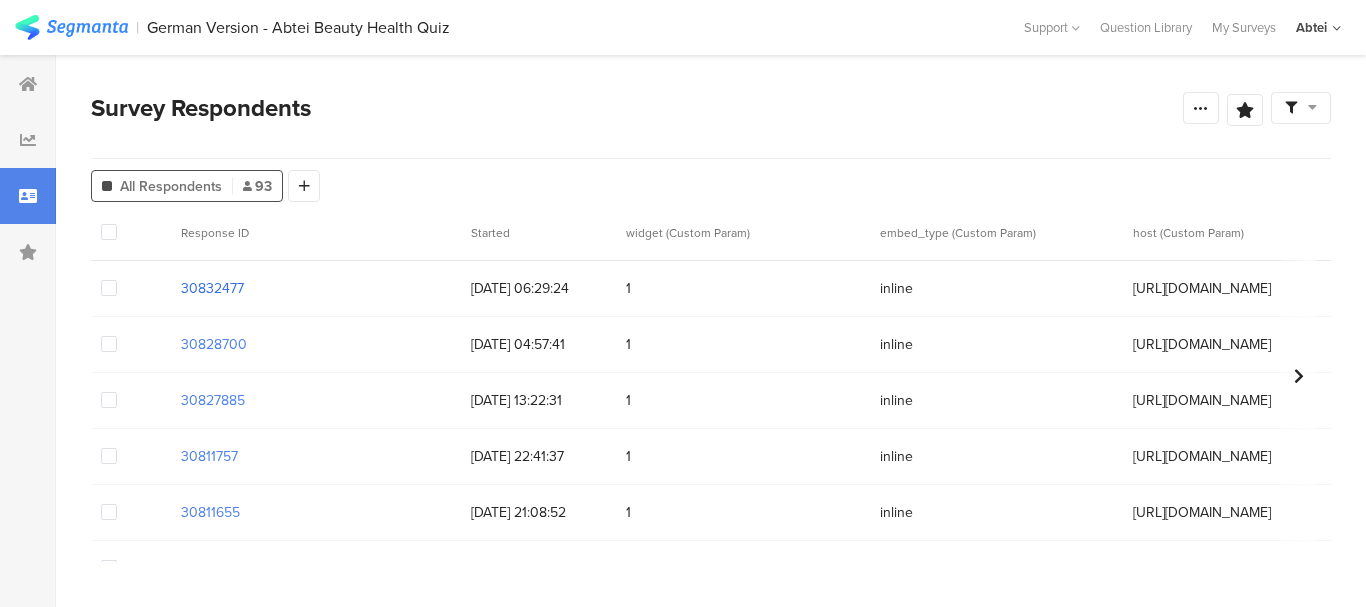click on "30832477" at bounding box center [212, 288] 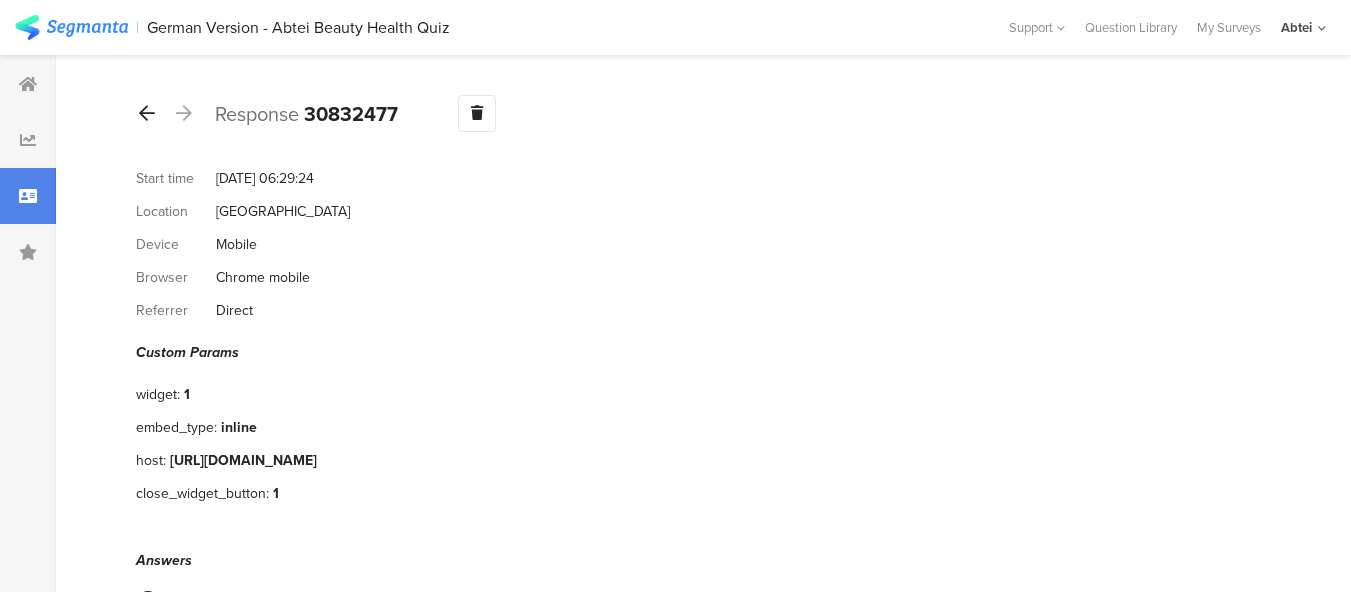 click at bounding box center [147, 113] 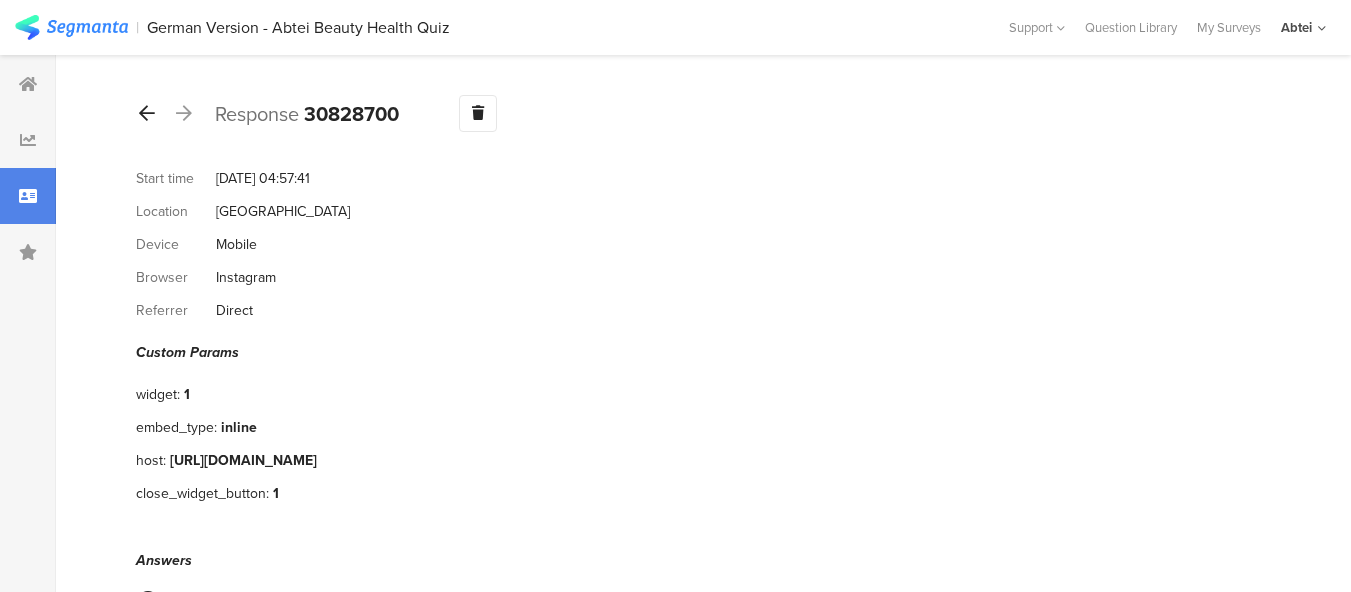 click at bounding box center [147, 113] 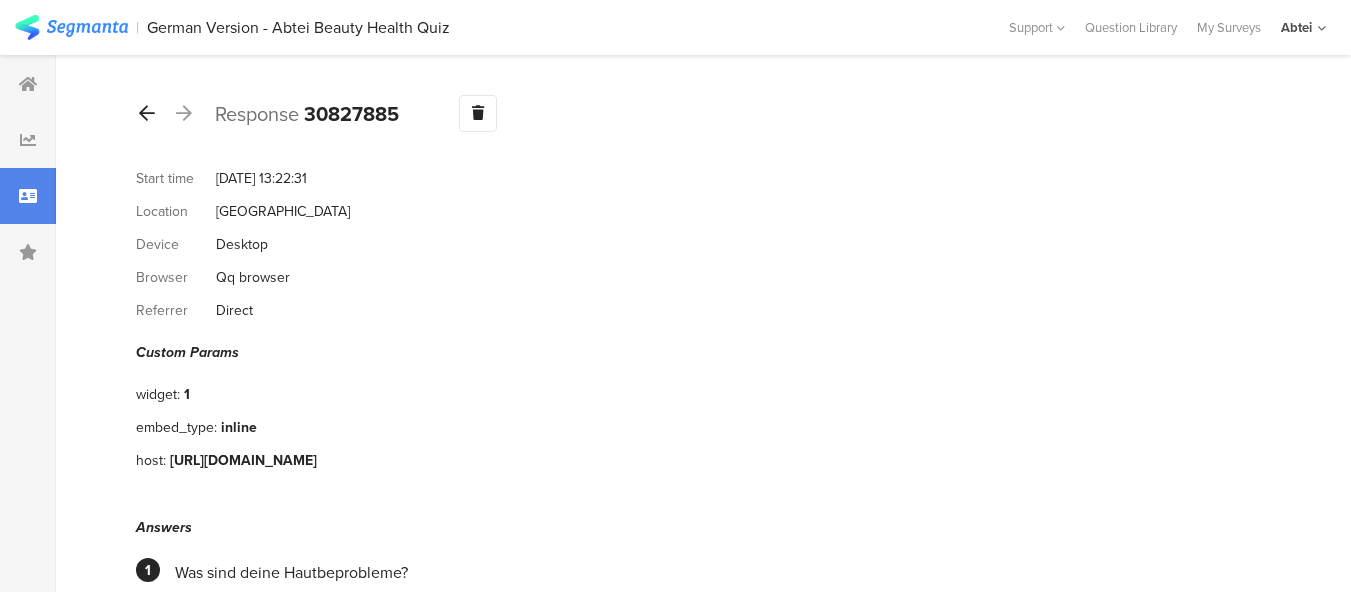 click at bounding box center [147, 113] 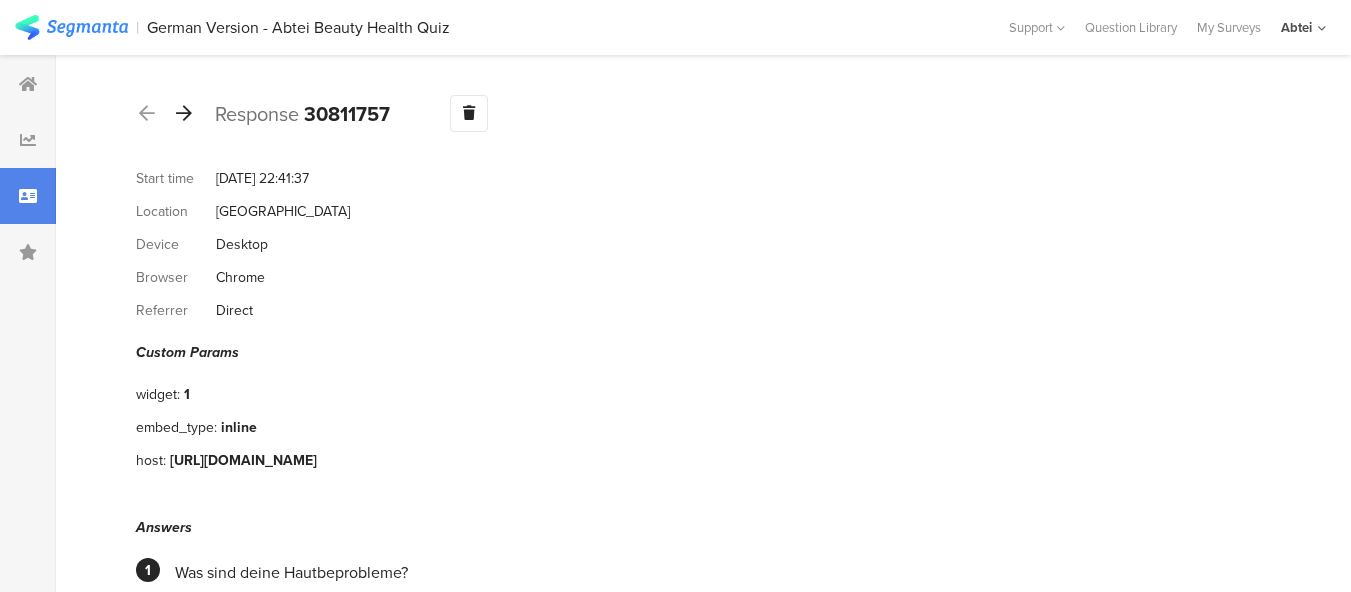 click at bounding box center [184, 113] 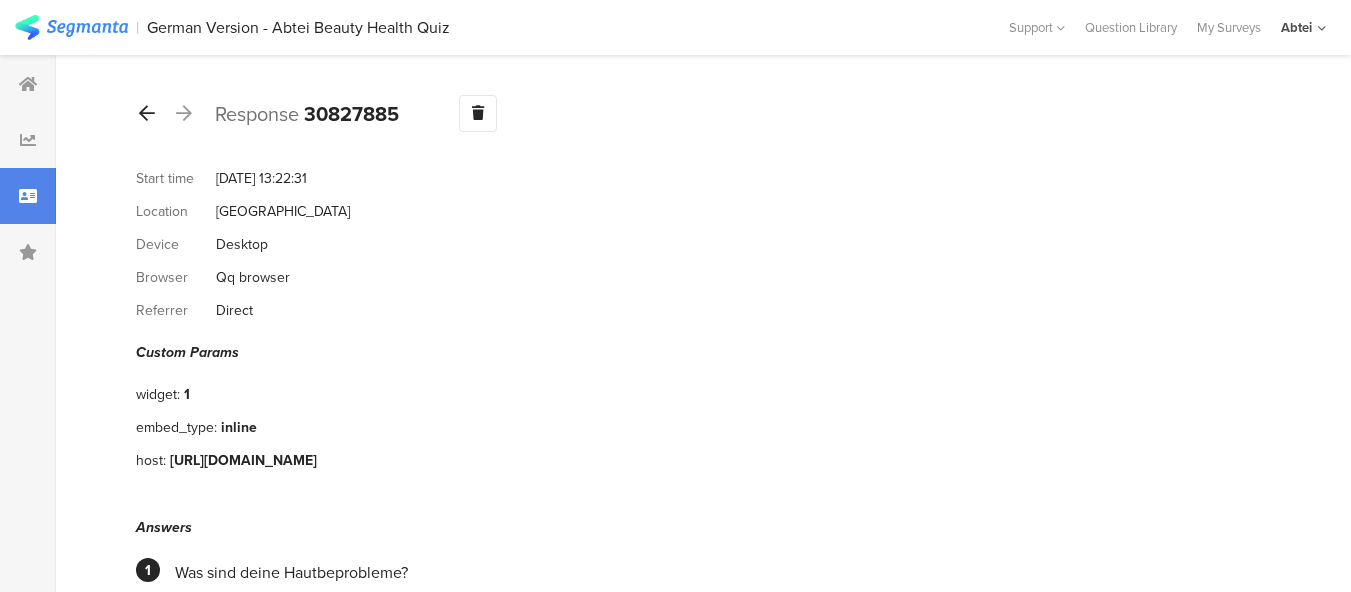 click at bounding box center (147, 114) 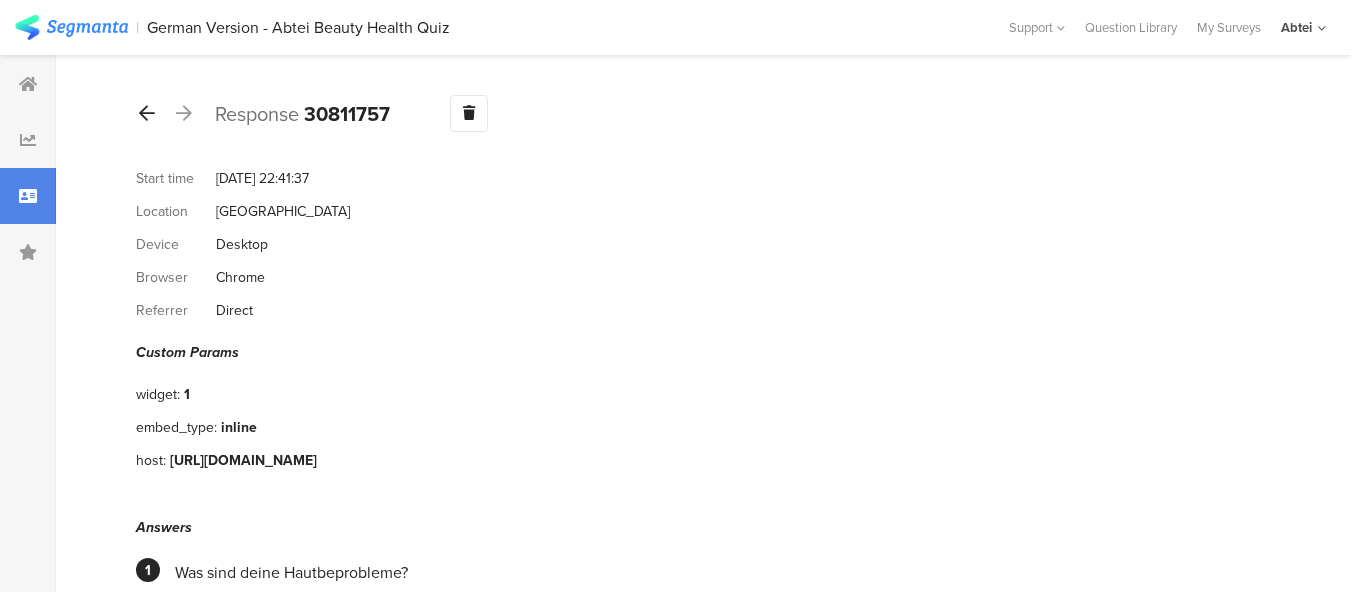 click at bounding box center (147, 114) 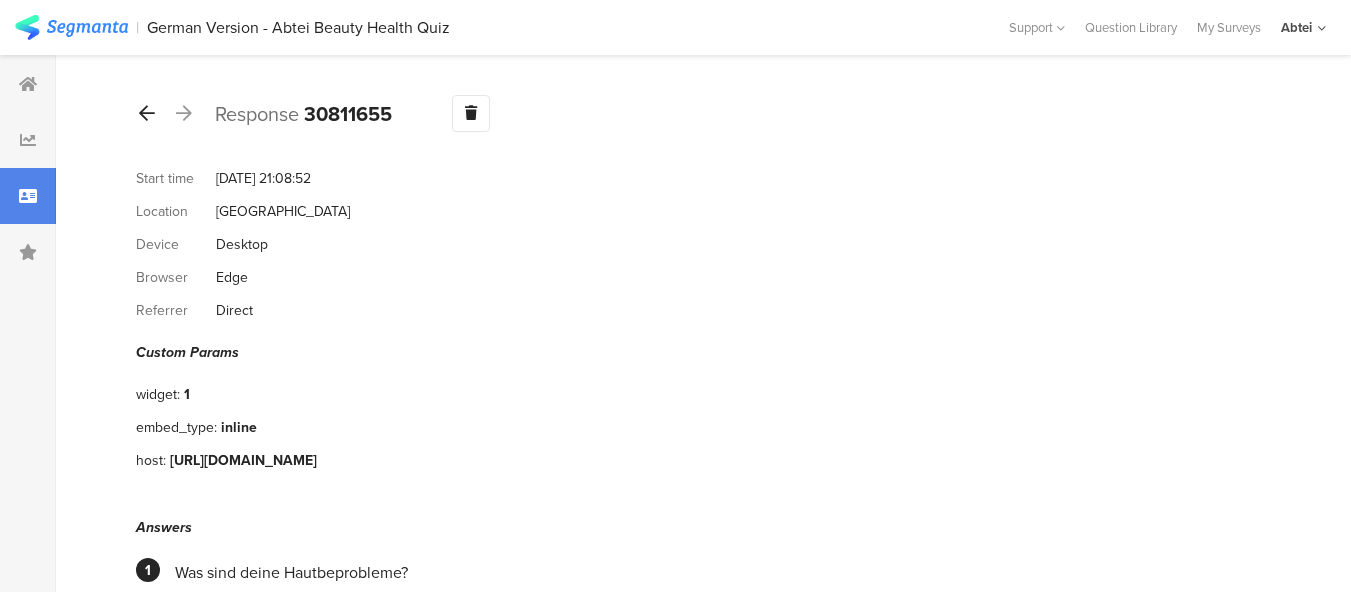 click at bounding box center (147, 114) 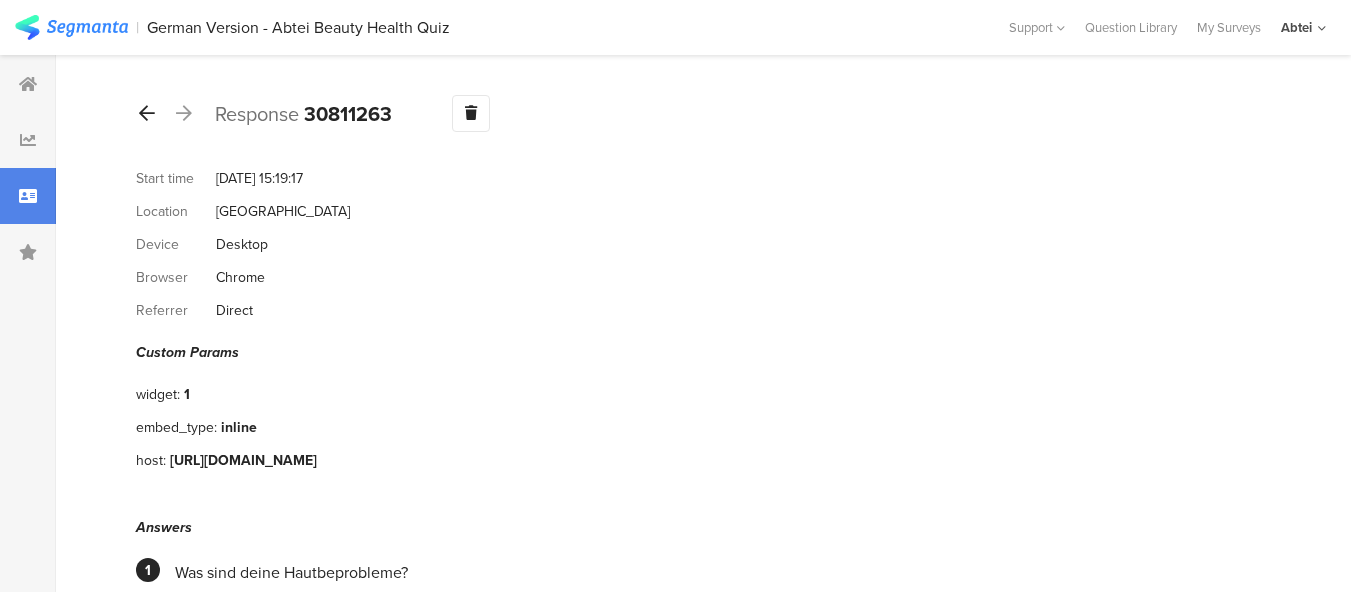 click at bounding box center [147, 114] 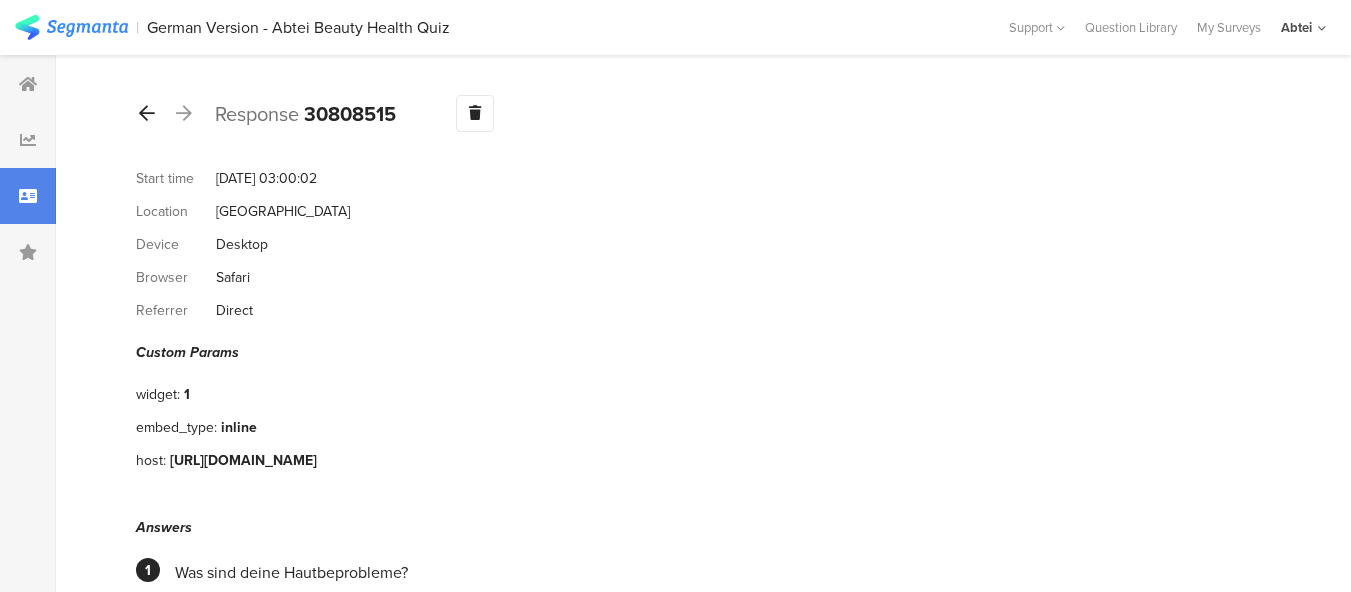click at bounding box center [147, 114] 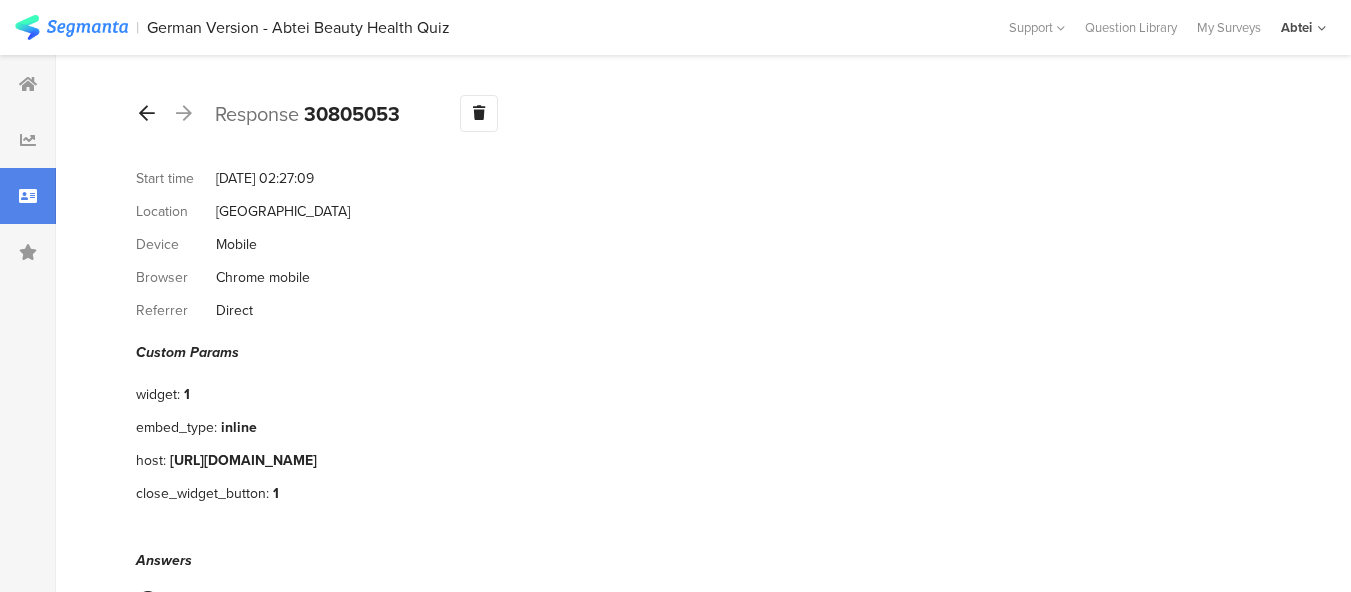 click at bounding box center (147, 114) 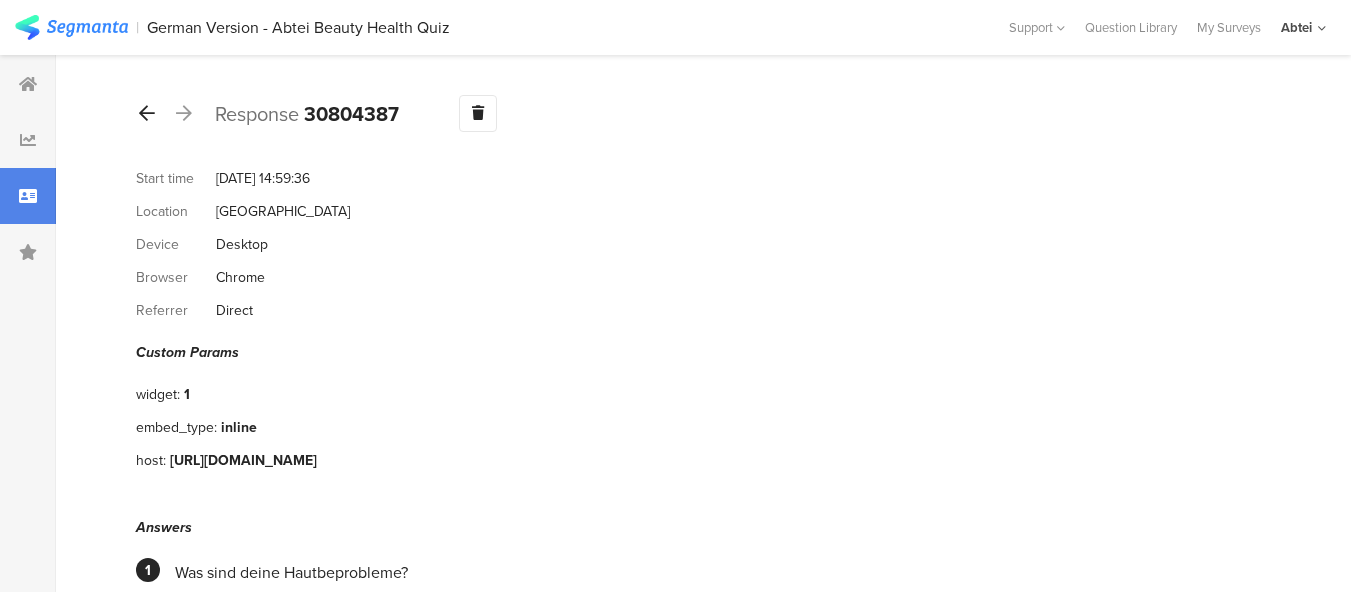 click at bounding box center (147, 114) 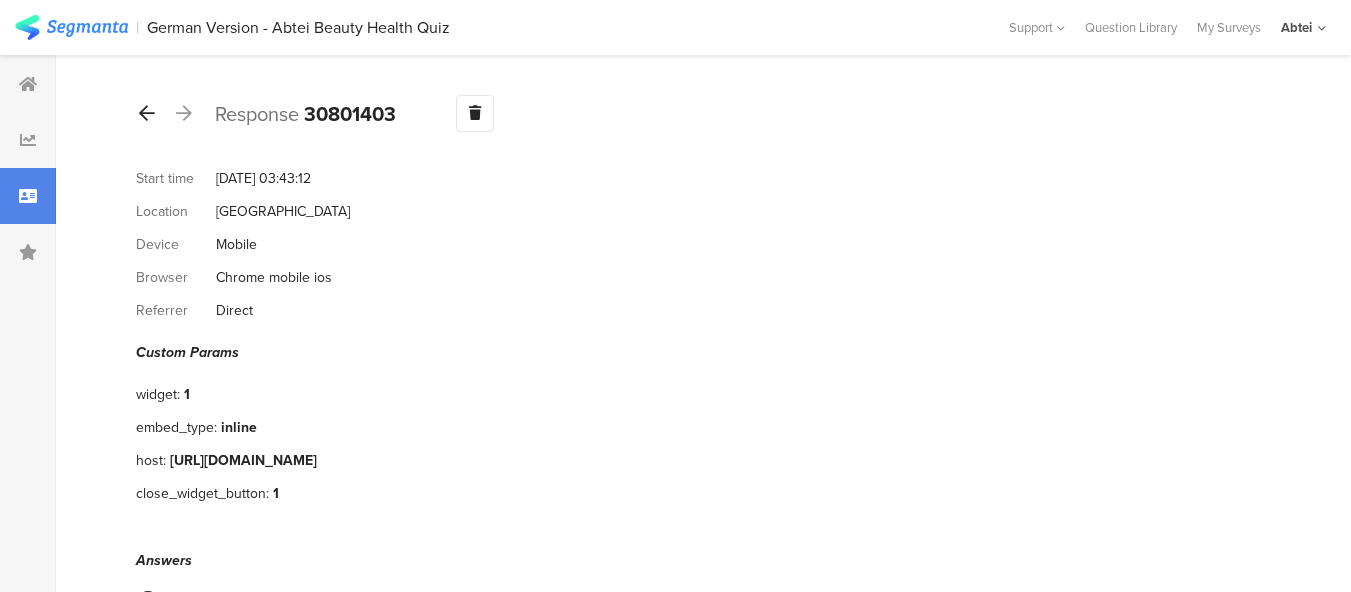 click at bounding box center (147, 114) 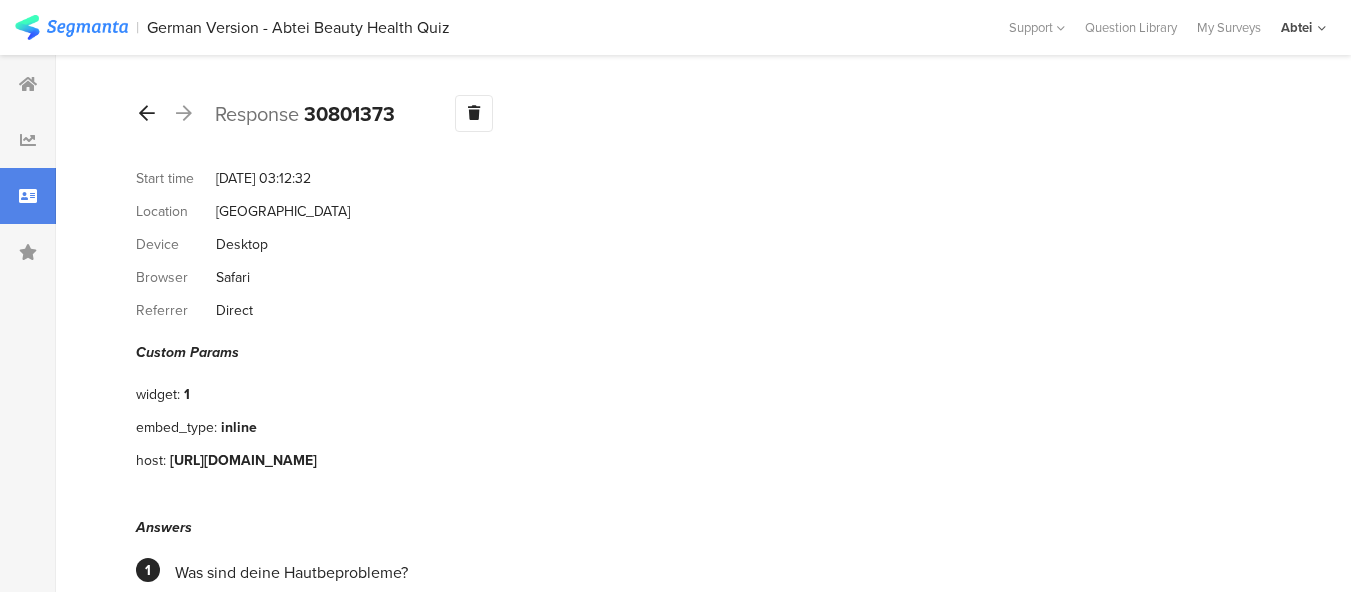 click at bounding box center (147, 114) 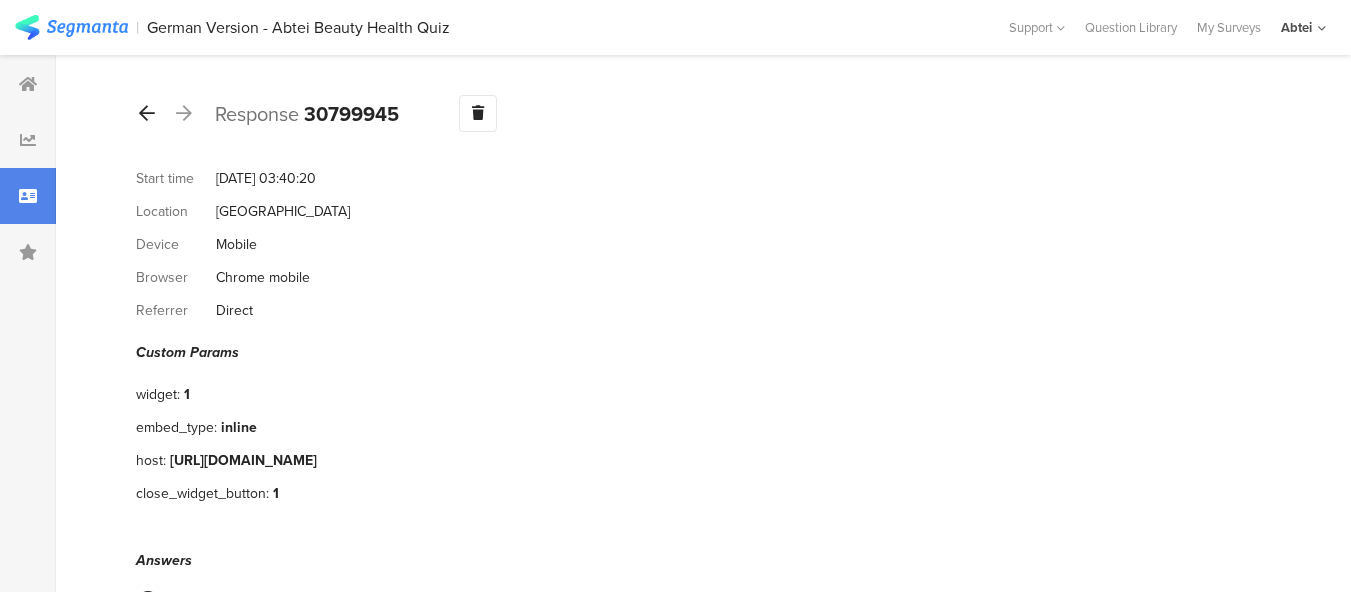 click at bounding box center (147, 114) 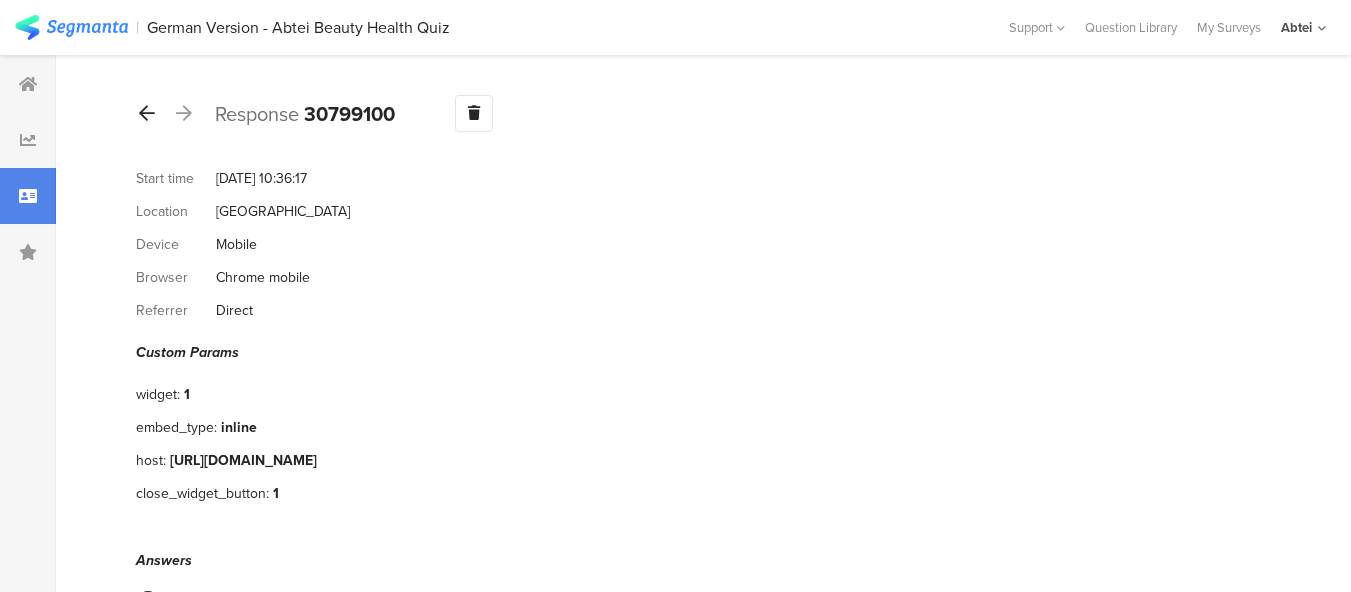 click at bounding box center [147, 114] 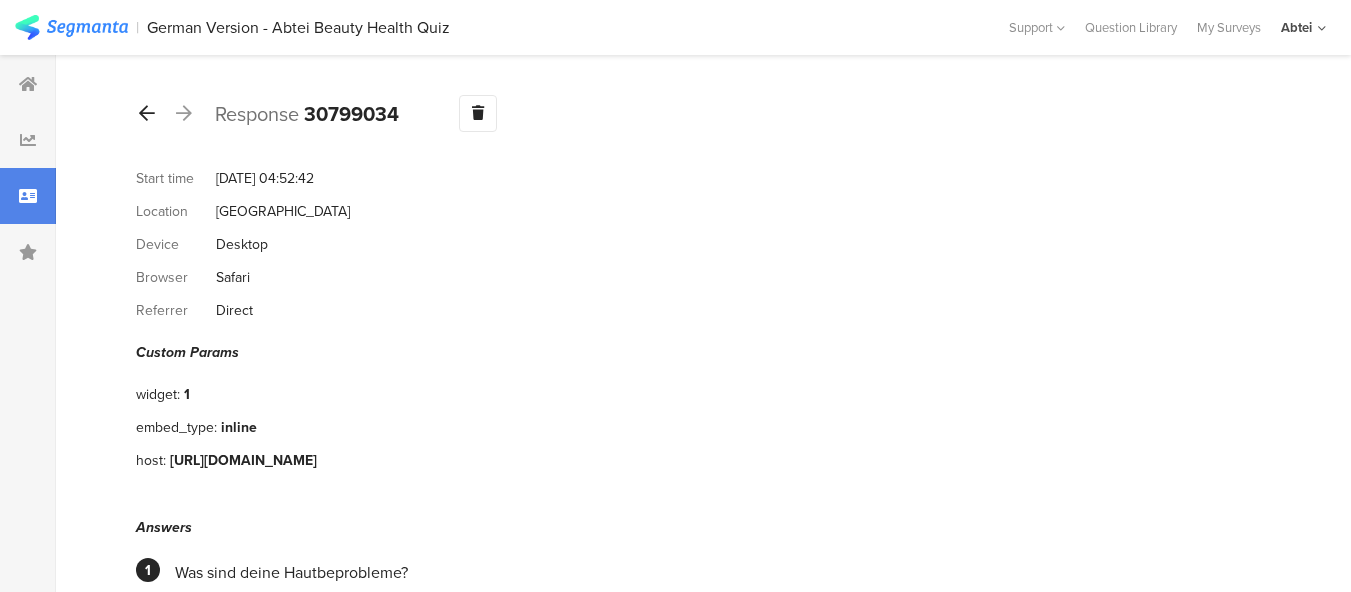 click at bounding box center [147, 114] 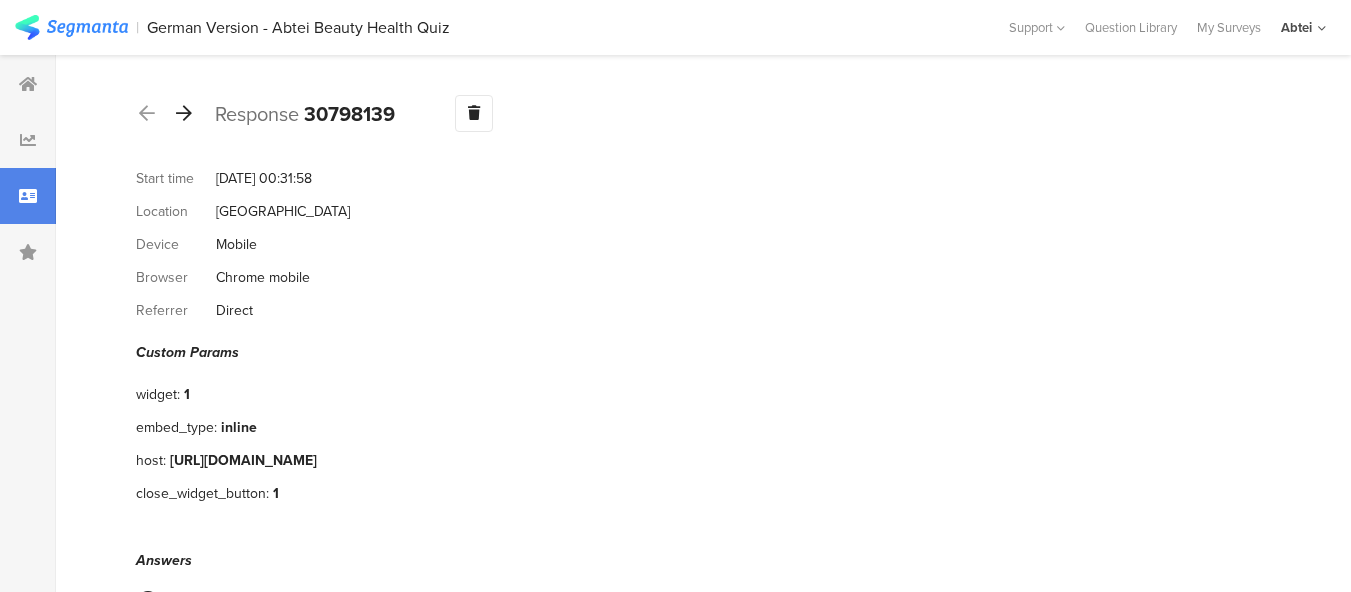 click at bounding box center [184, 113] 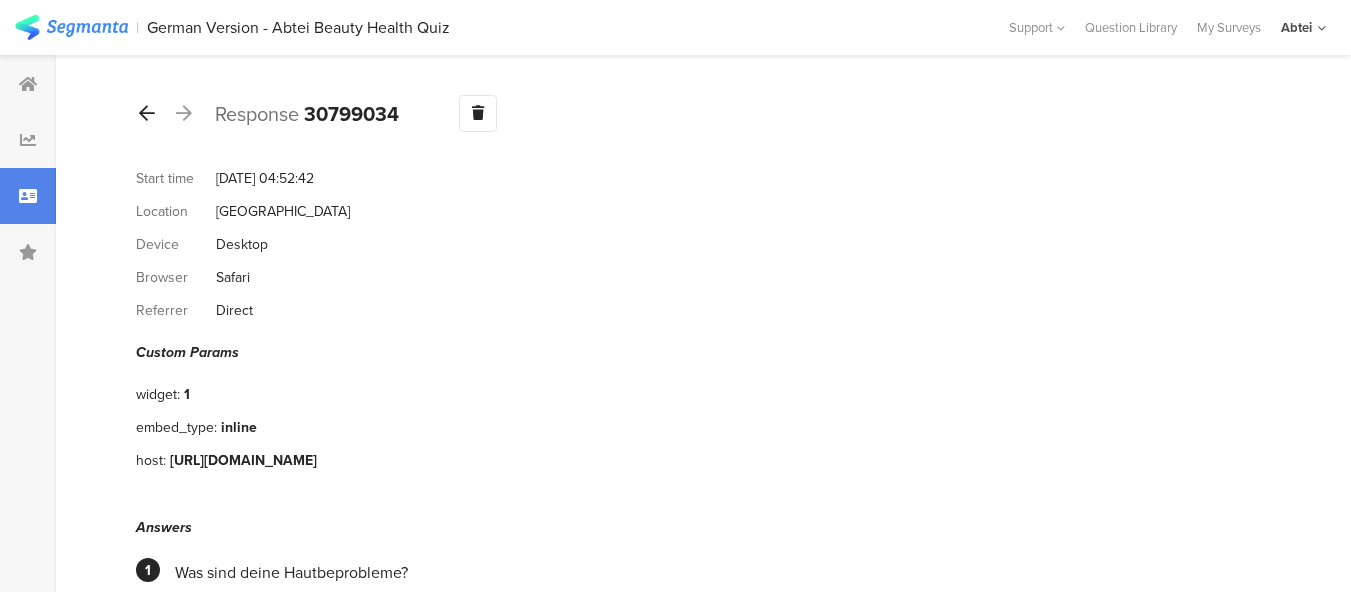 click at bounding box center (147, 113) 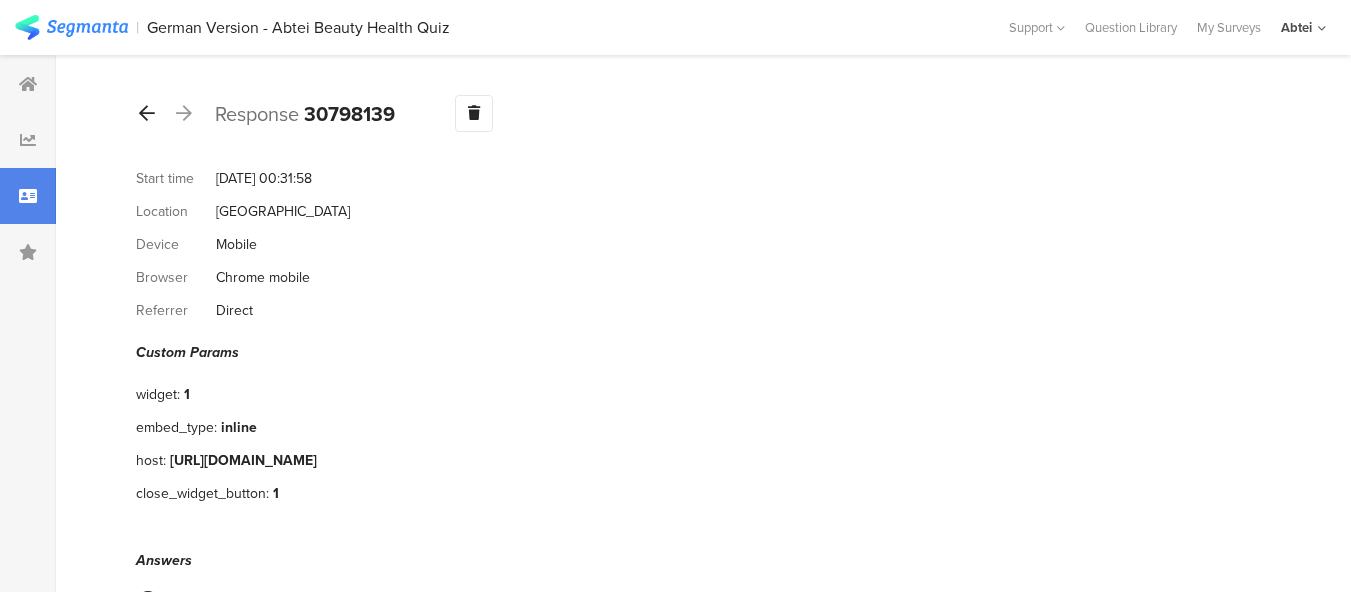 click at bounding box center [147, 113] 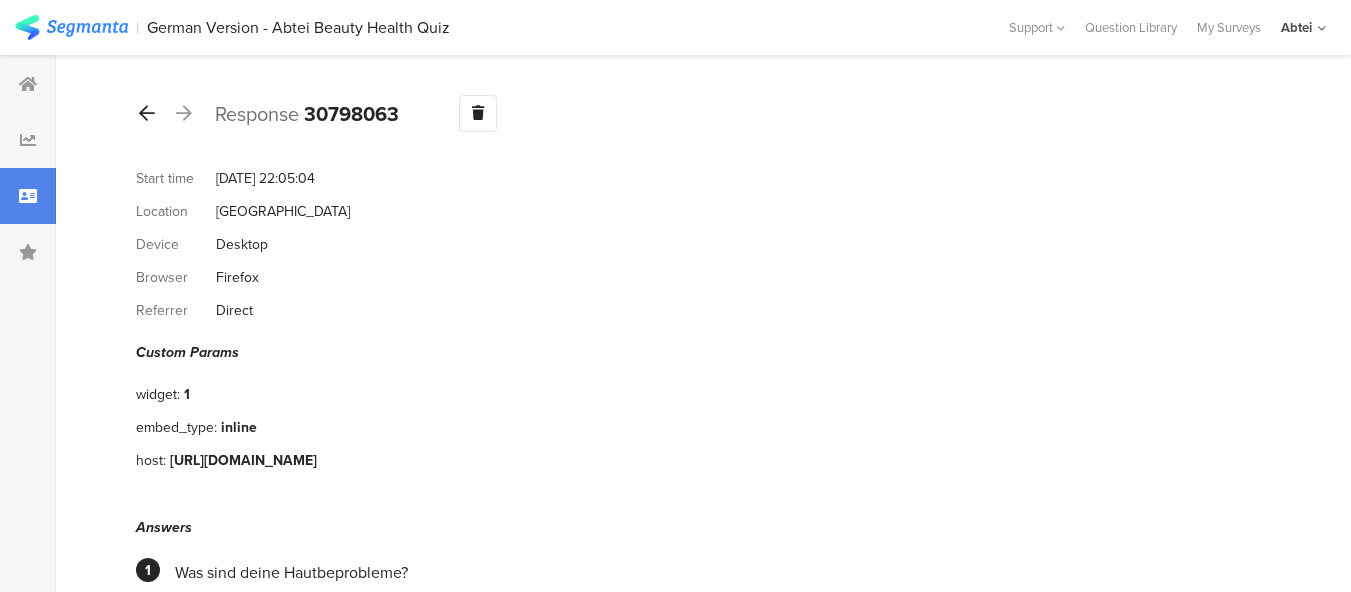 click at bounding box center [147, 113] 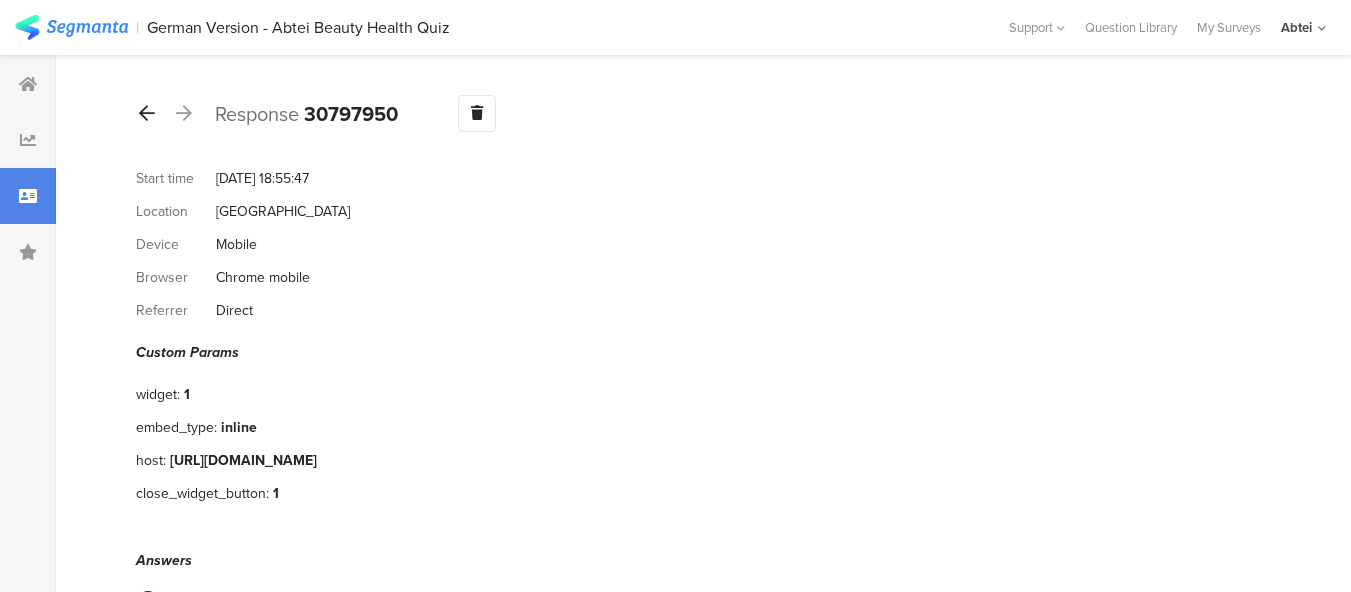 click at bounding box center (147, 113) 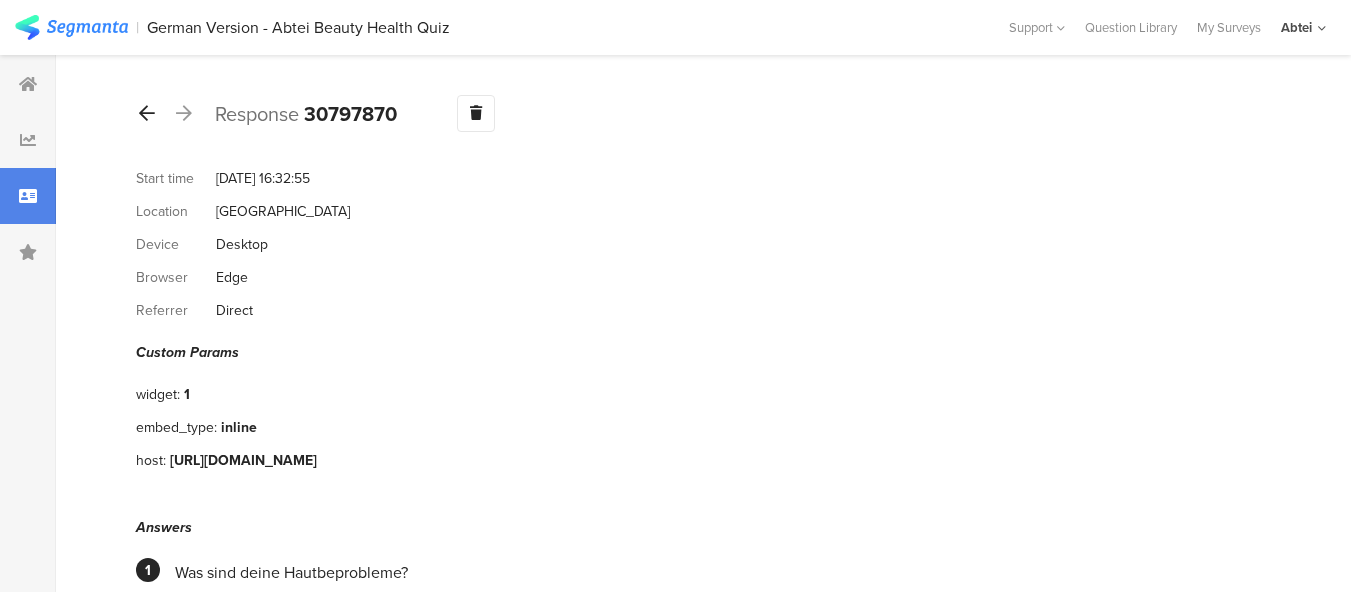 click at bounding box center (147, 113) 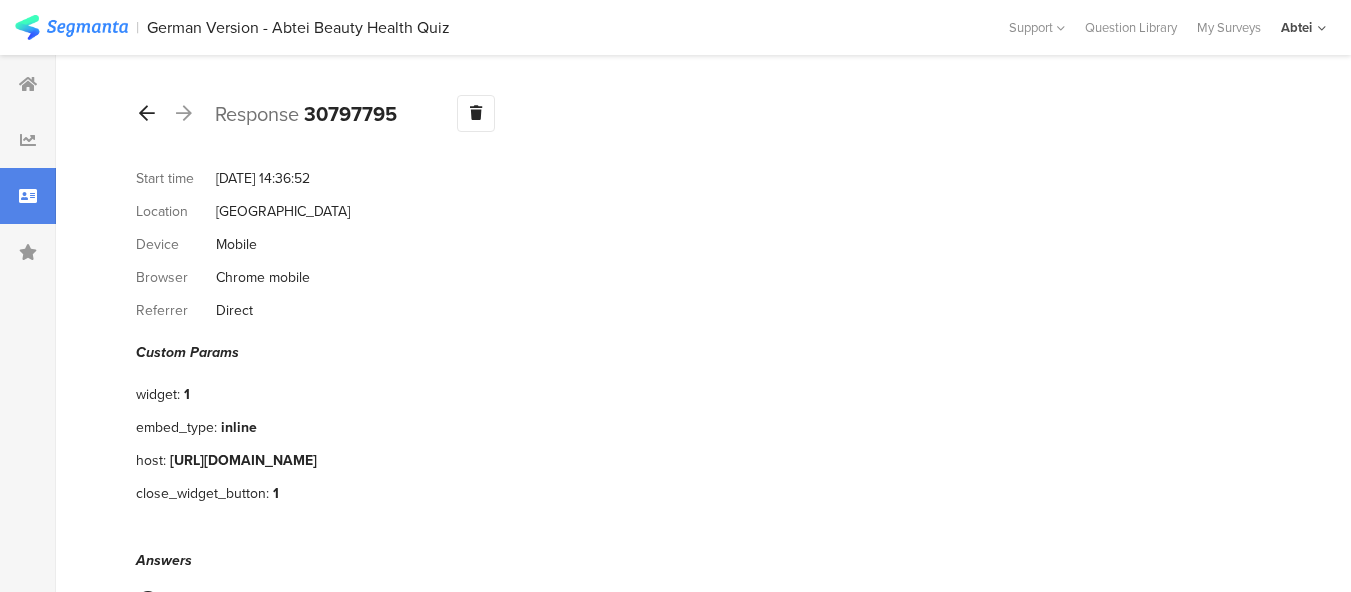 click at bounding box center (147, 113) 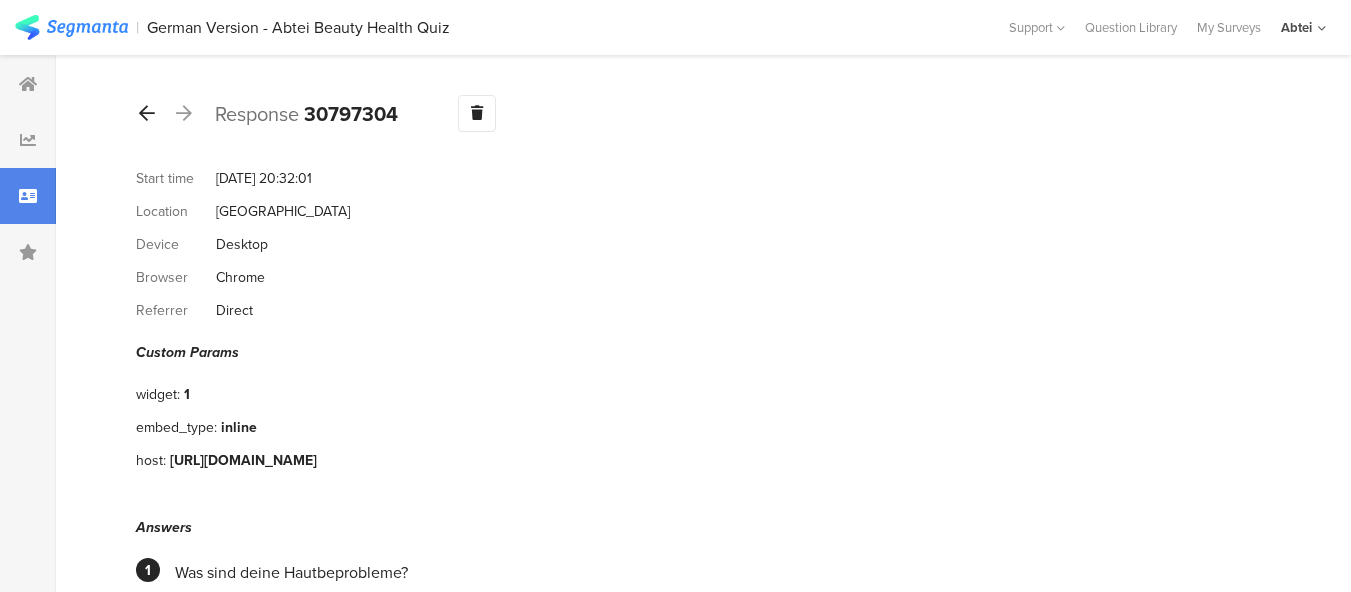 click at bounding box center (147, 113) 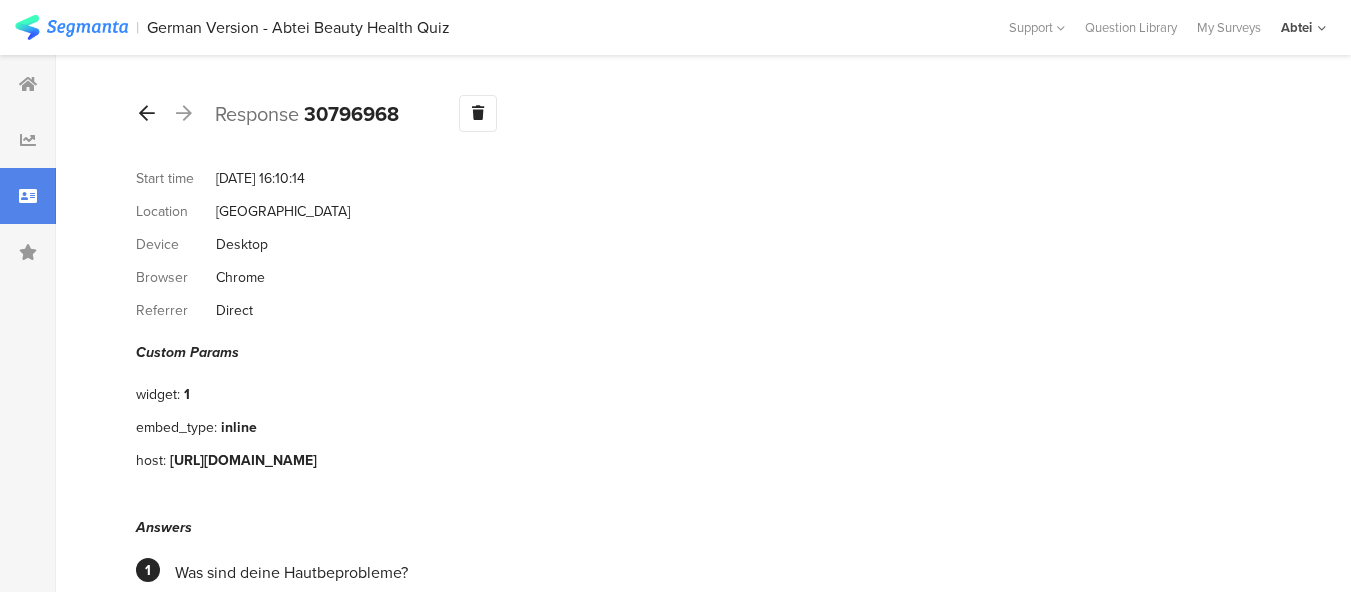 click at bounding box center [147, 113] 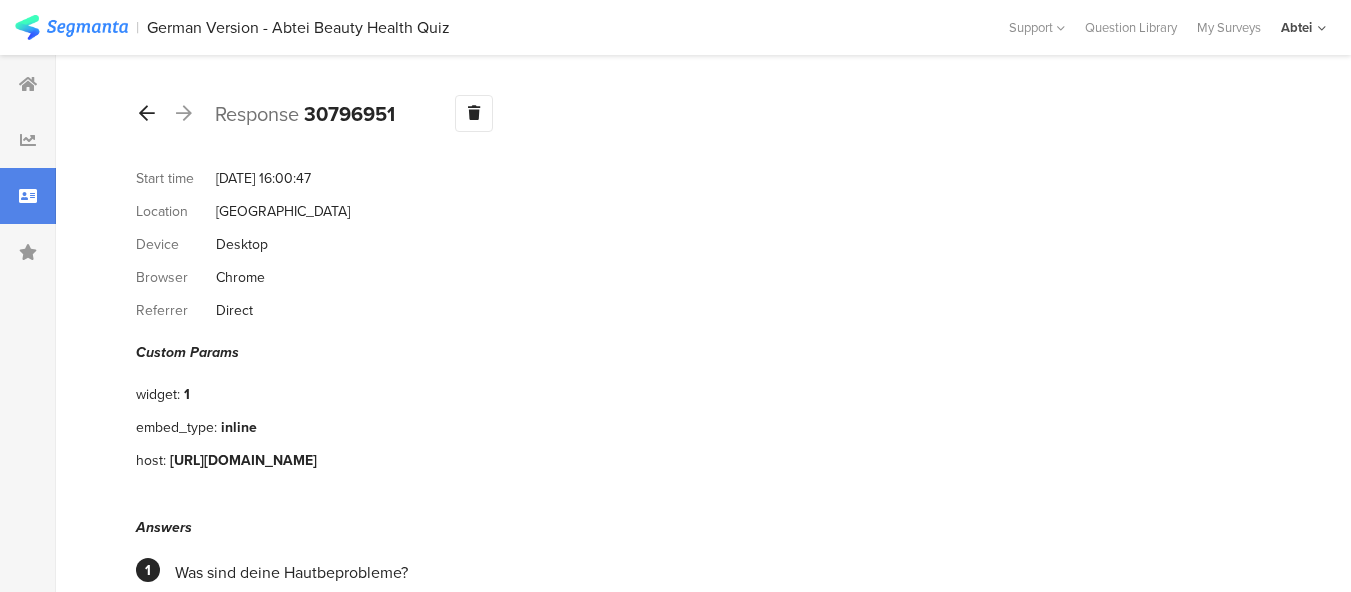 click at bounding box center [147, 113] 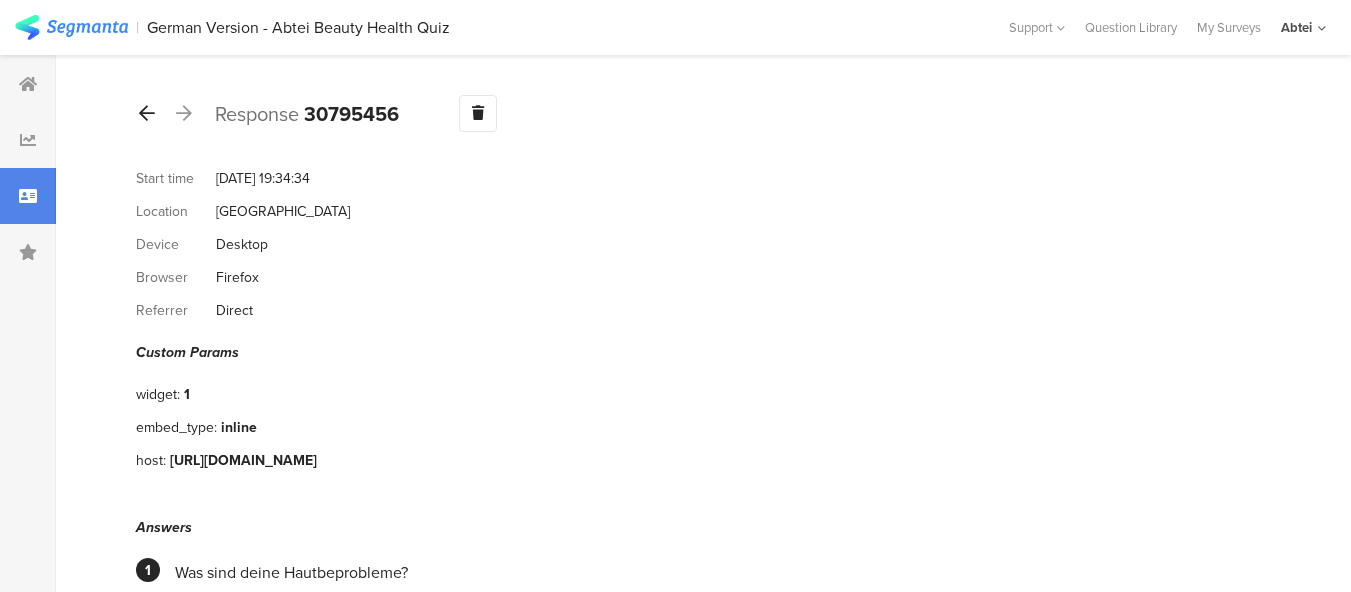 click at bounding box center [147, 113] 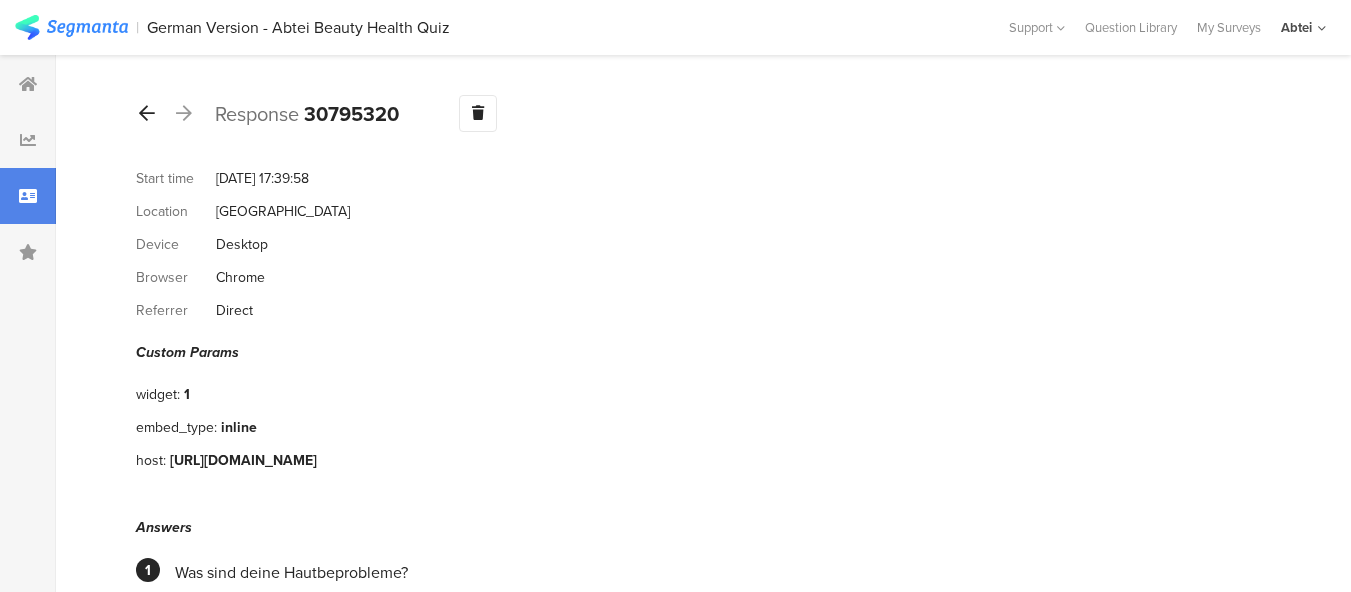 click at bounding box center [147, 113] 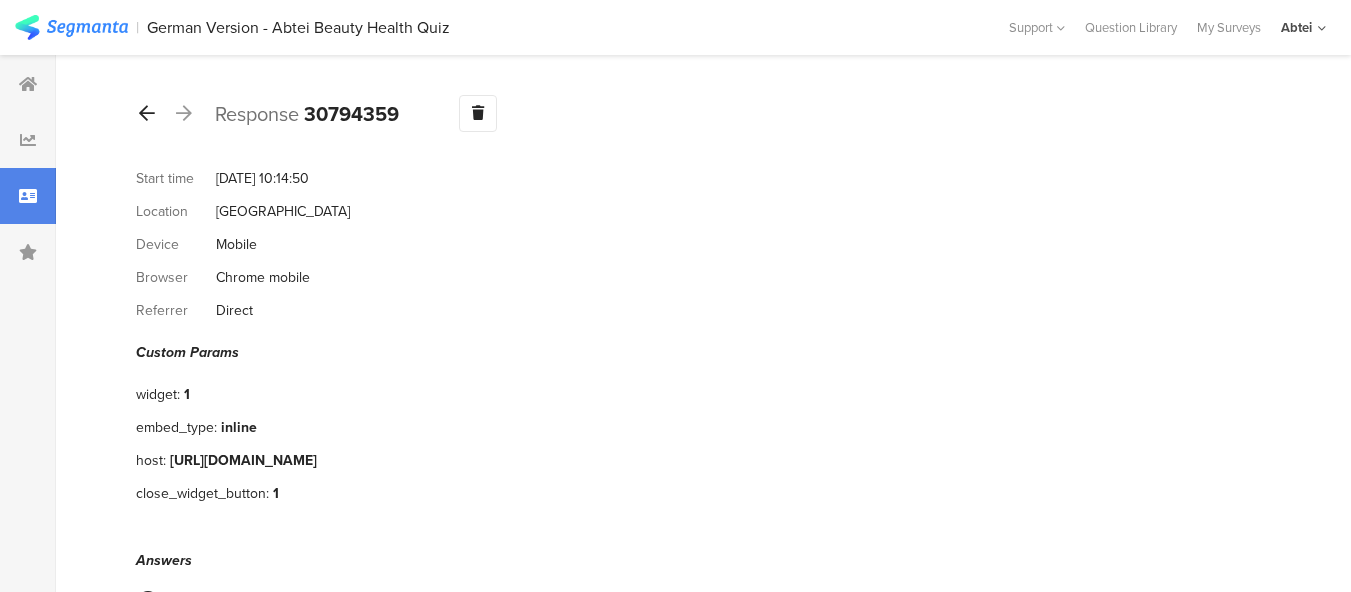click at bounding box center (147, 113) 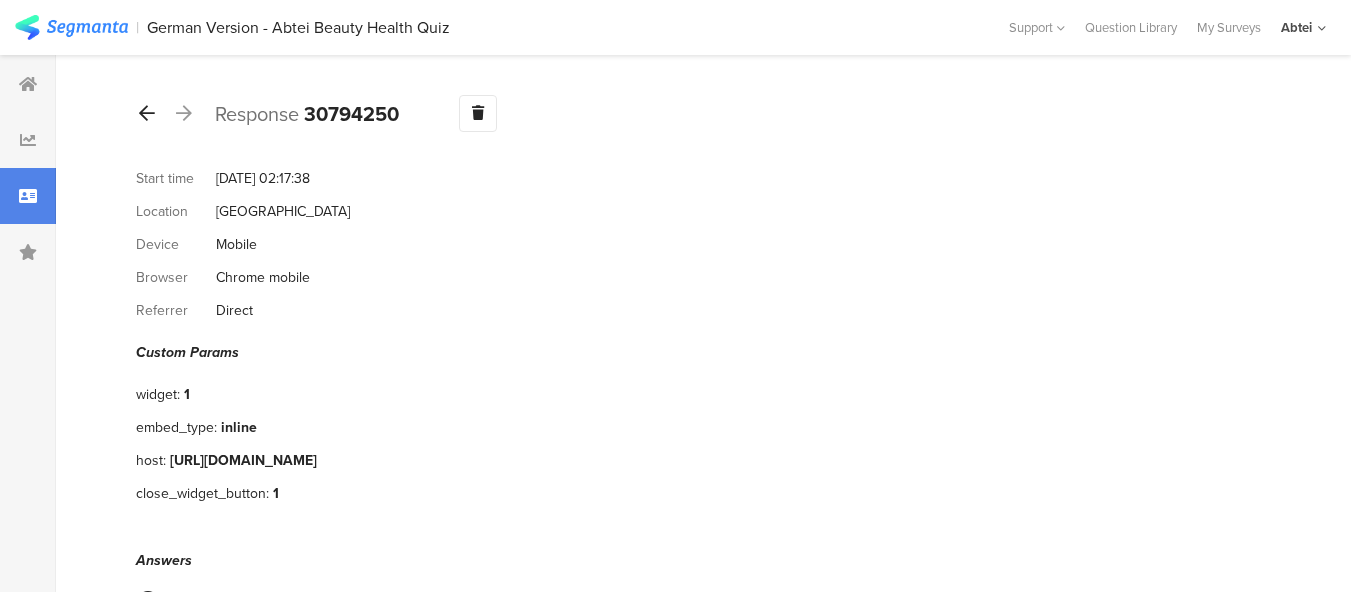 click at bounding box center [147, 113] 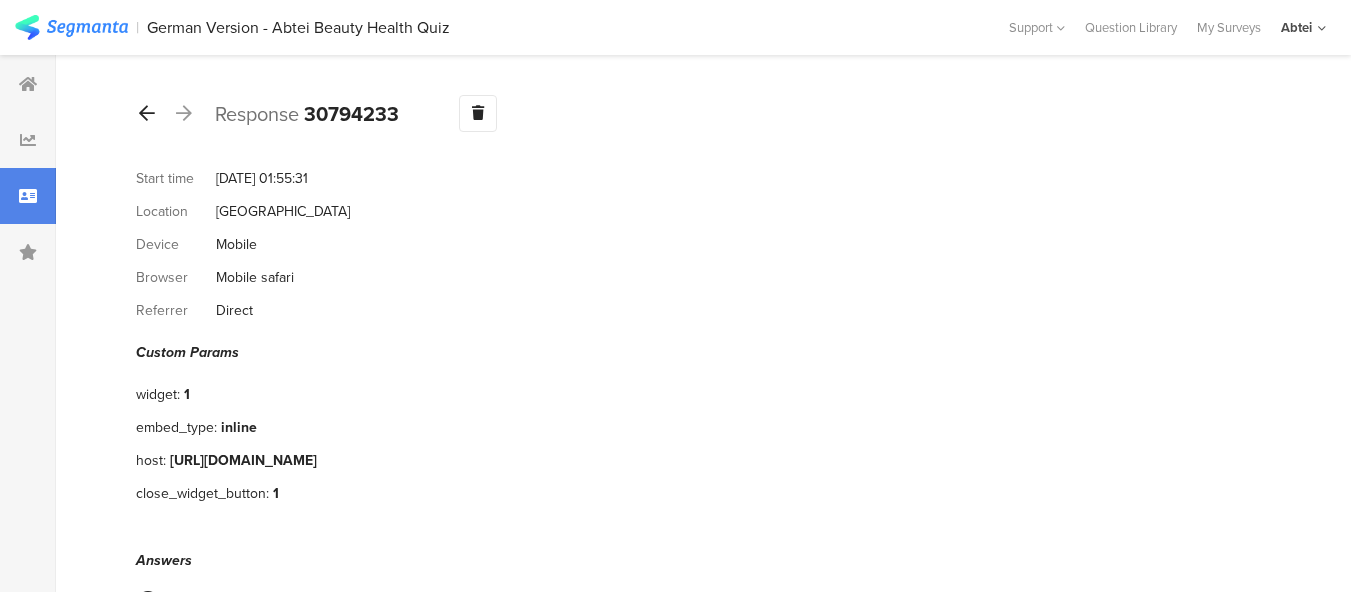 click at bounding box center (147, 113) 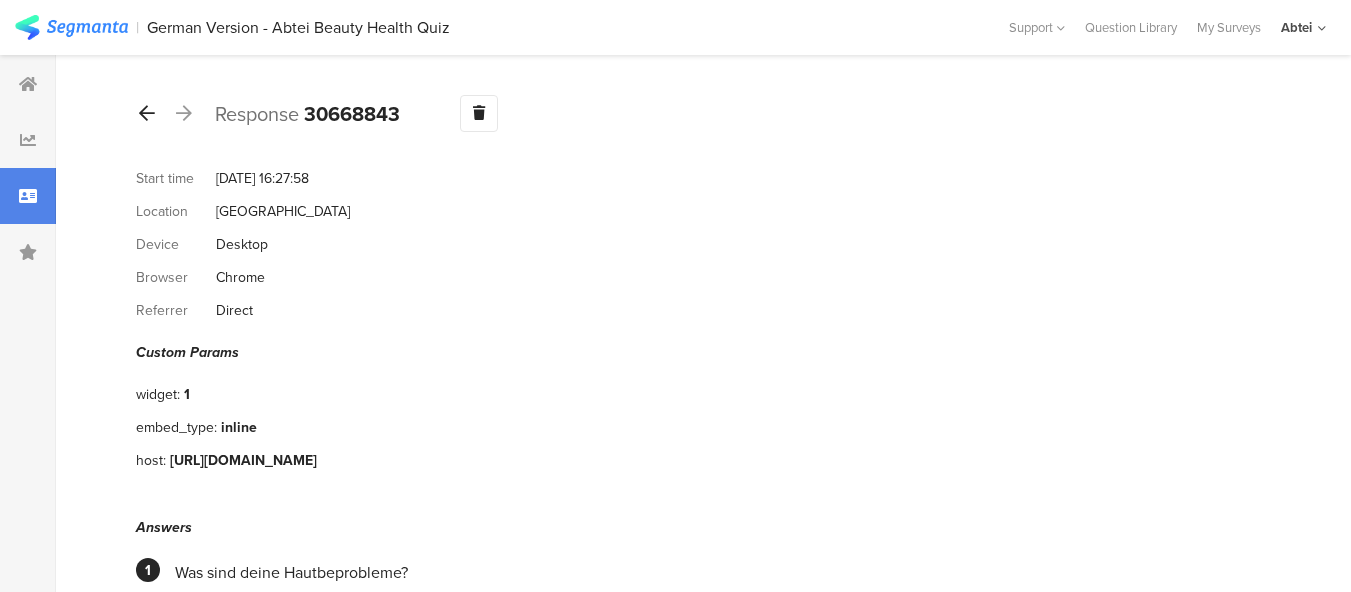 click at bounding box center [147, 113] 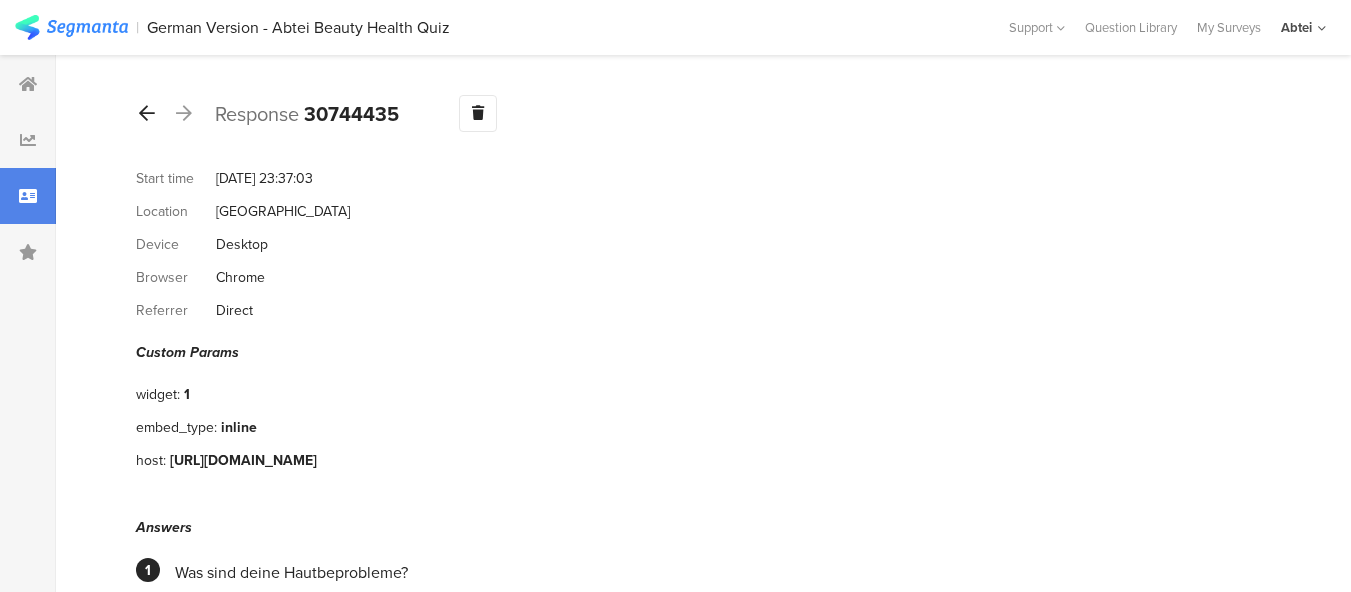click at bounding box center [147, 113] 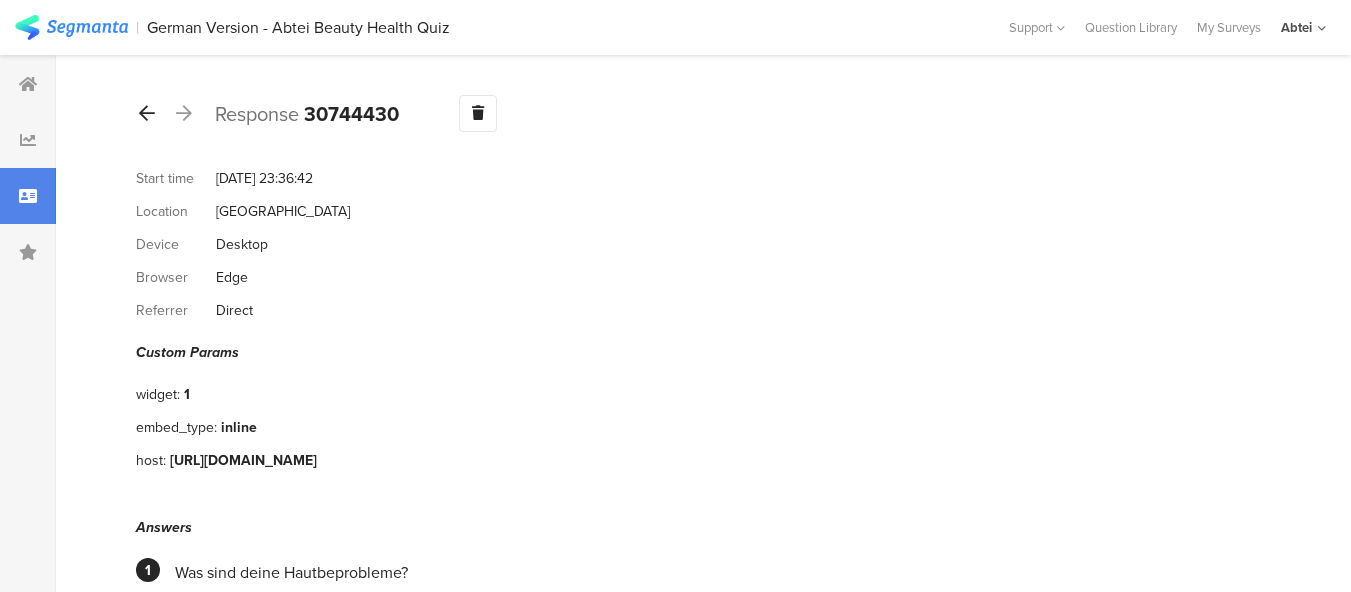 click at bounding box center (147, 113) 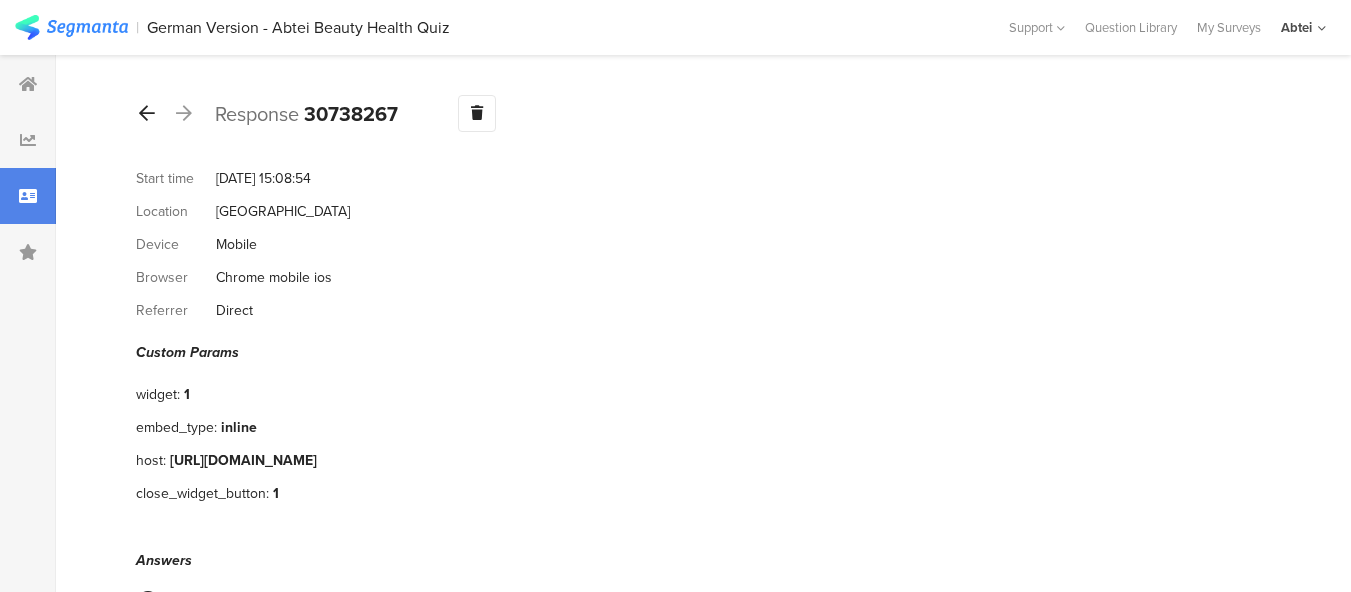 click at bounding box center (147, 113) 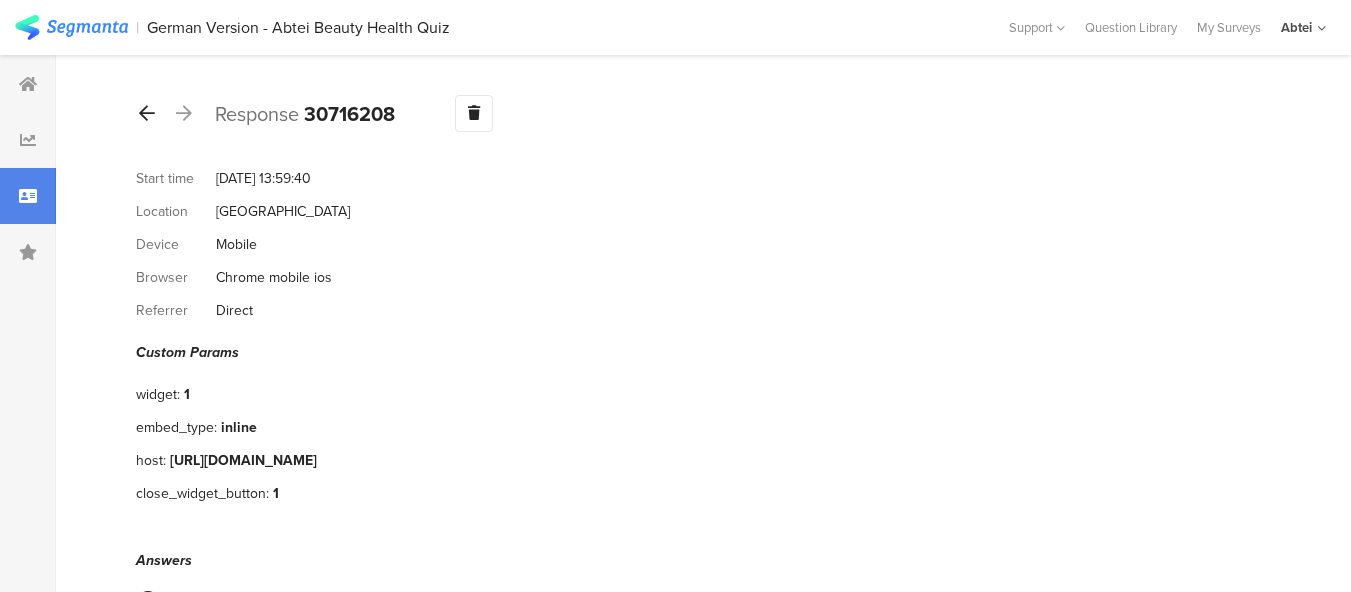 click at bounding box center (147, 113) 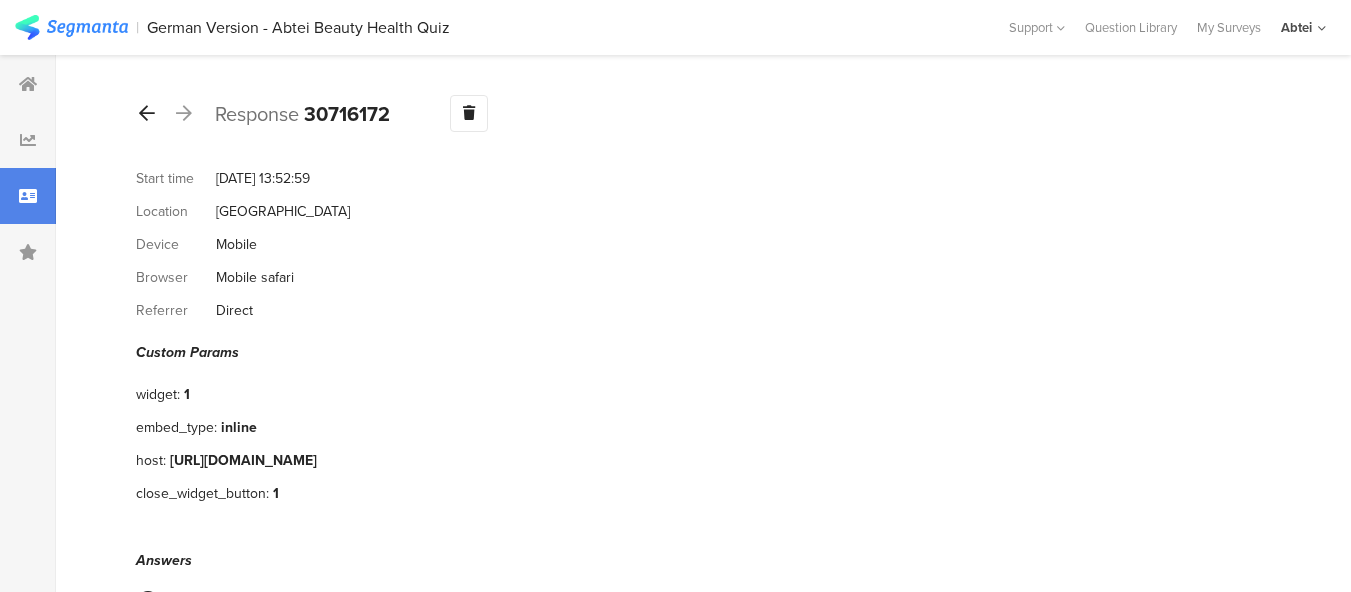 click at bounding box center (147, 113) 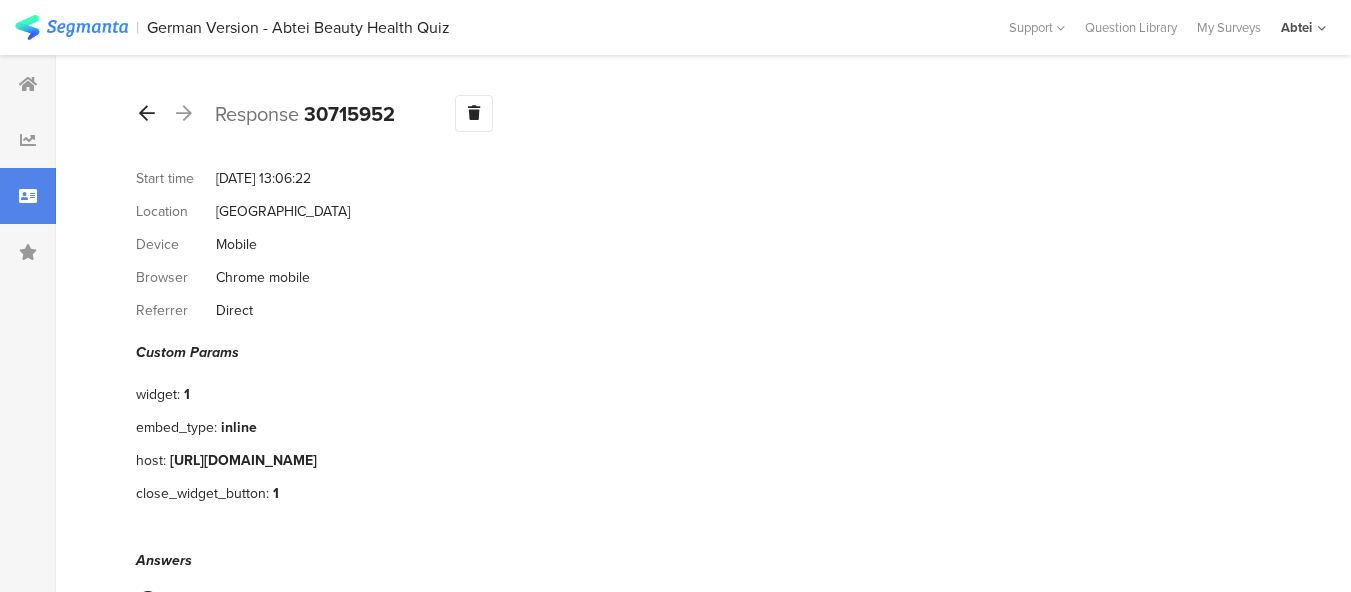 click at bounding box center [147, 113] 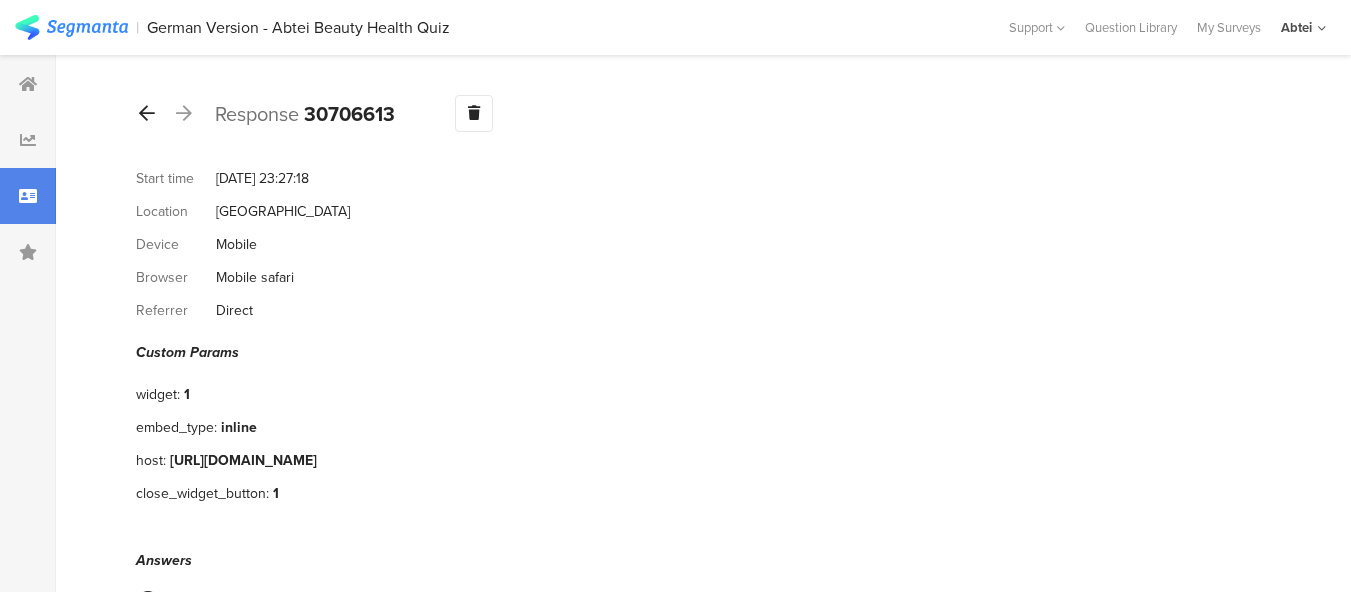 click at bounding box center (147, 113) 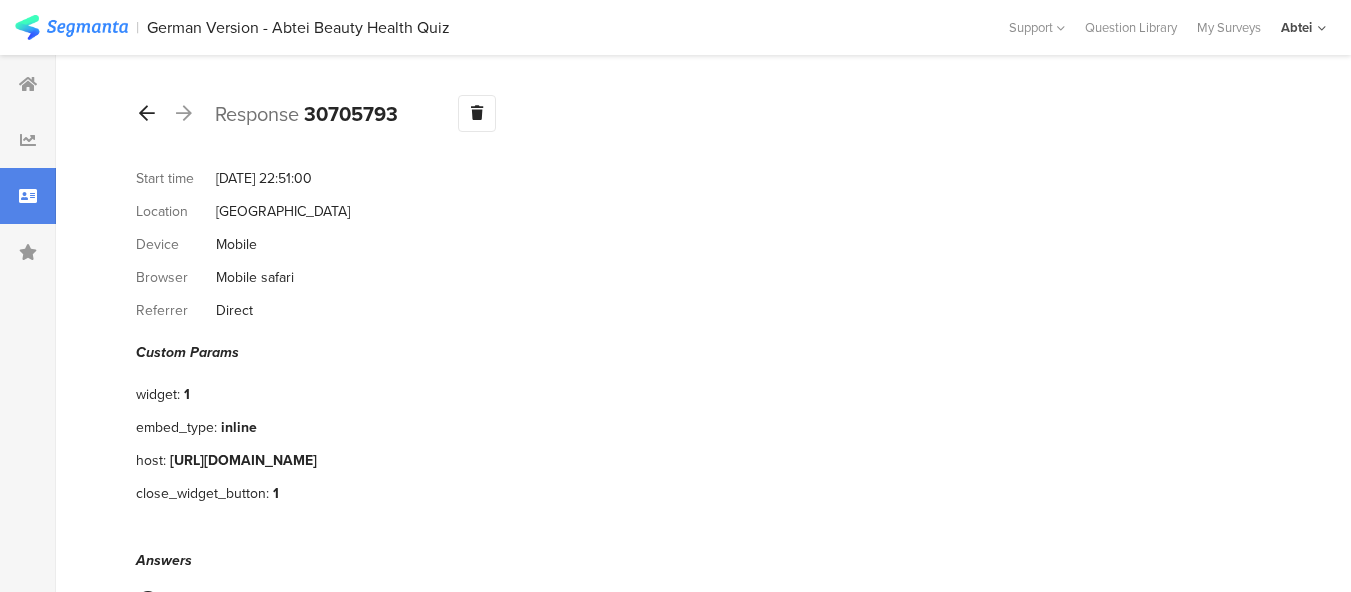 click at bounding box center [147, 113] 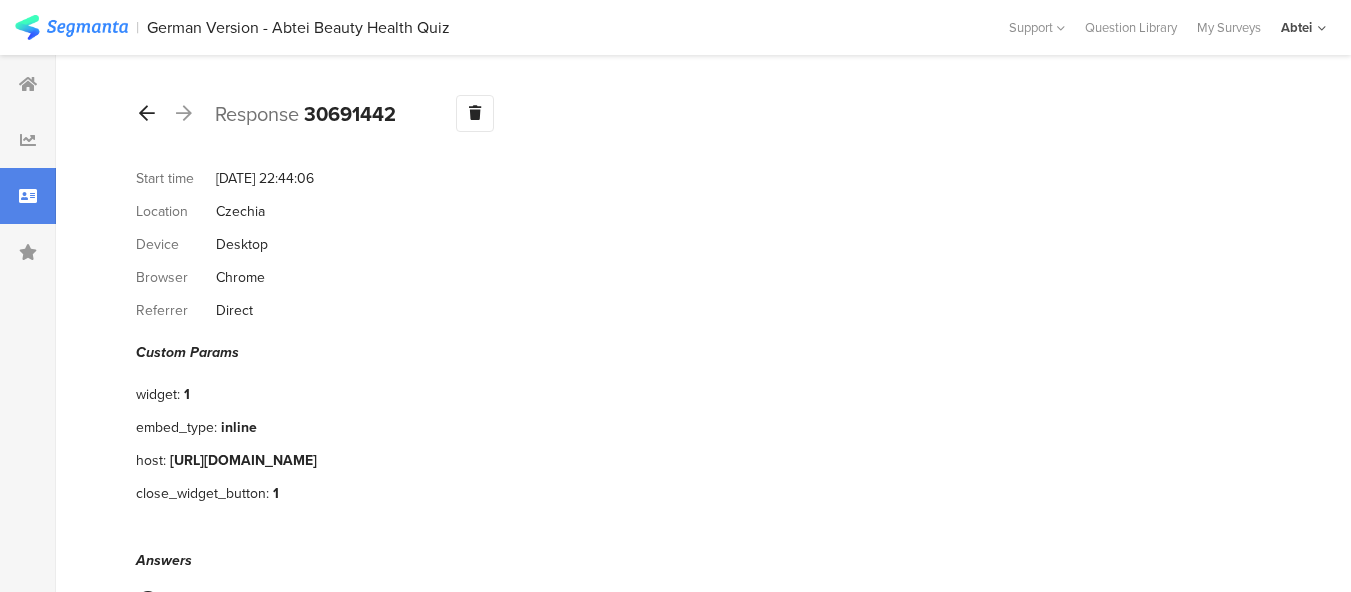 click at bounding box center (147, 113) 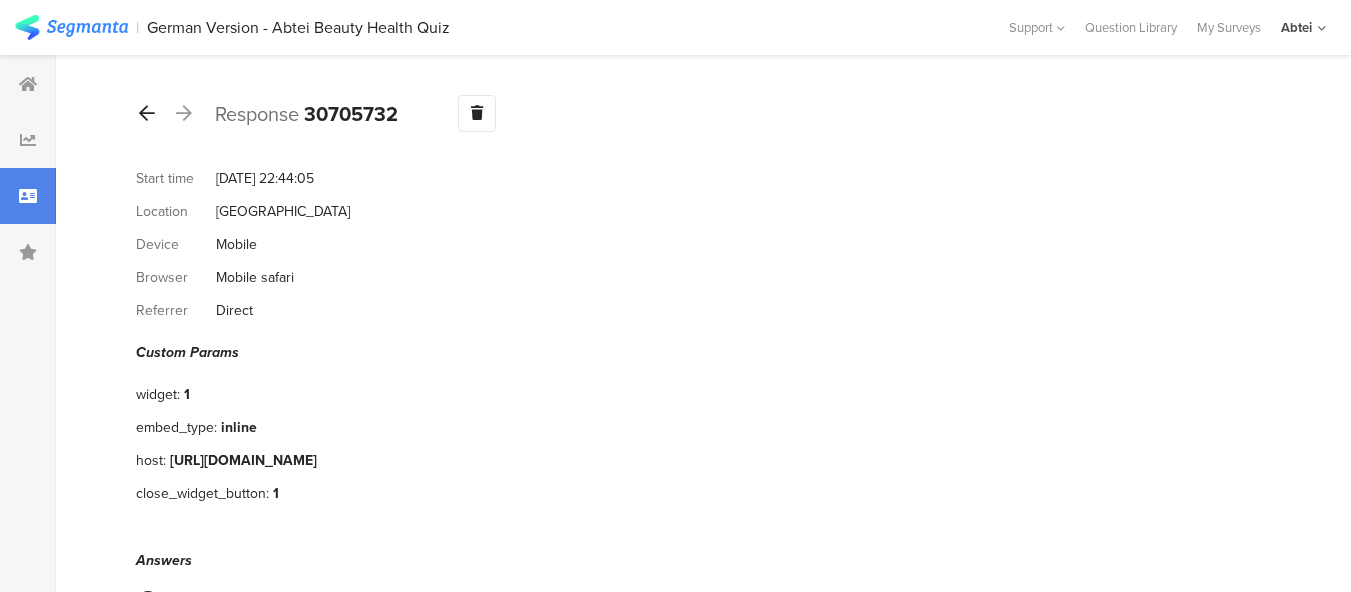 click at bounding box center (147, 113) 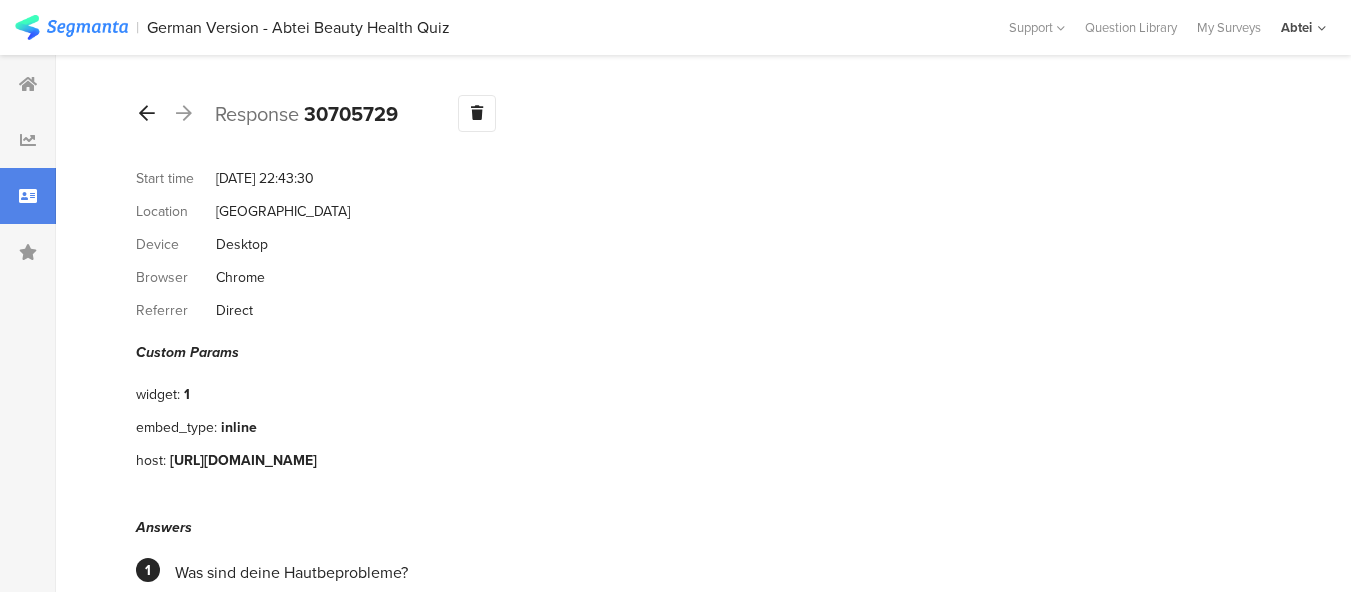 click at bounding box center [147, 113] 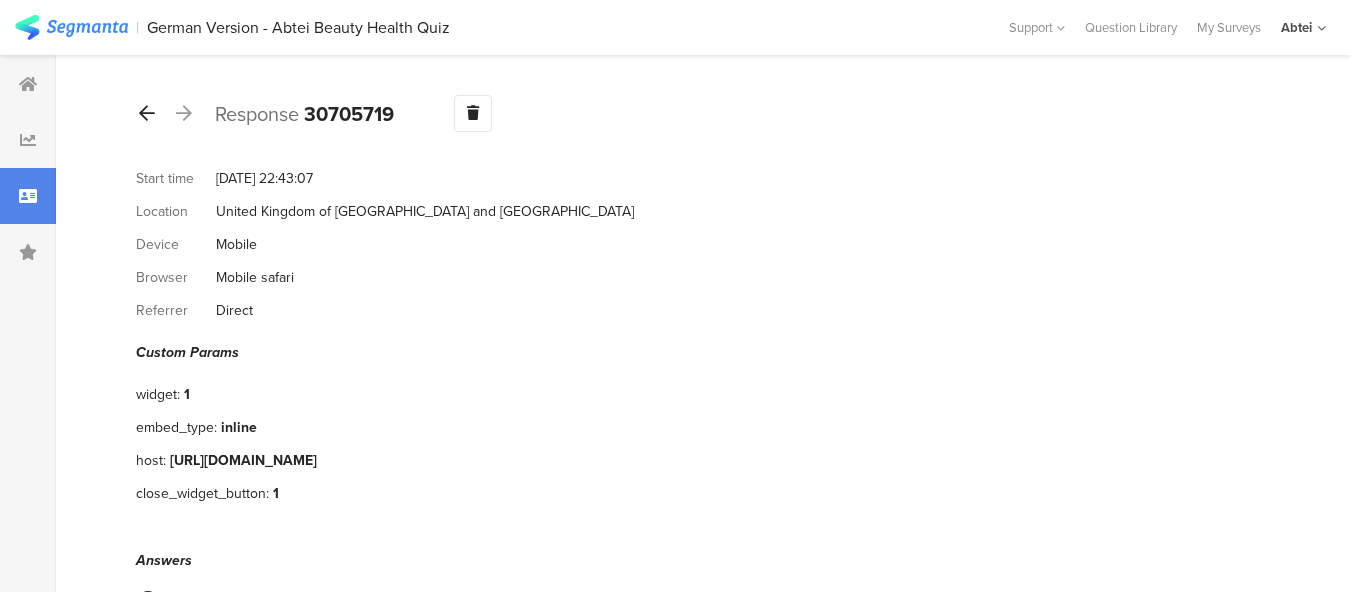 click at bounding box center [147, 113] 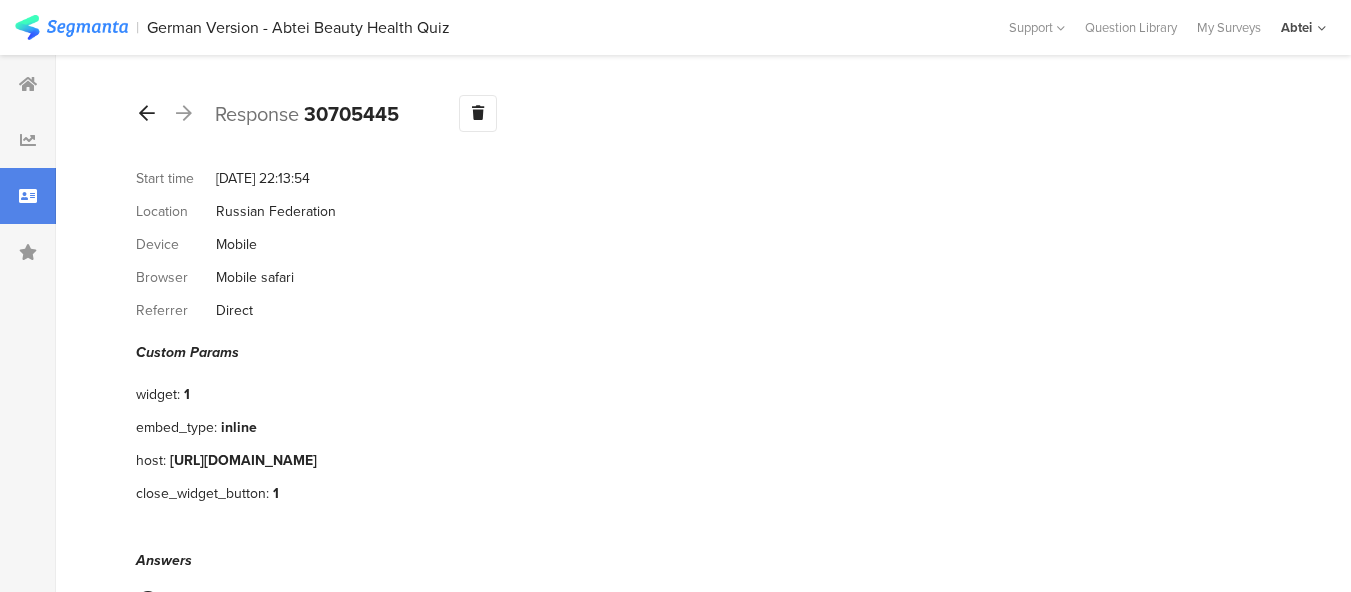 click at bounding box center [147, 113] 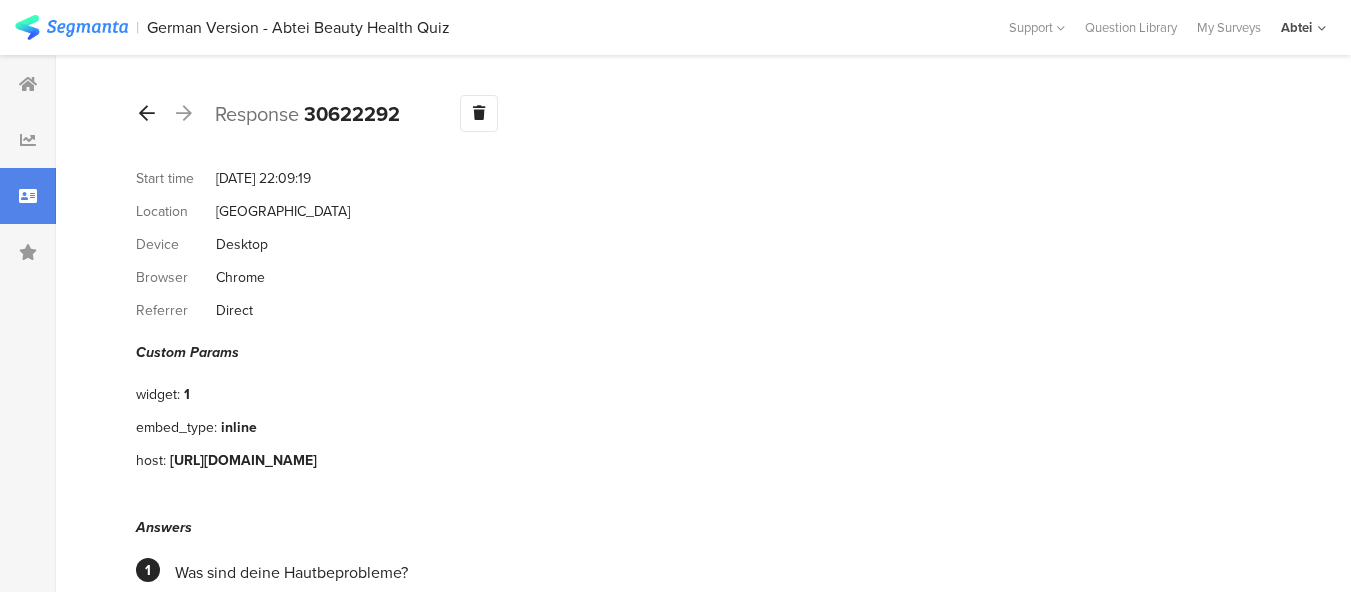 click at bounding box center [147, 113] 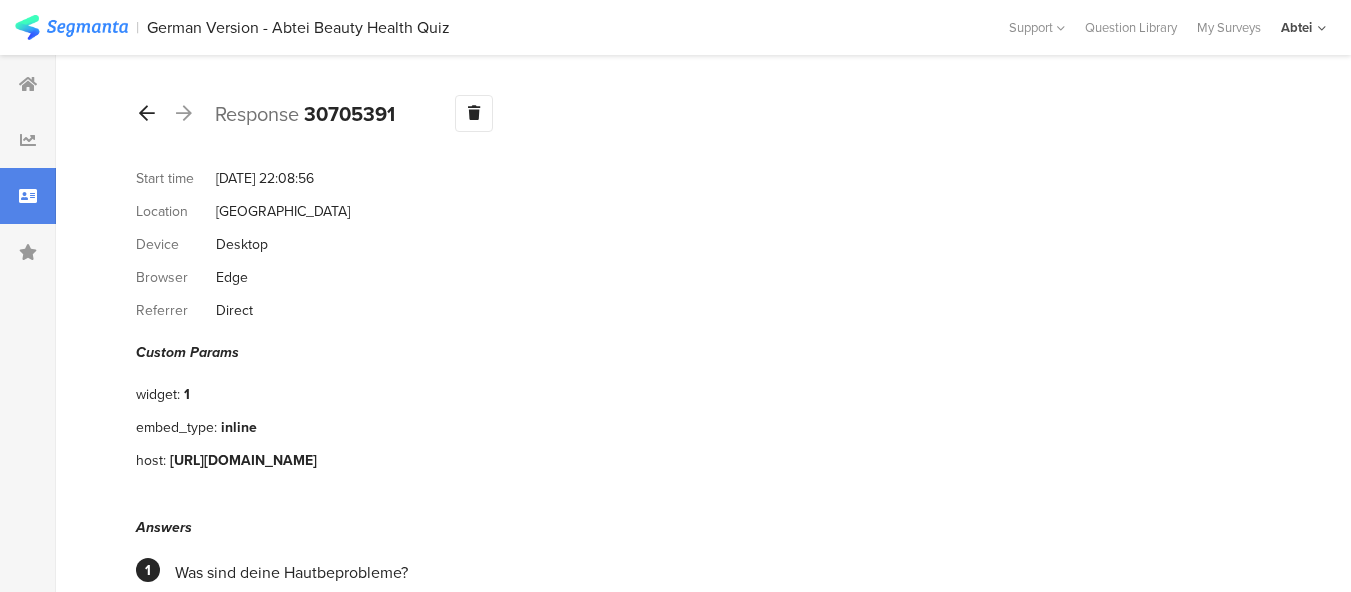 click at bounding box center [147, 113] 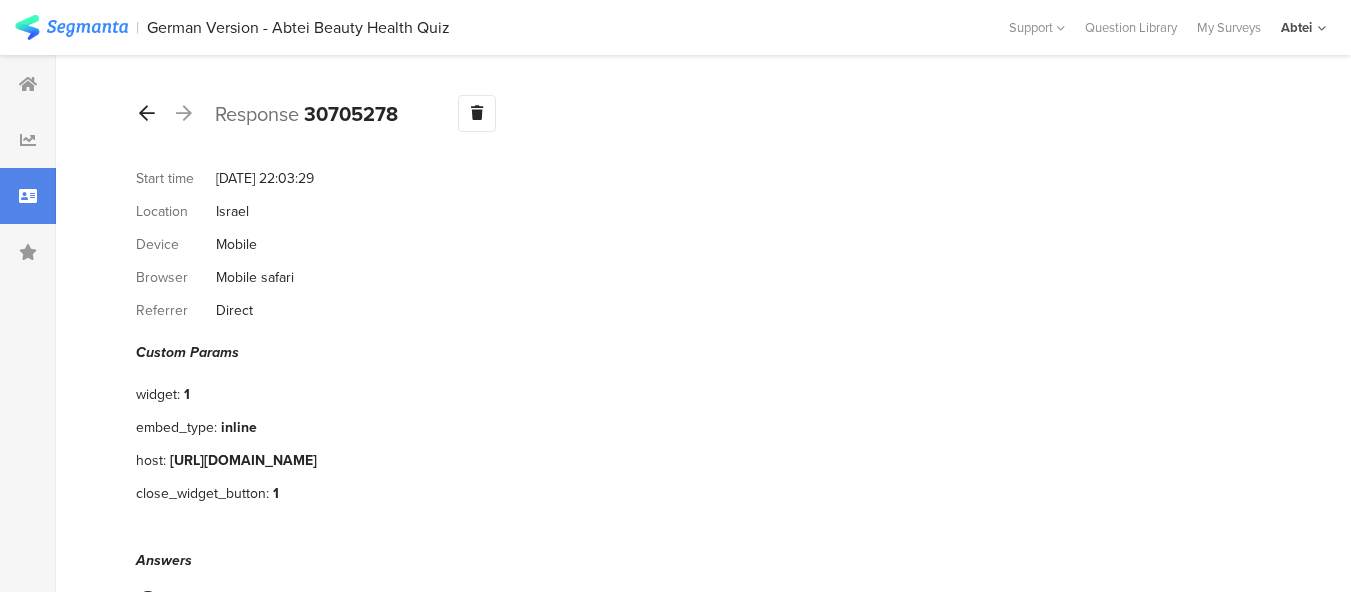 click at bounding box center (147, 113) 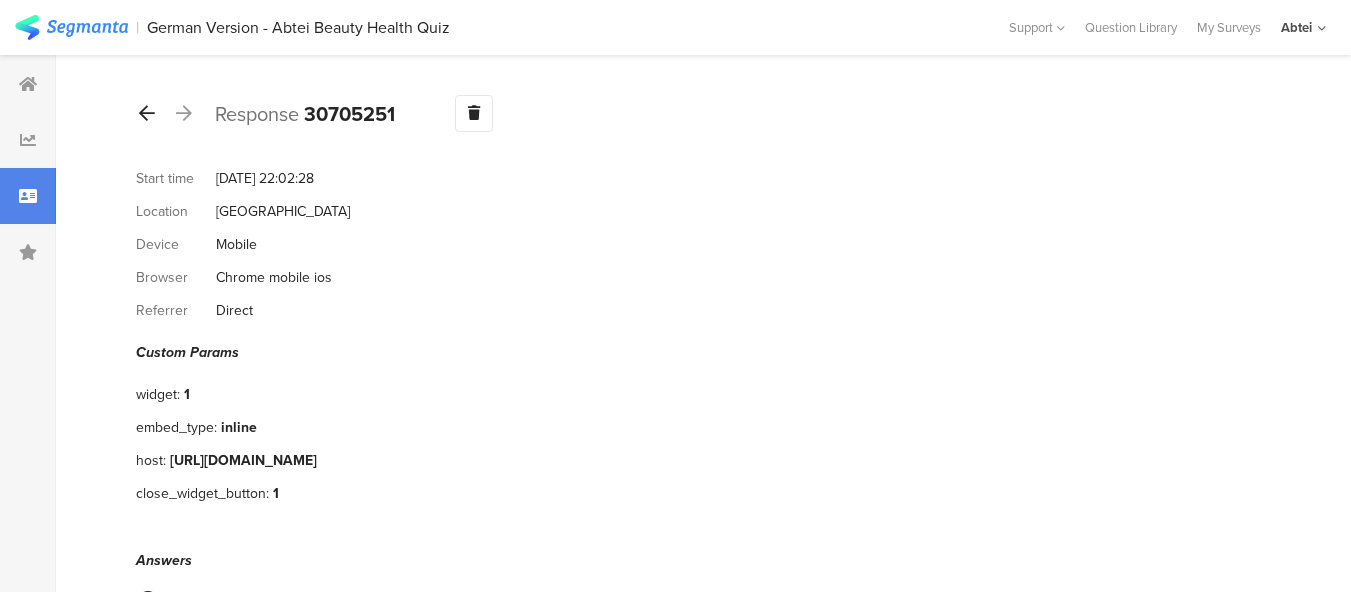 click at bounding box center (147, 113) 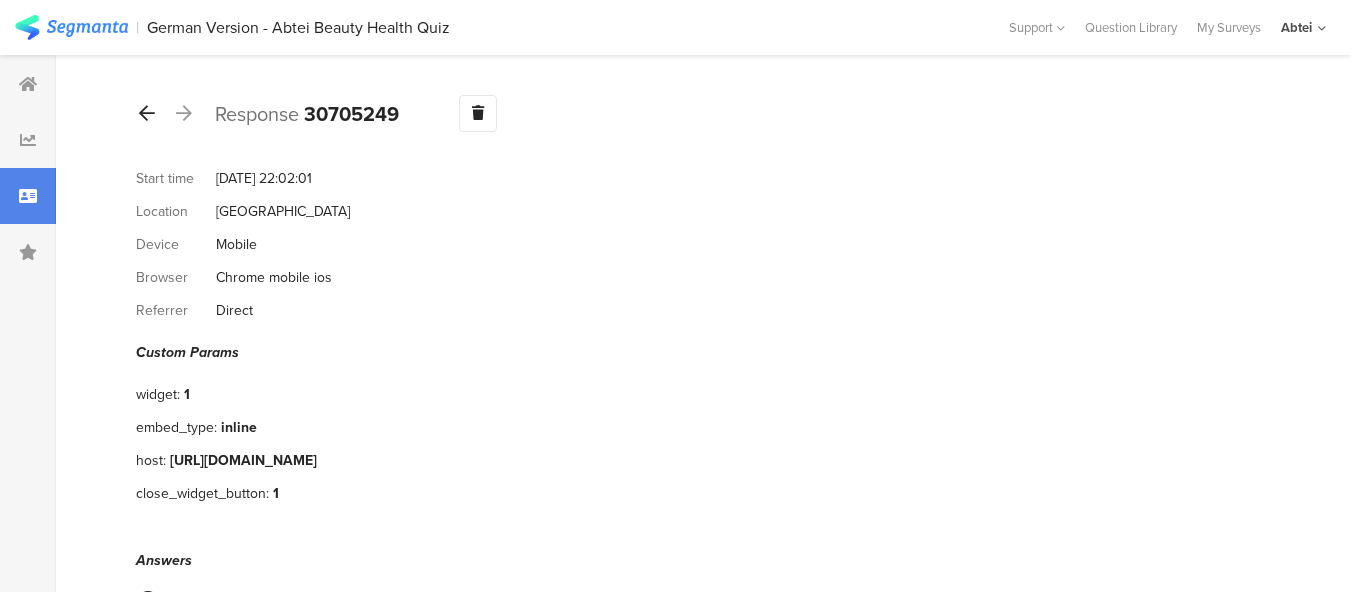 click at bounding box center [147, 113] 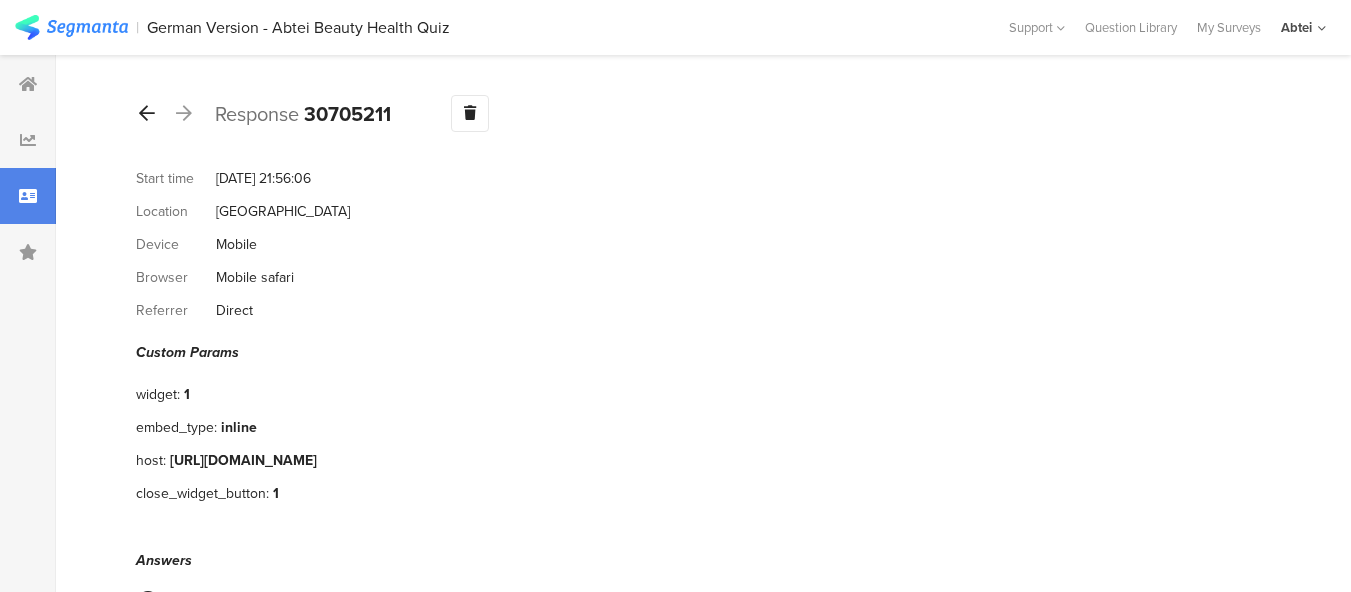 click at bounding box center [147, 113] 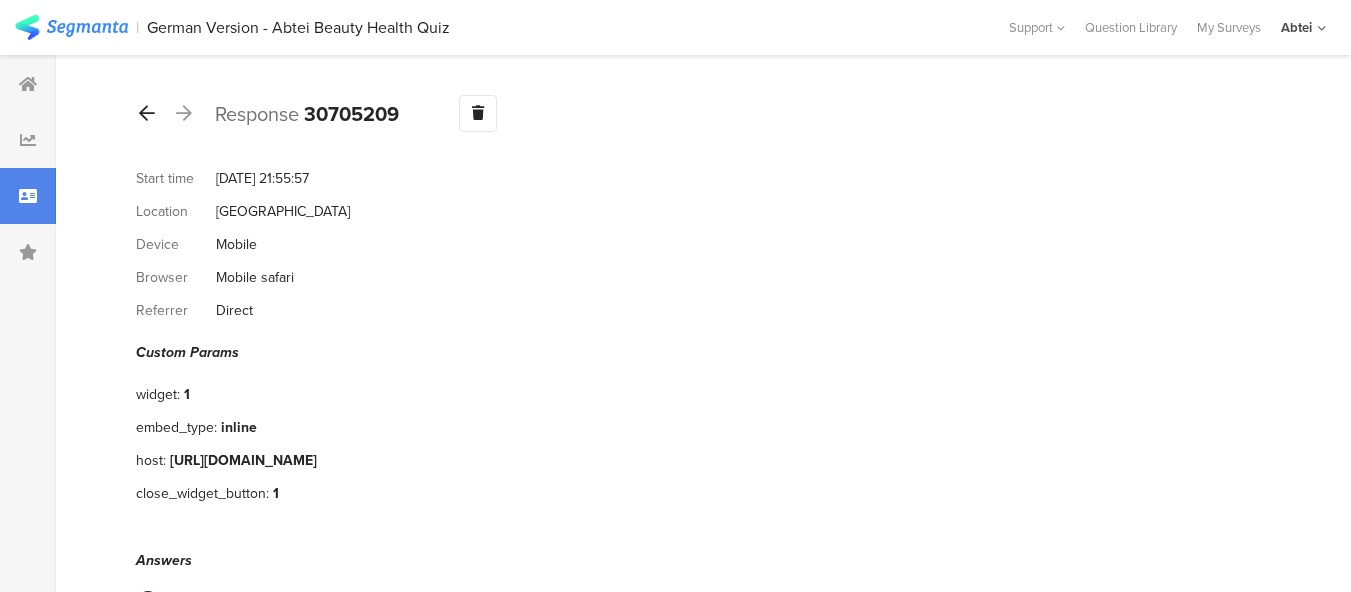 click at bounding box center [147, 113] 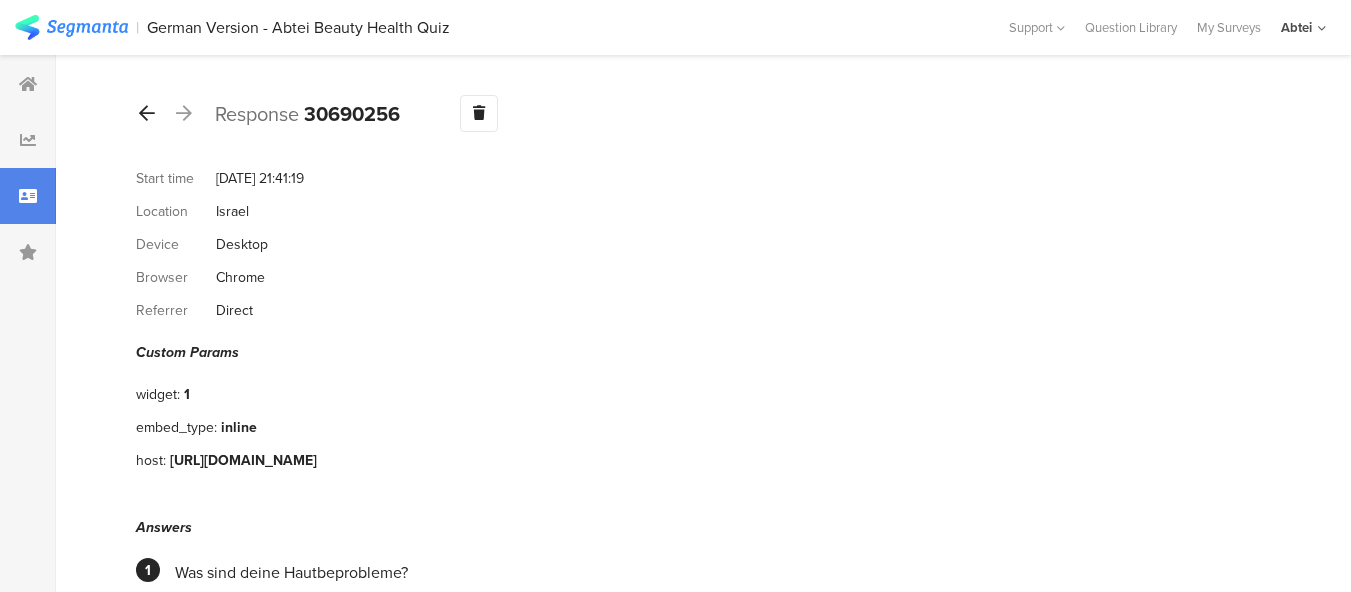 click at bounding box center (147, 113) 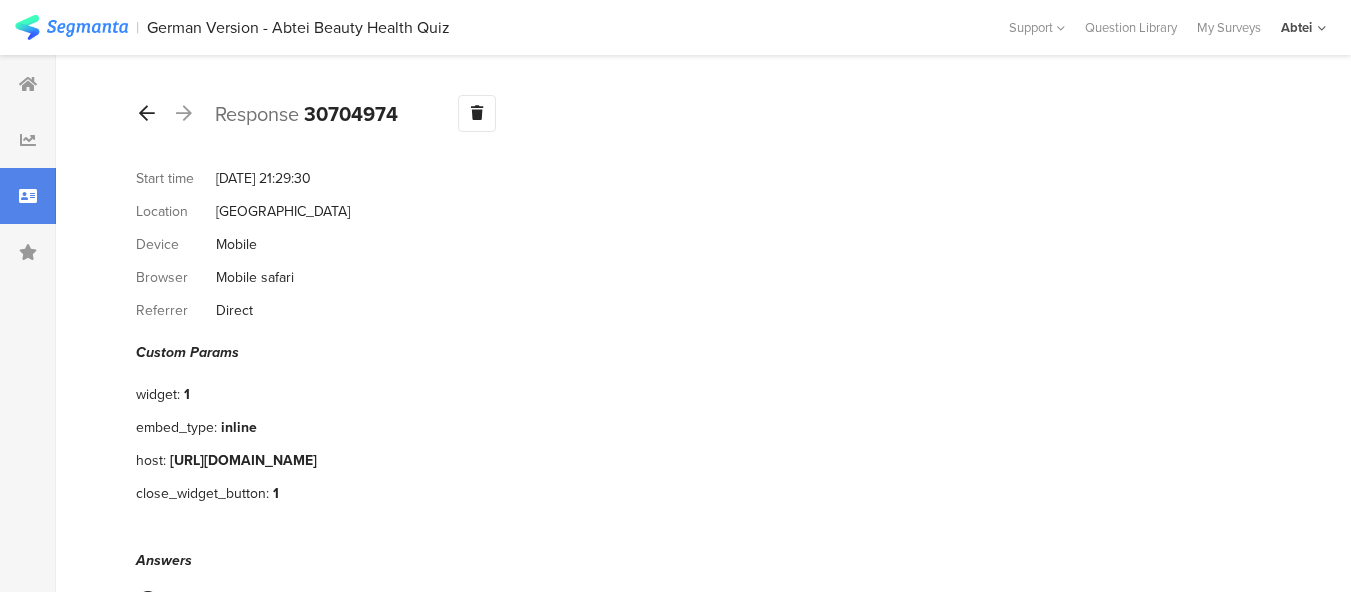 click at bounding box center [147, 113] 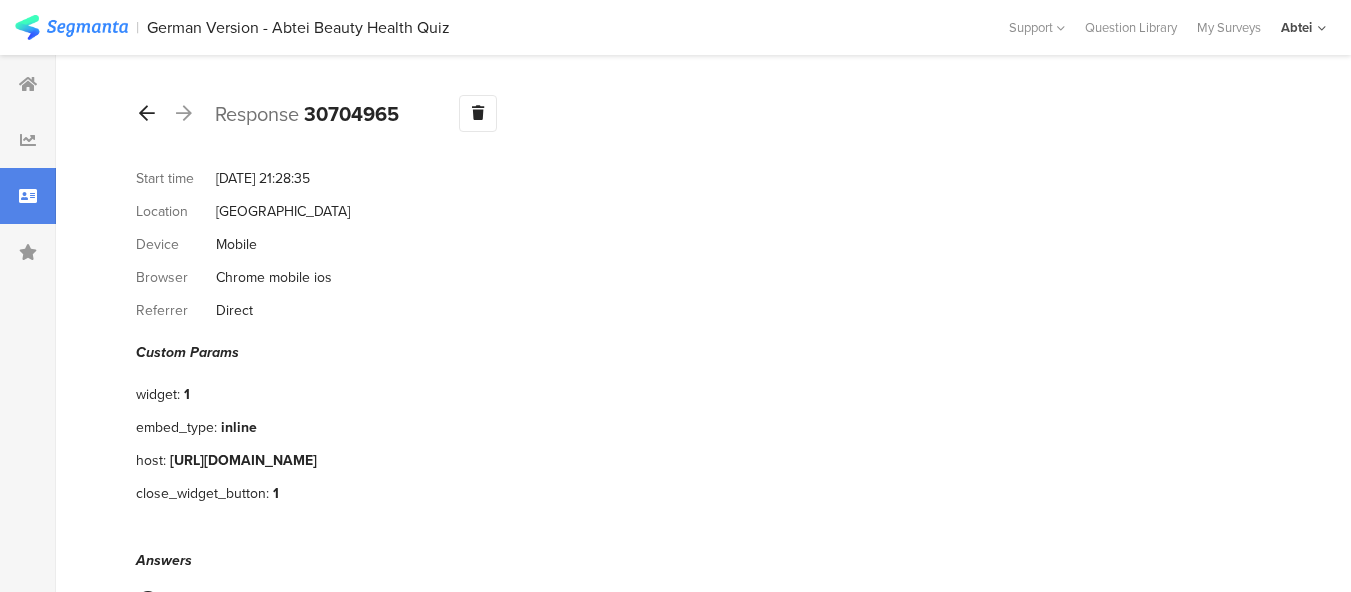 click at bounding box center [147, 113] 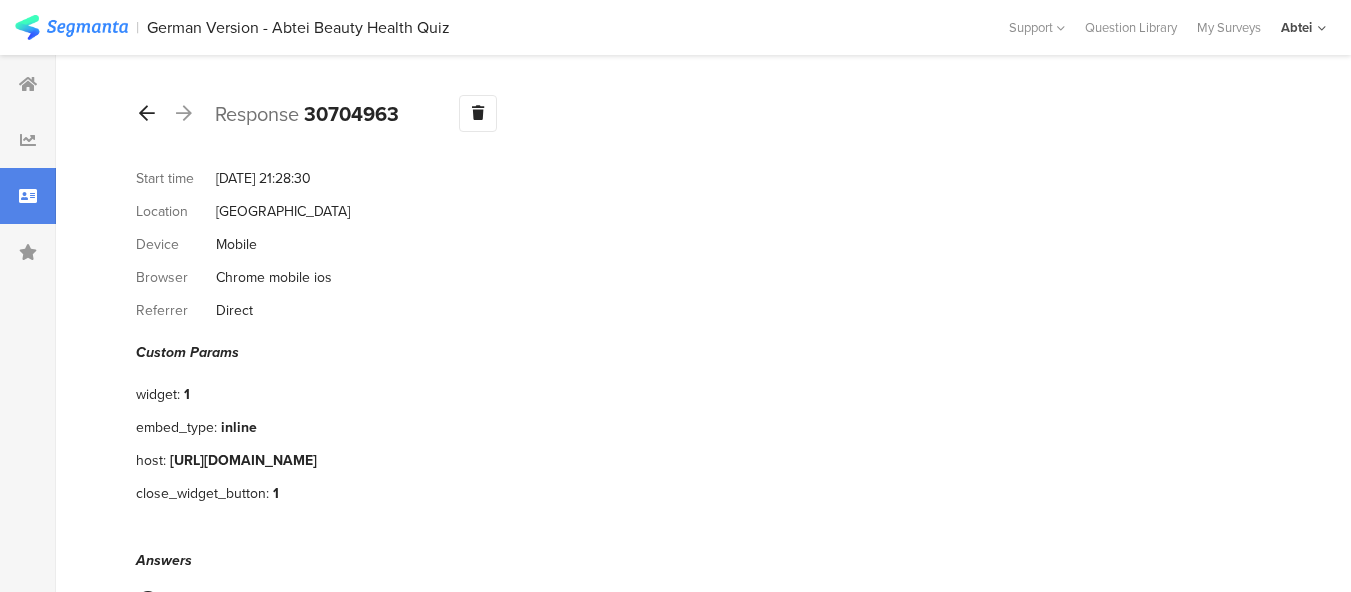 click at bounding box center (147, 113) 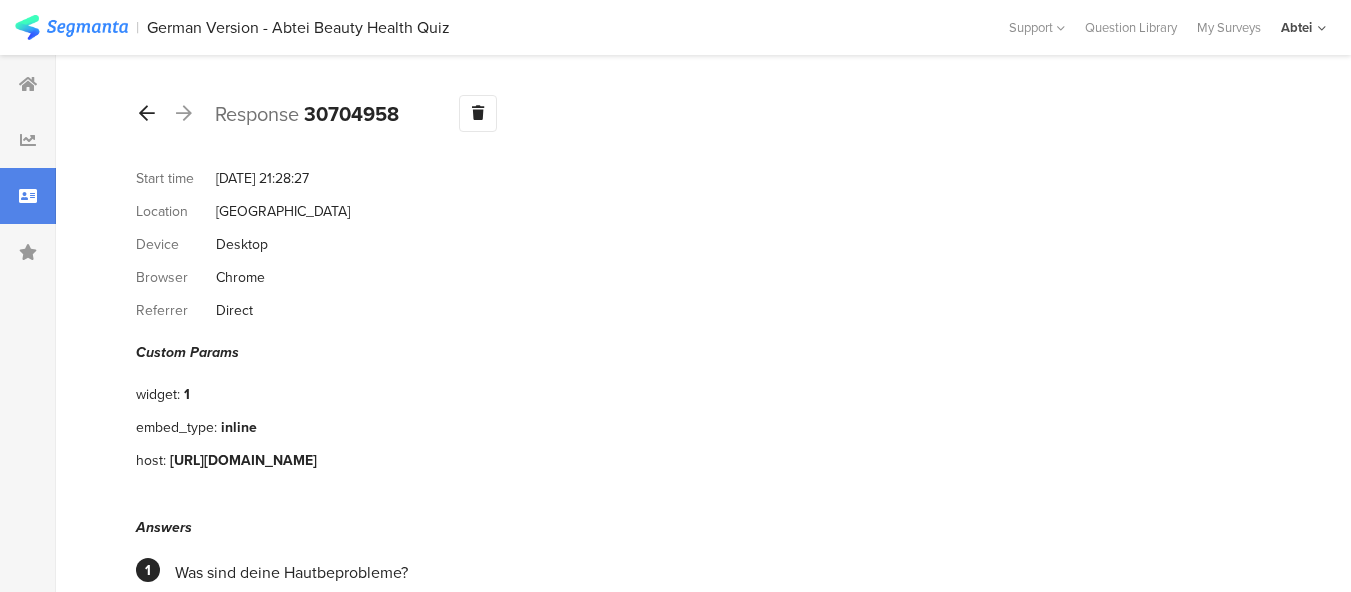 click at bounding box center (147, 113) 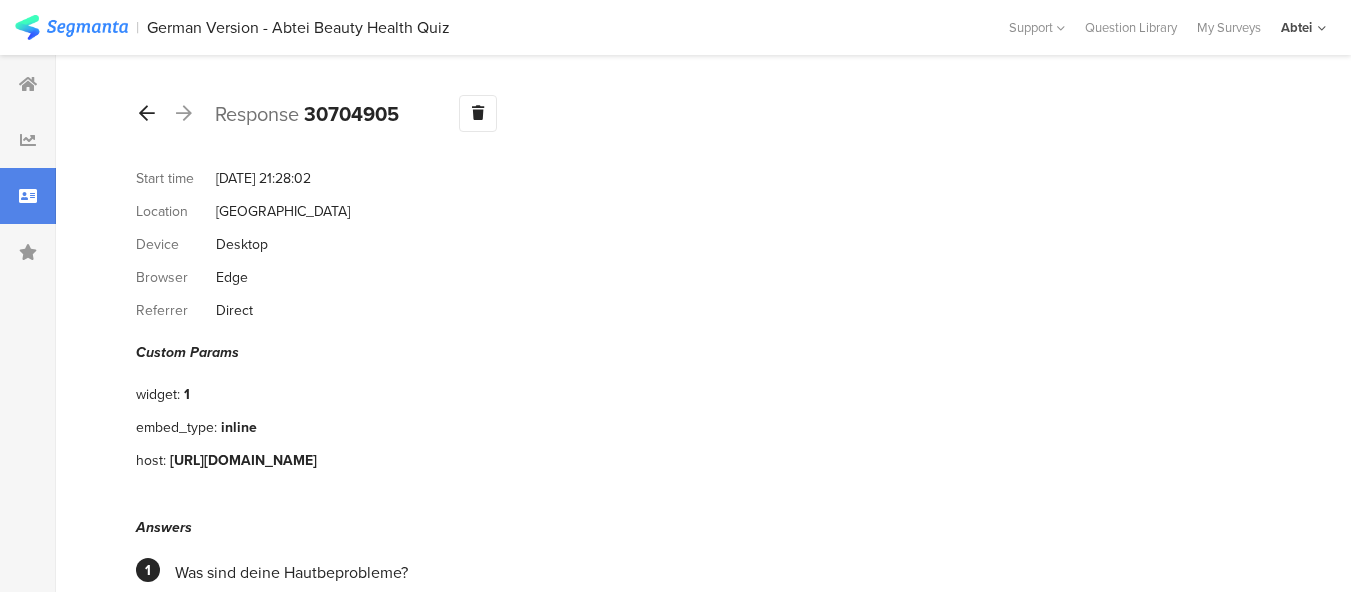 click at bounding box center [147, 113] 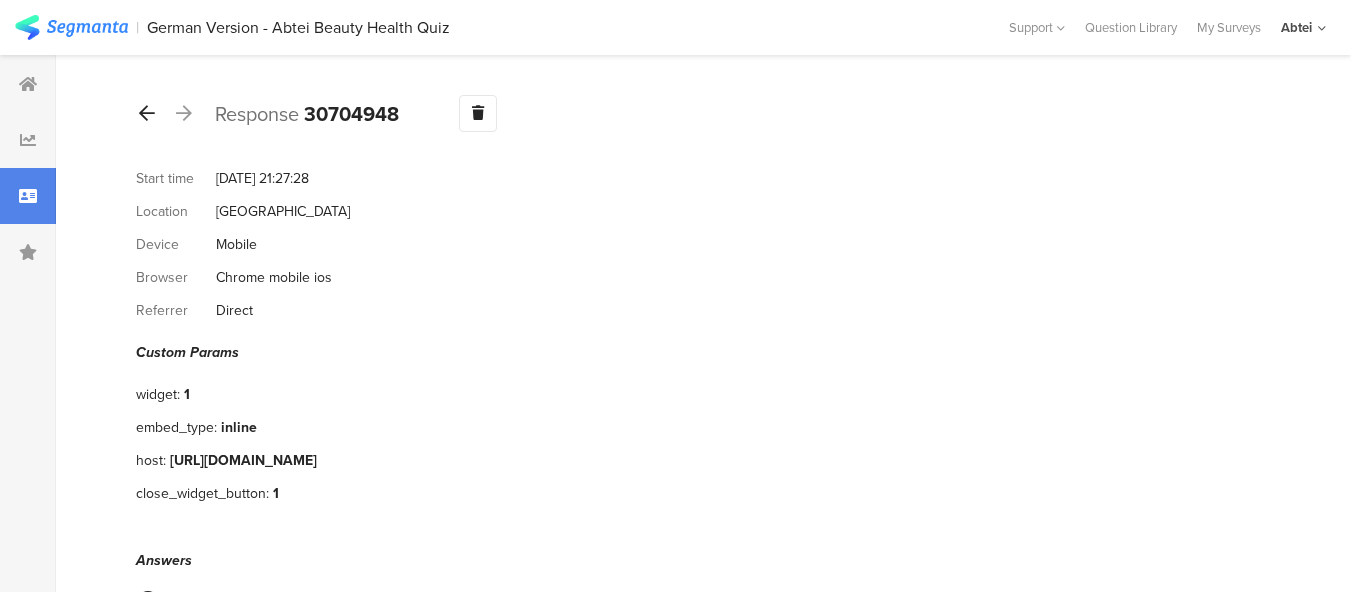 click at bounding box center [147, 113] 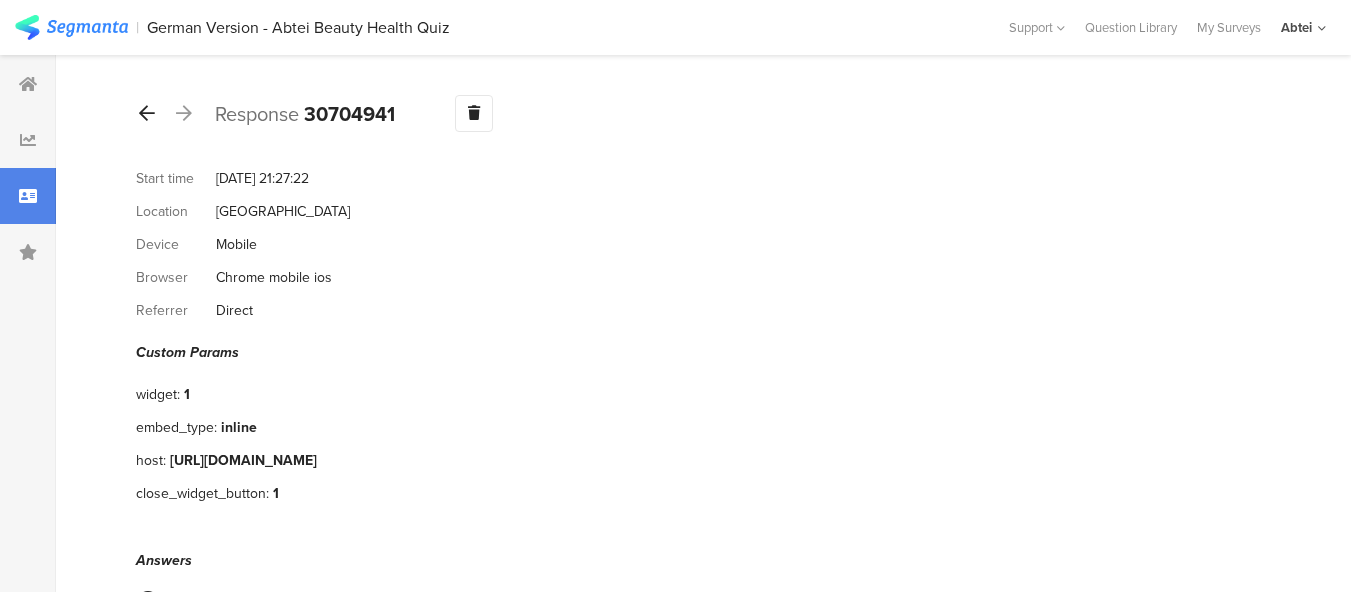 click at bounding box center (147, 113) 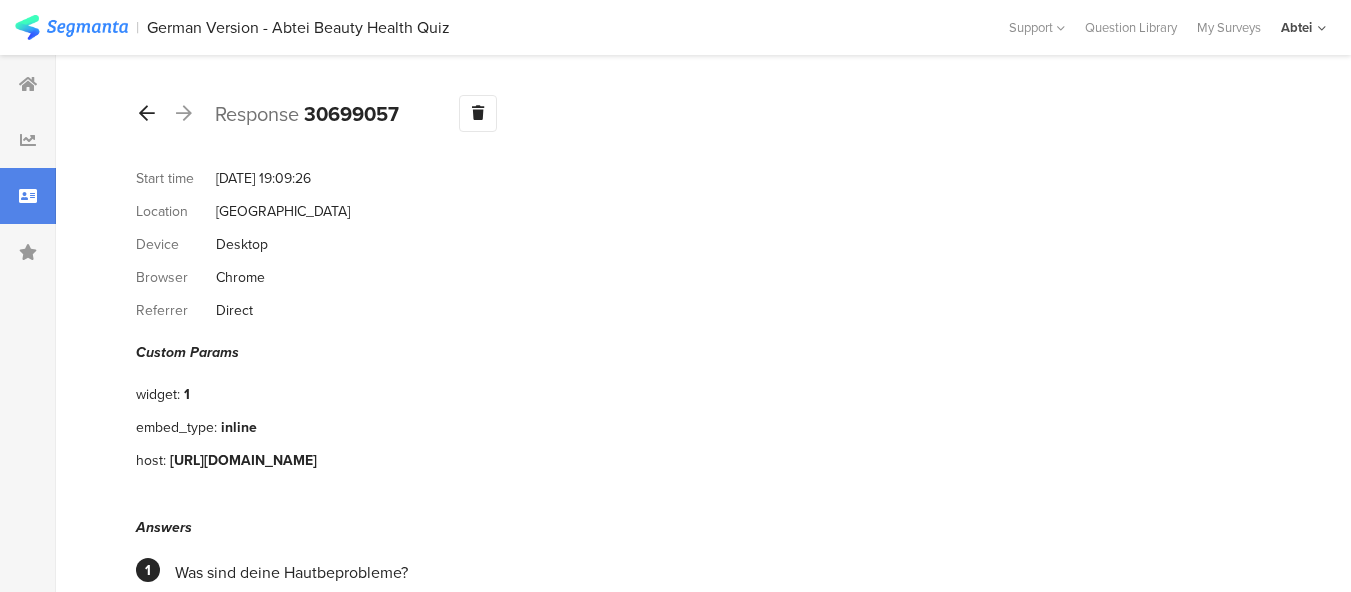 click at bounding box center [147, 113] 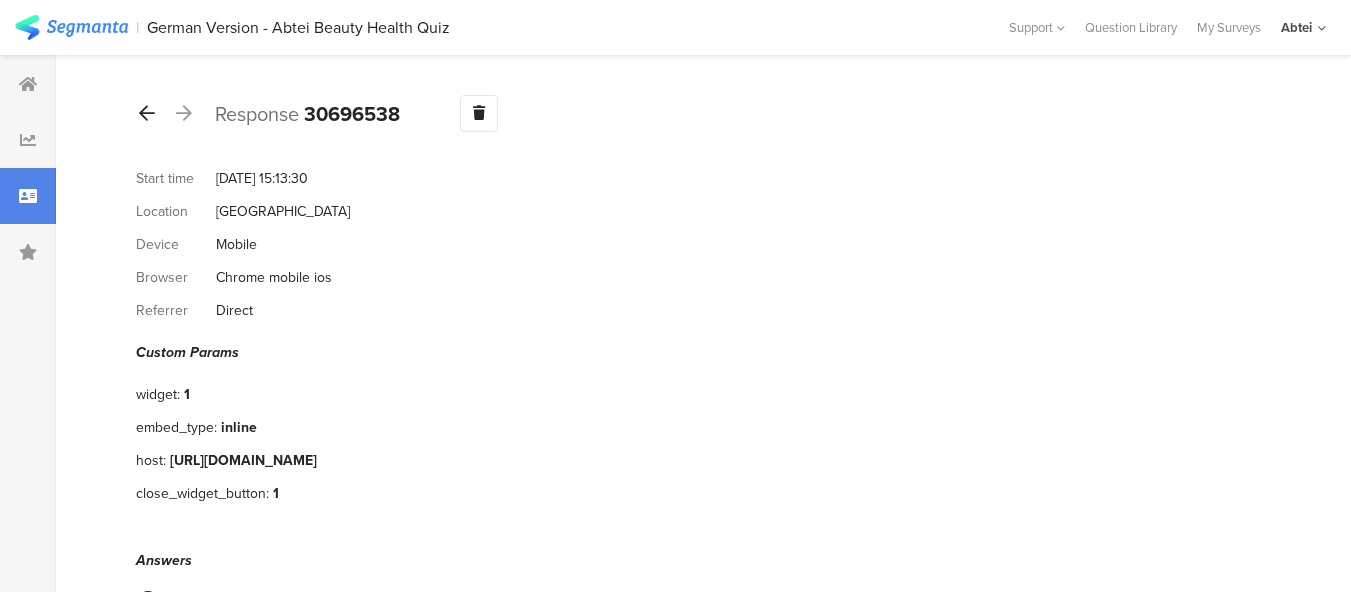 click at bounding box center [147, 113] 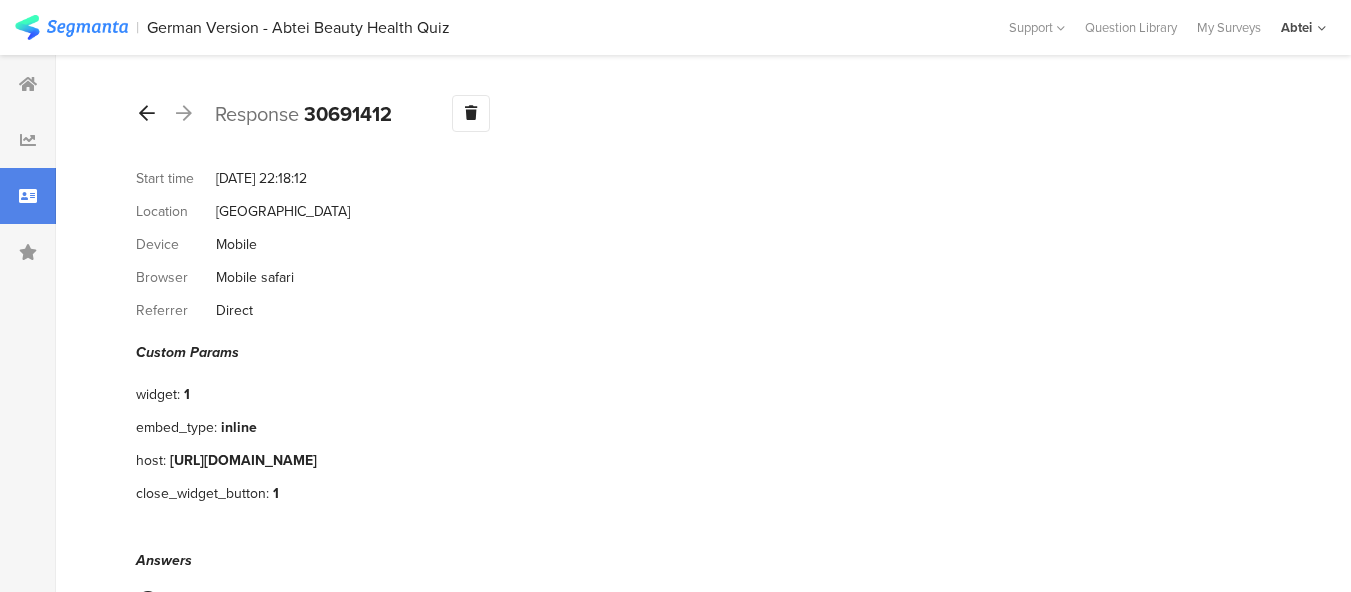 click at bounding box center [147, 113] 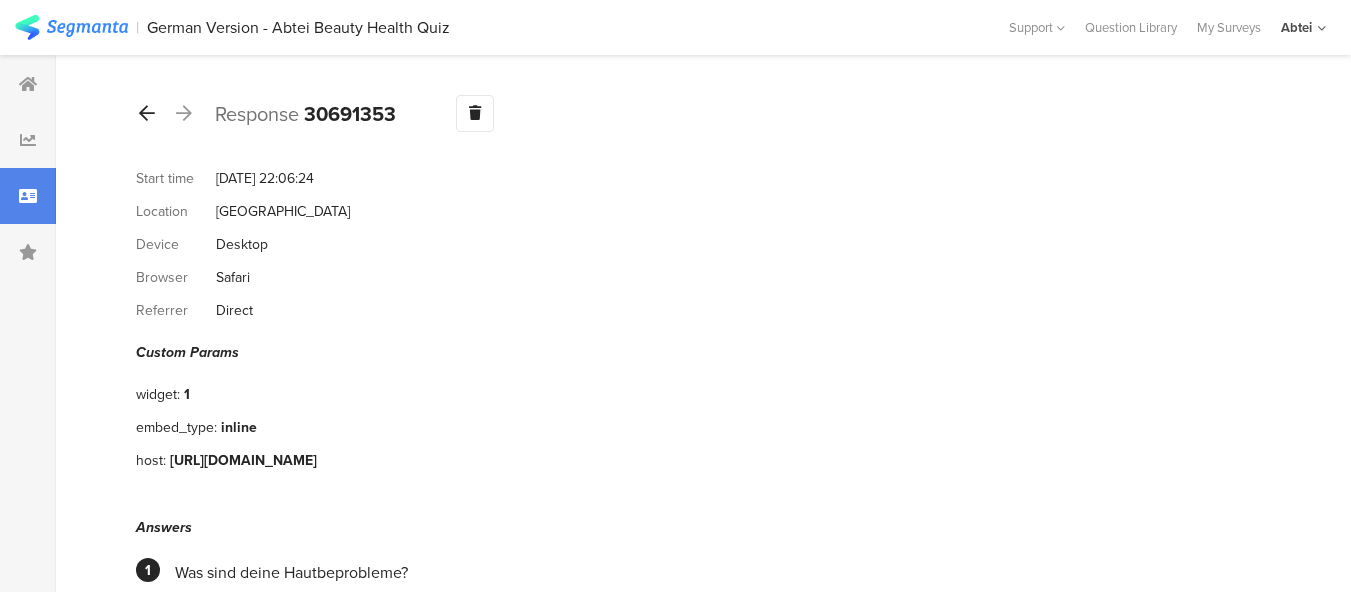 click at bounding box center (147, 113) 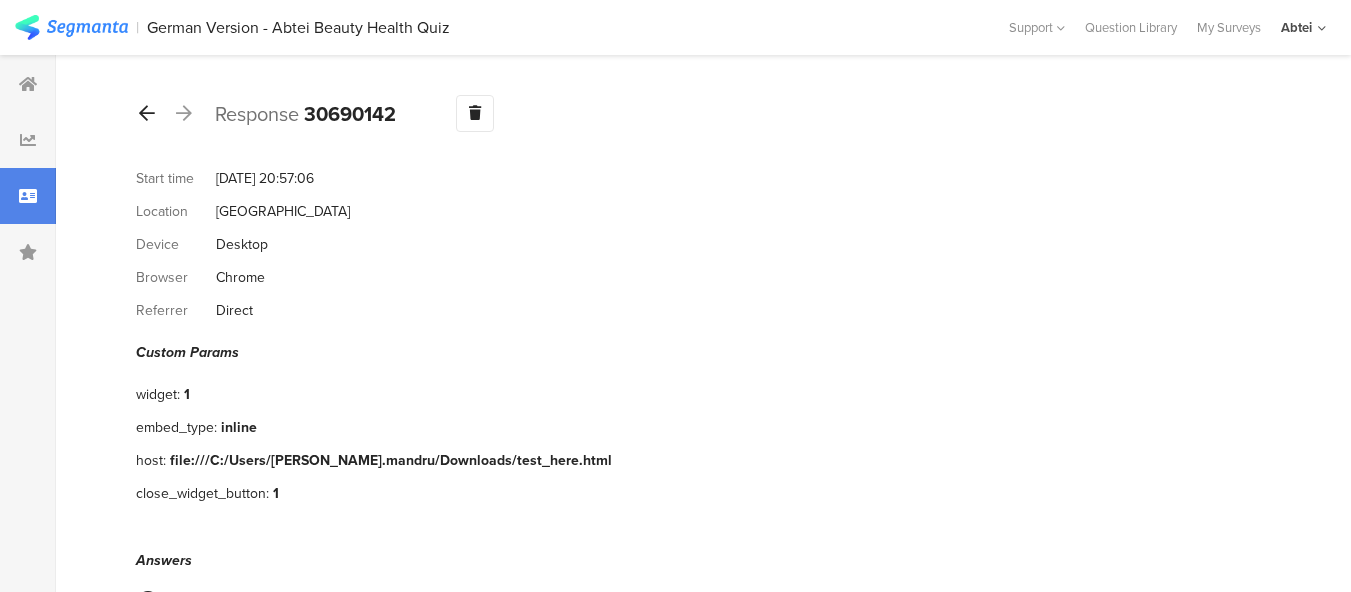 click at bounding box center (147, 113) 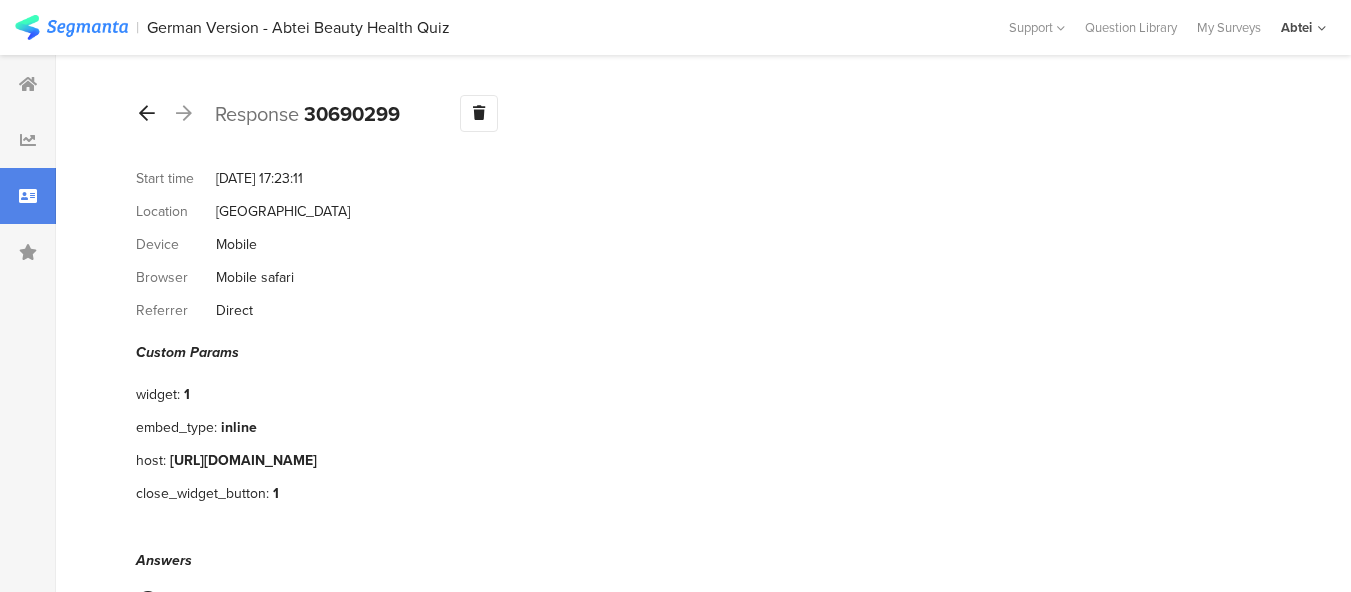 click at bounding box center (147, 113) 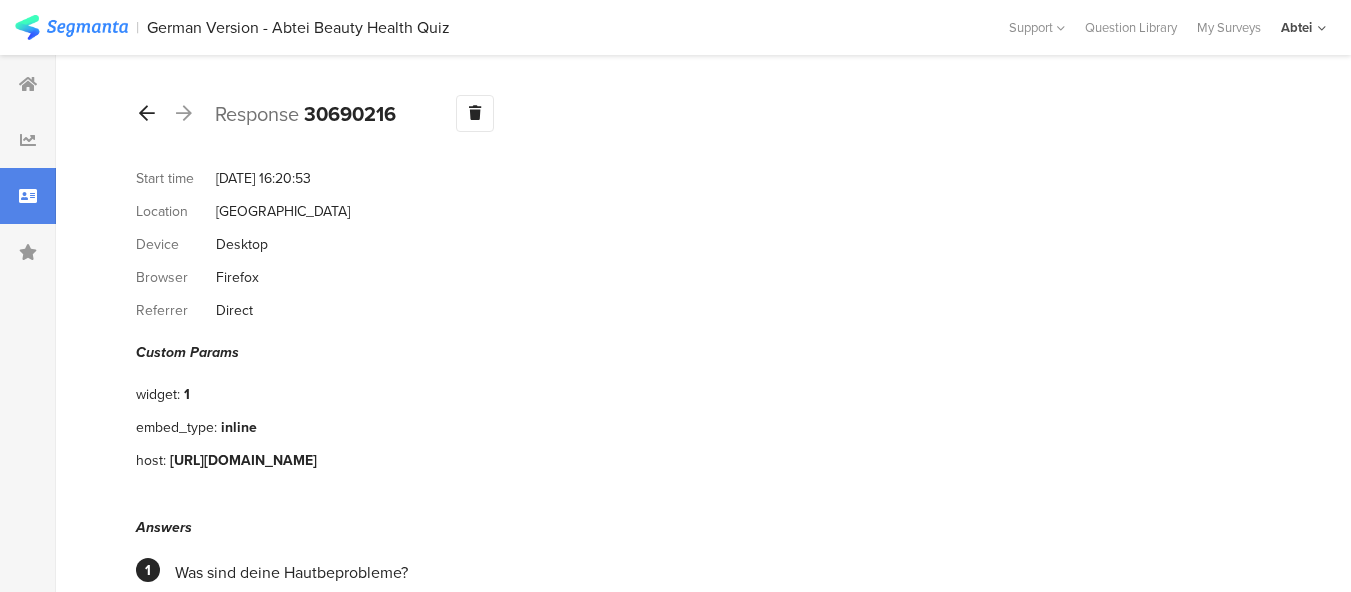 click at bounding box center [147, 113] 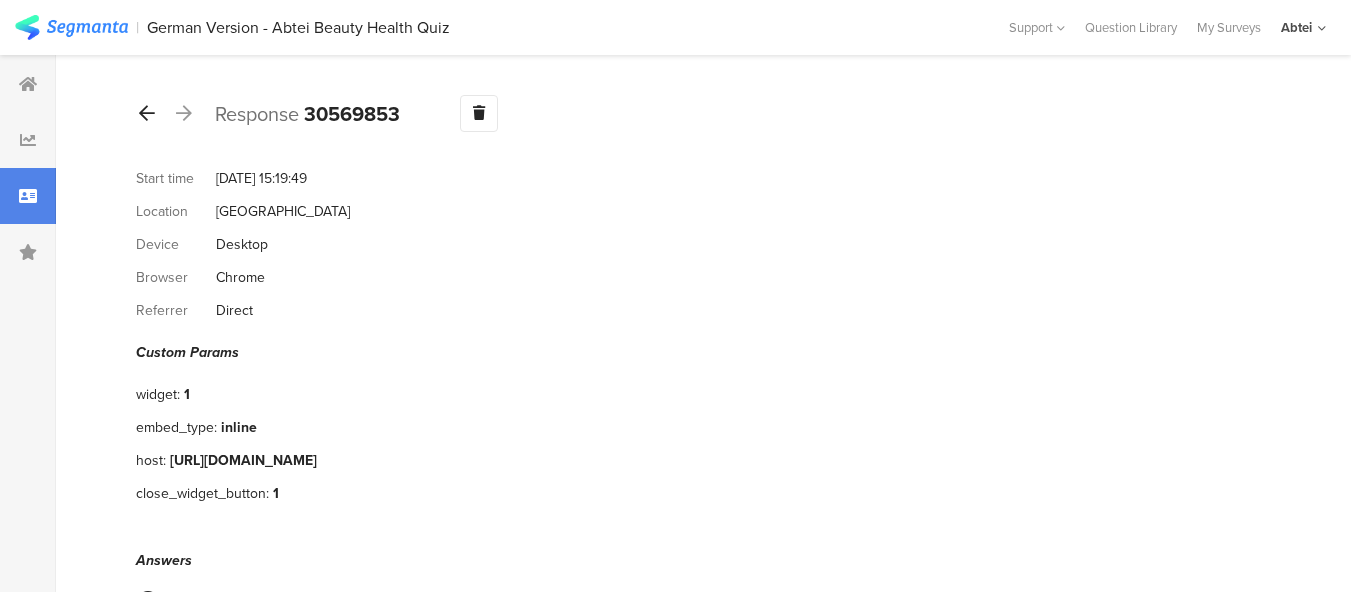 click at bounding box center [147, 113] 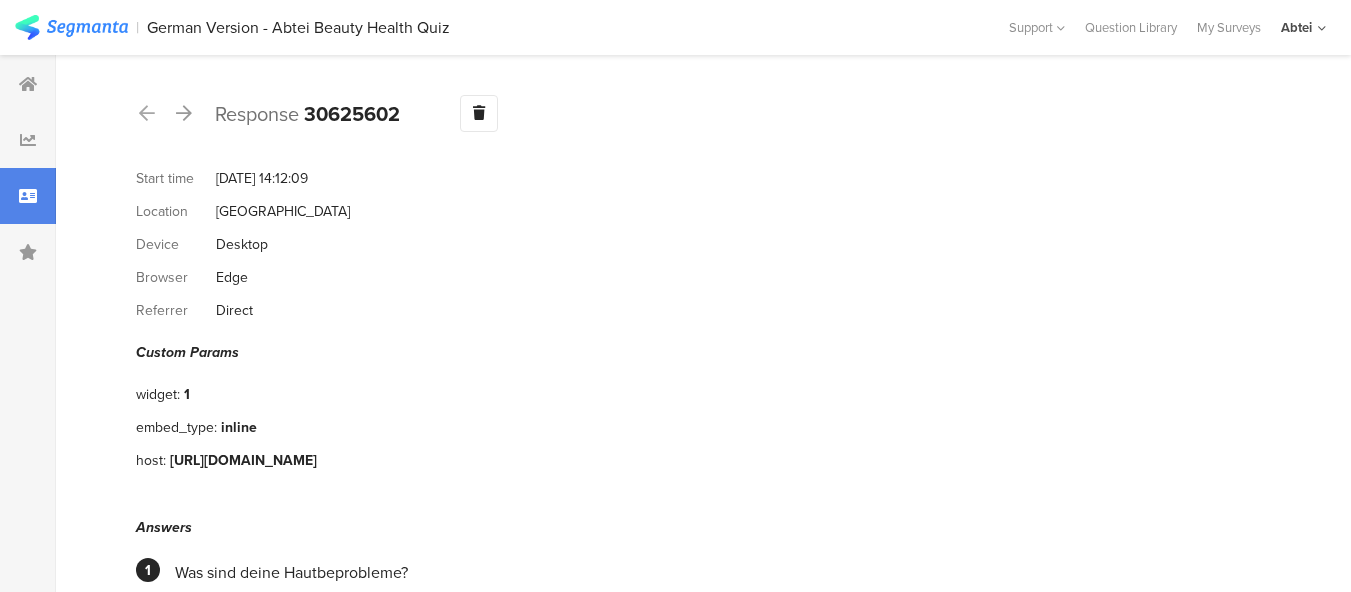 click at bounding box center [147, 113] 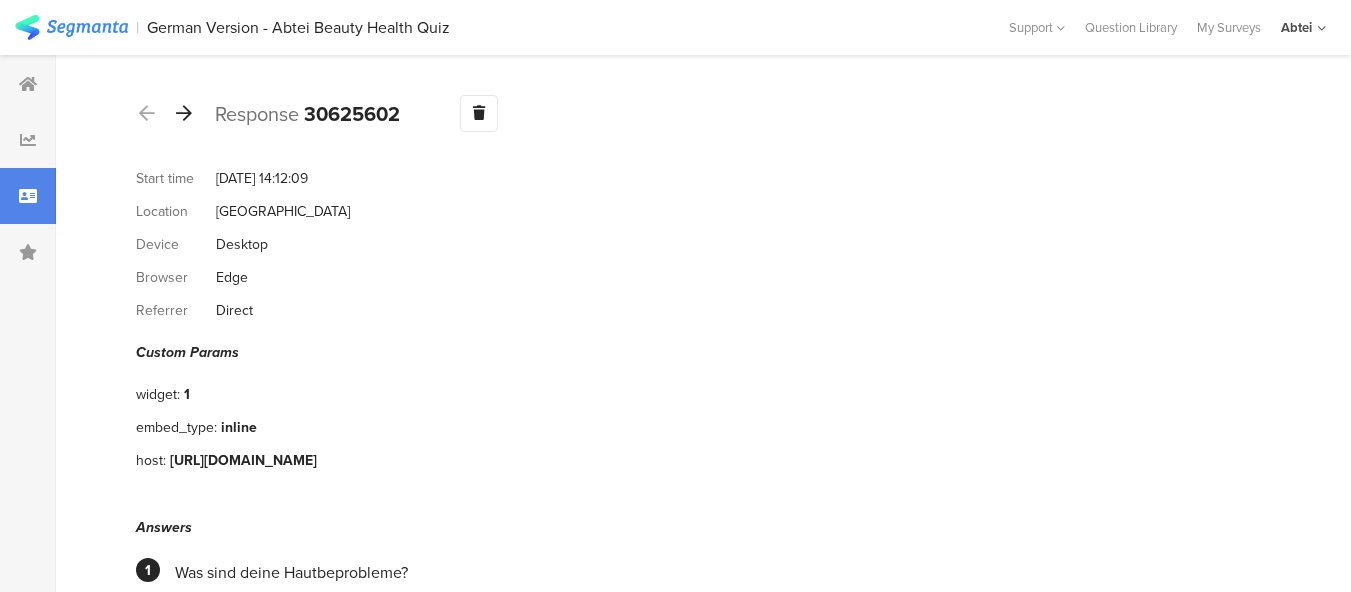 click at bounding box center [184, 113] 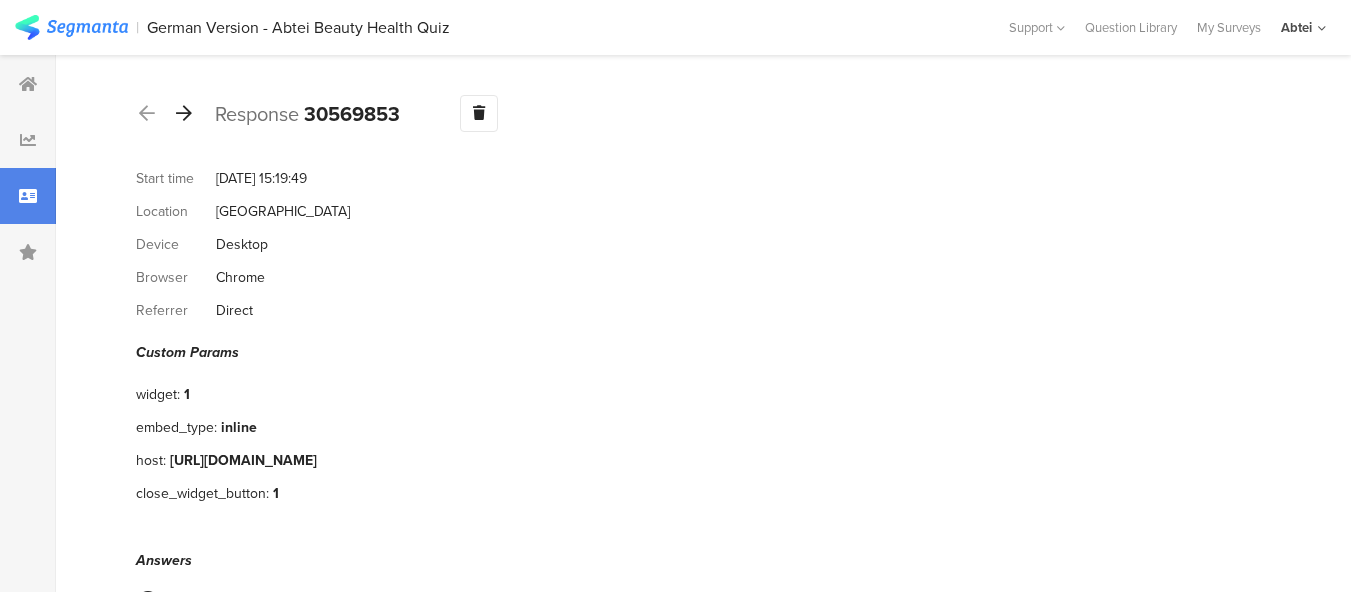 click at bounding box center [184, 113] 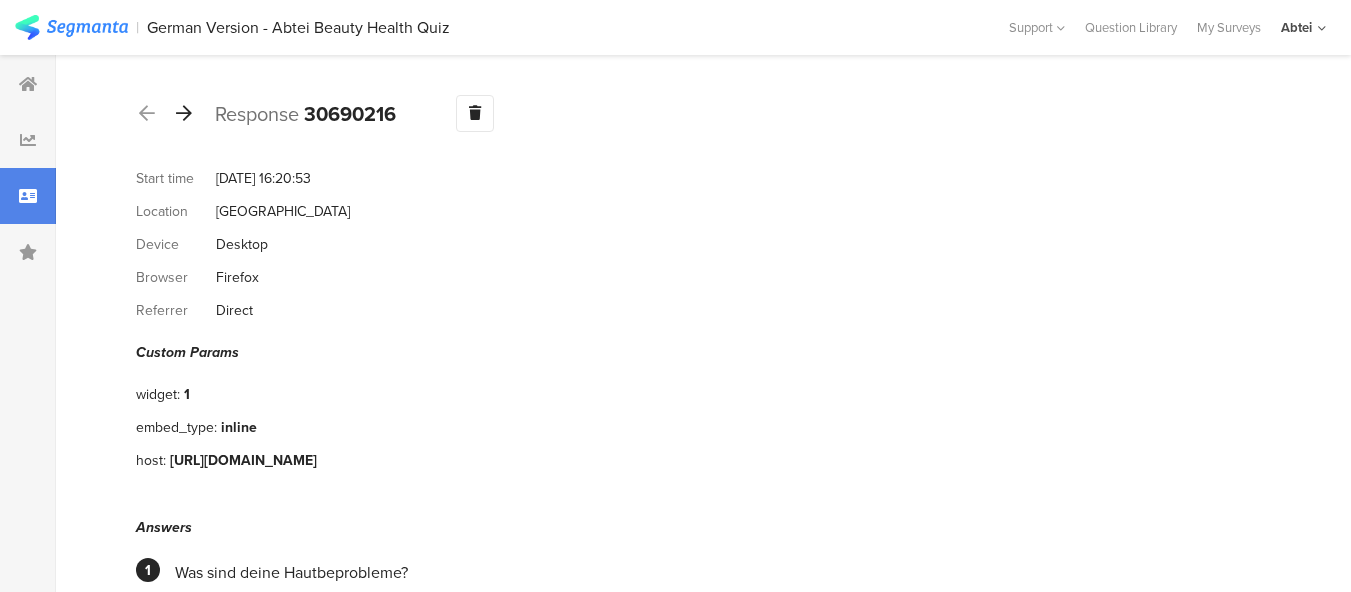click at bounding box center [184, 113] 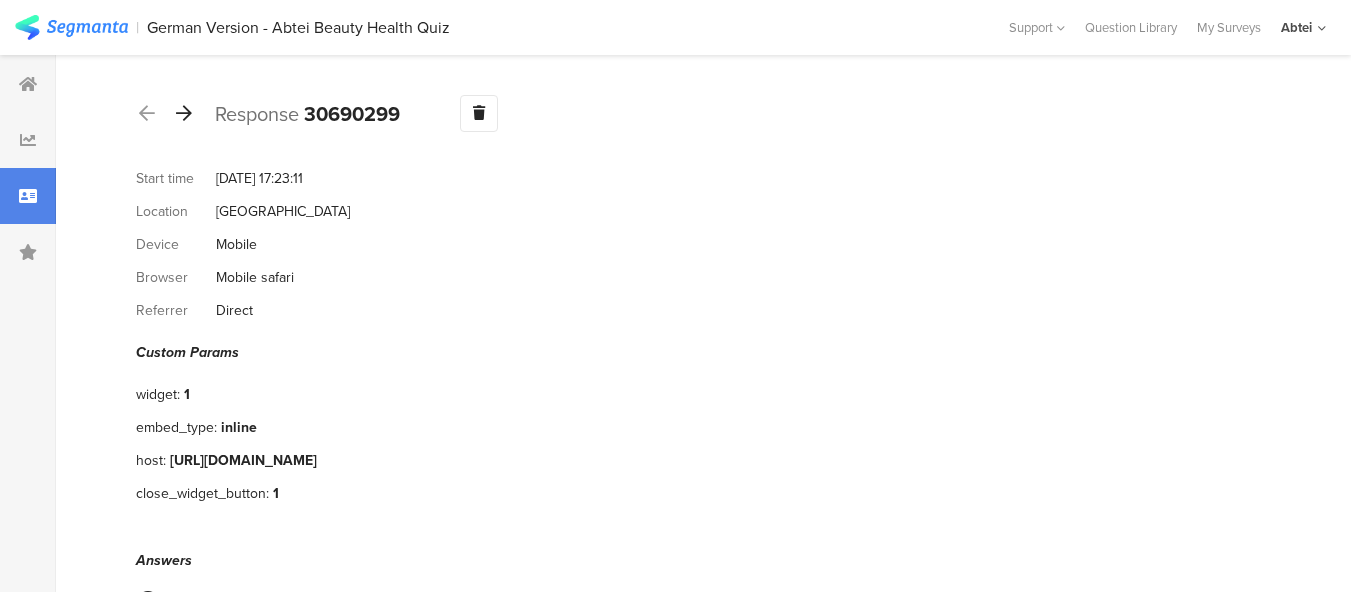 click at bounding box center [184, 113] 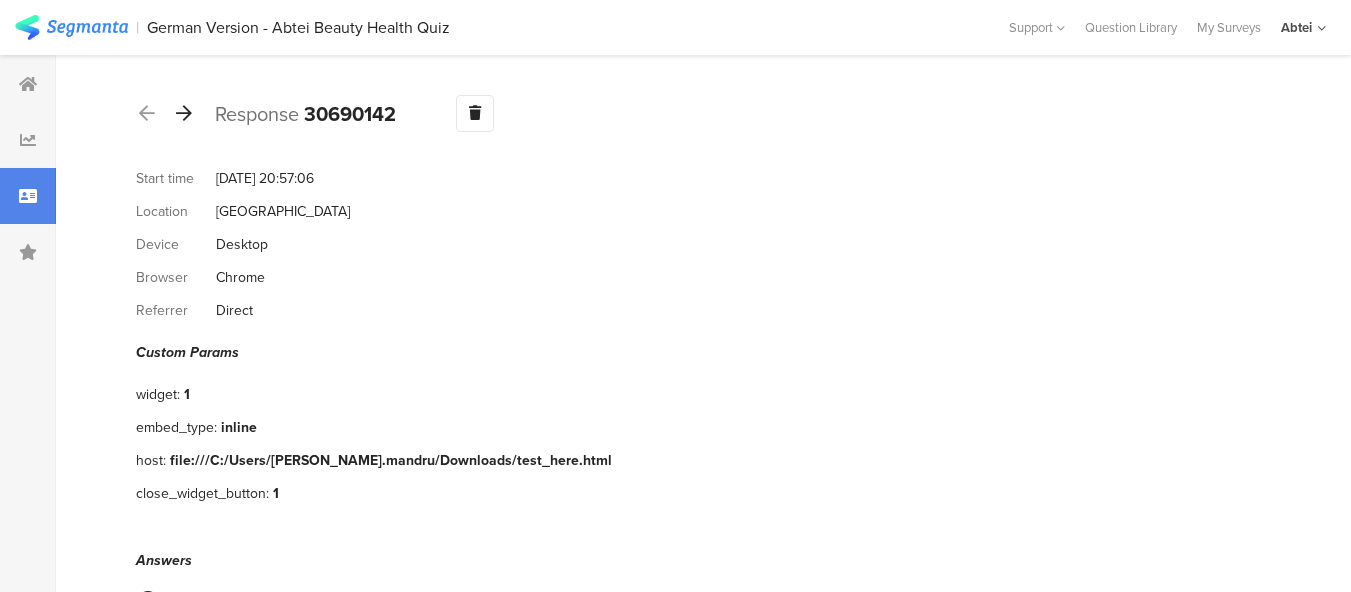 click at bounding box center [184, 113] 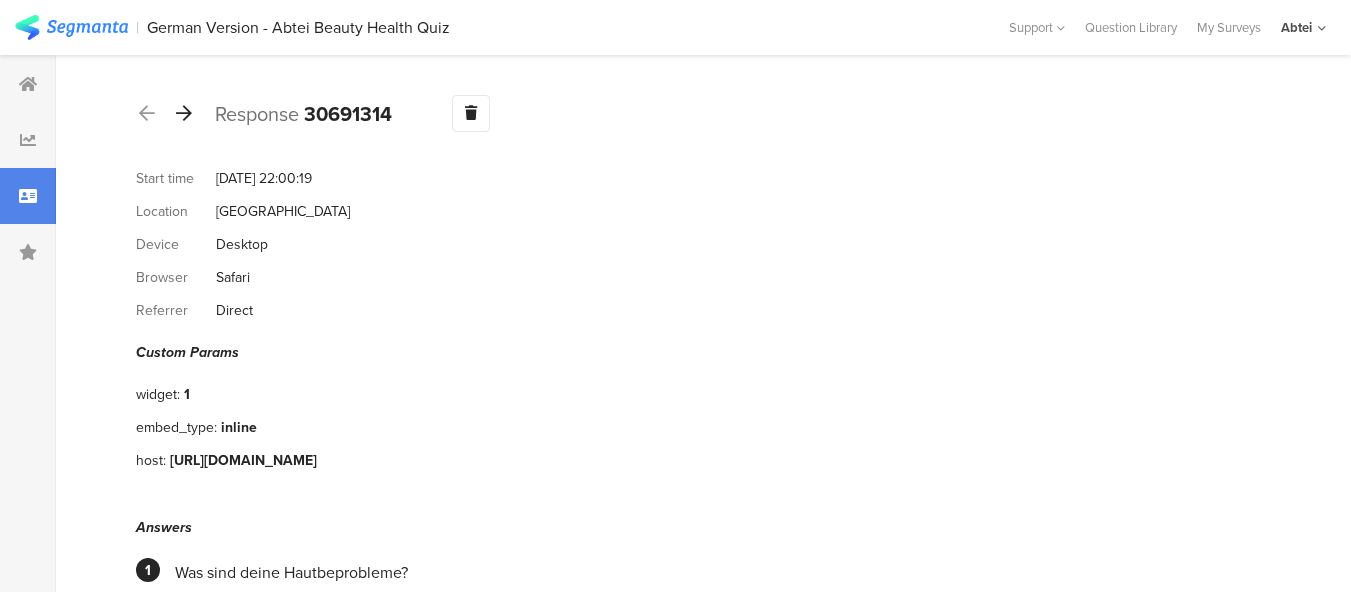 click at bounding box center [184, 113] 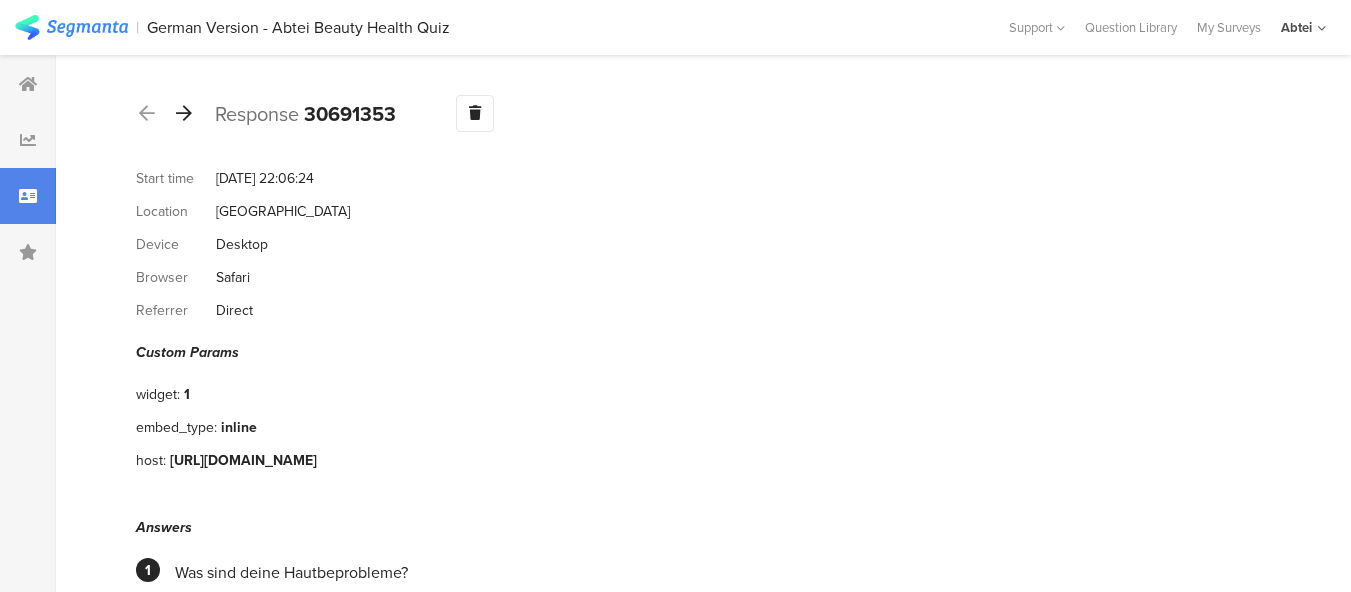 click at bounding box center (184, 113) 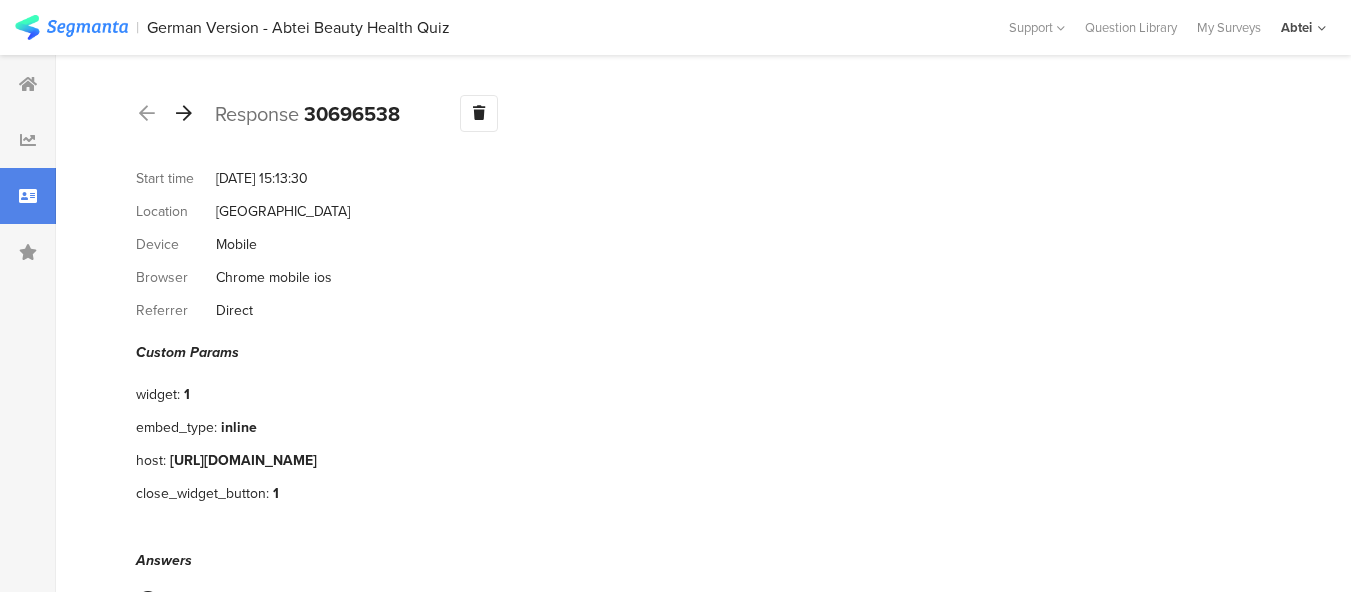 click at bounding box center [184, 113] 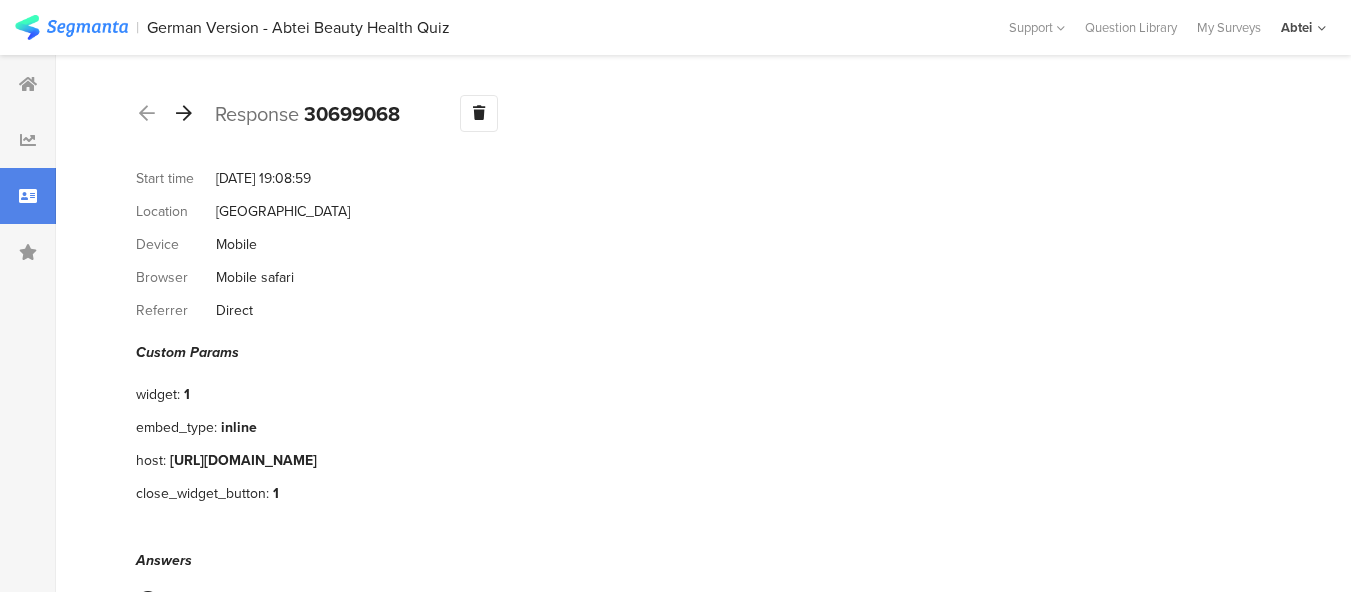 click at bounding box center [184, 113] 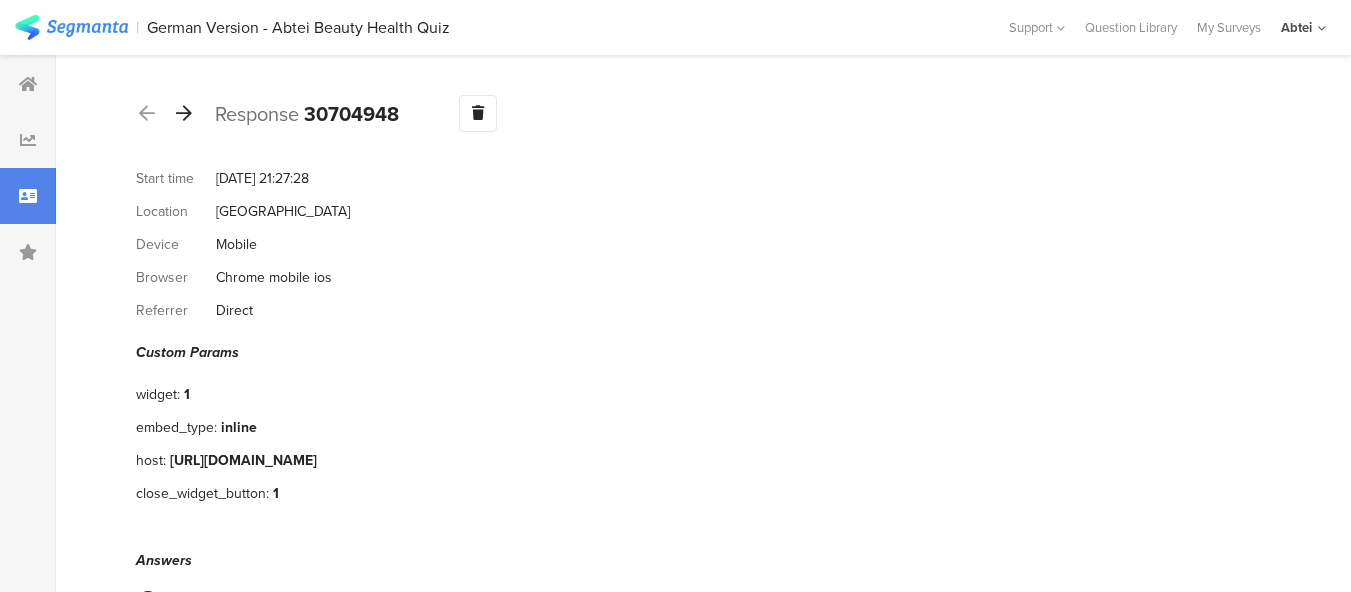 click at bounding box center [184, 113] 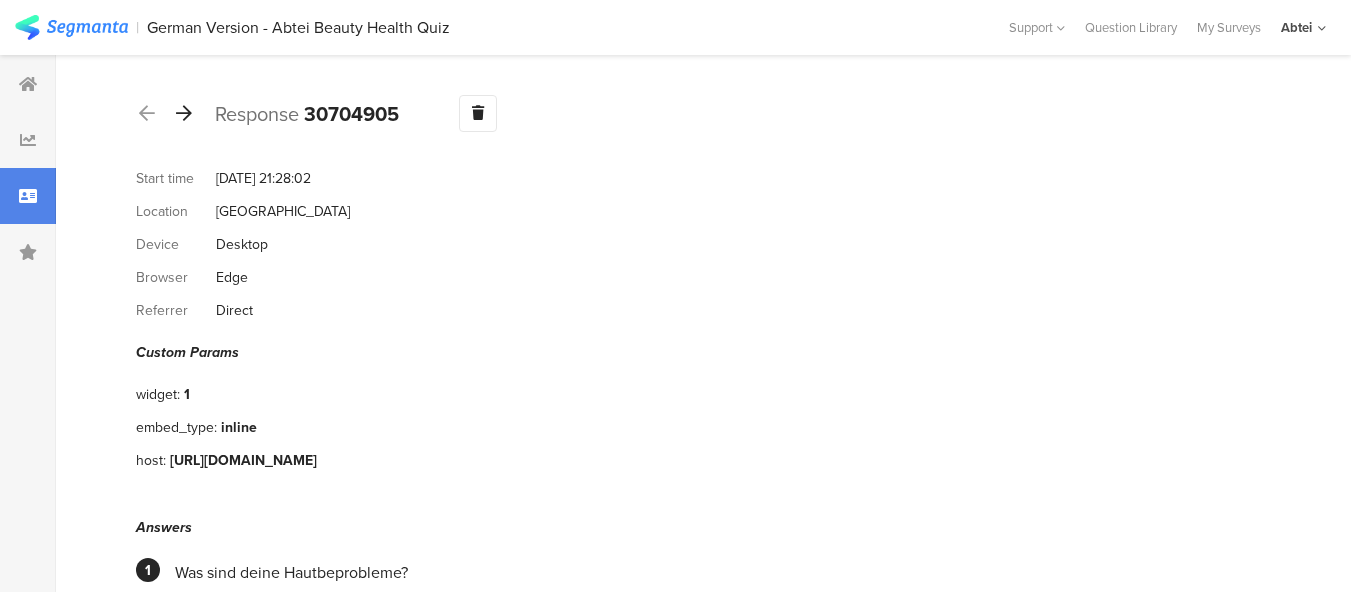 click at bounding box center (184, 113) 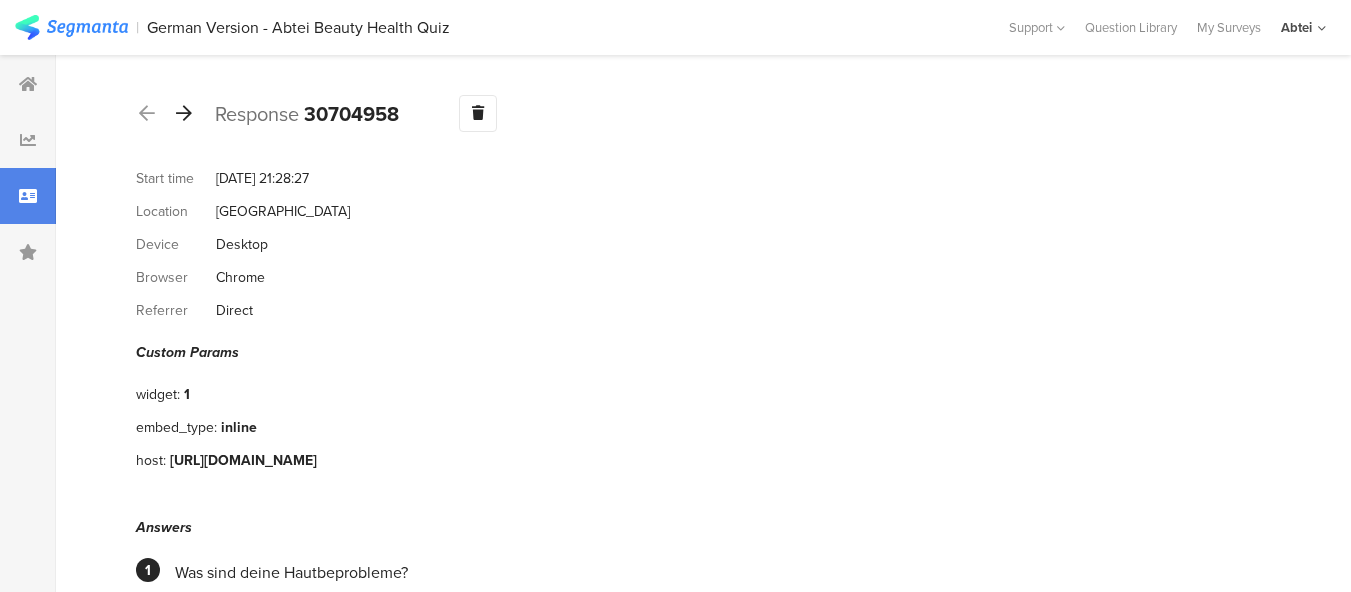click at bounding box center [184, 113] 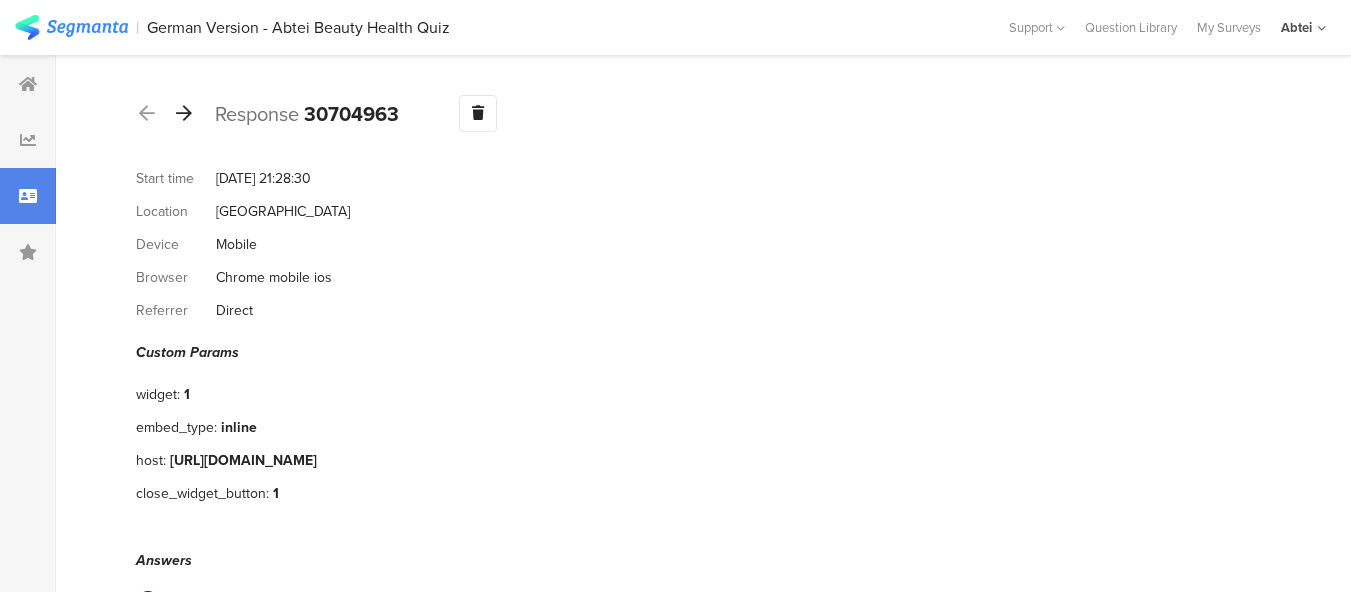 click at bounding box center (184, 113) 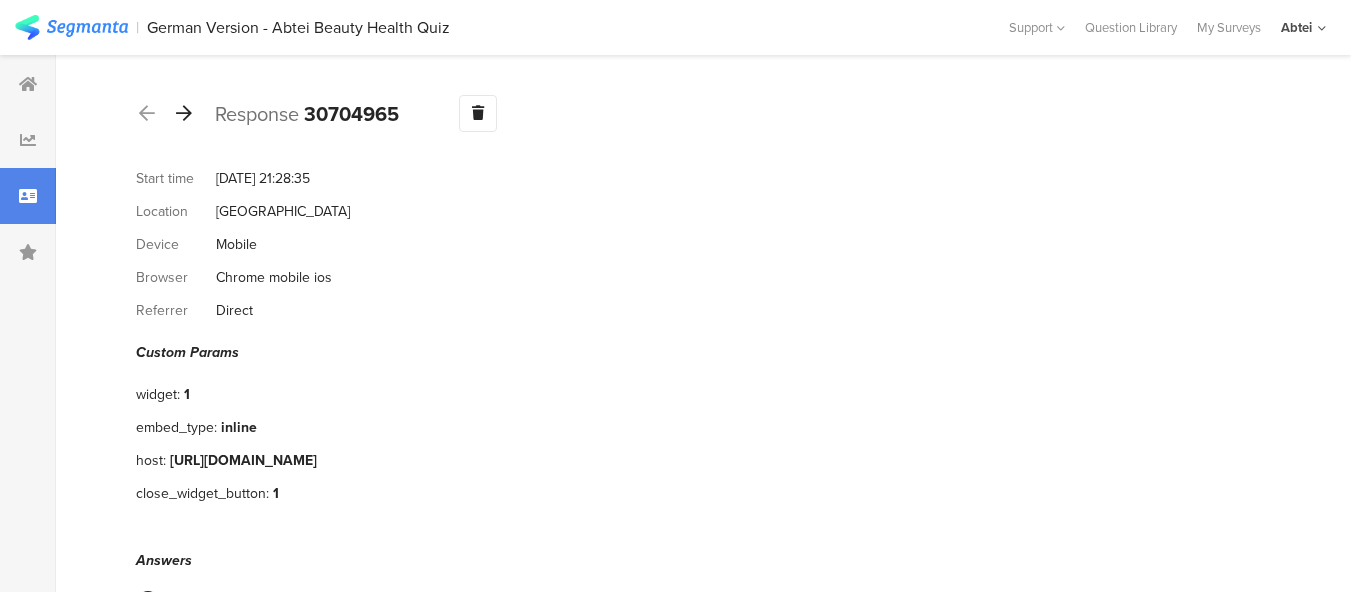 click at bounding box center (184, 113) 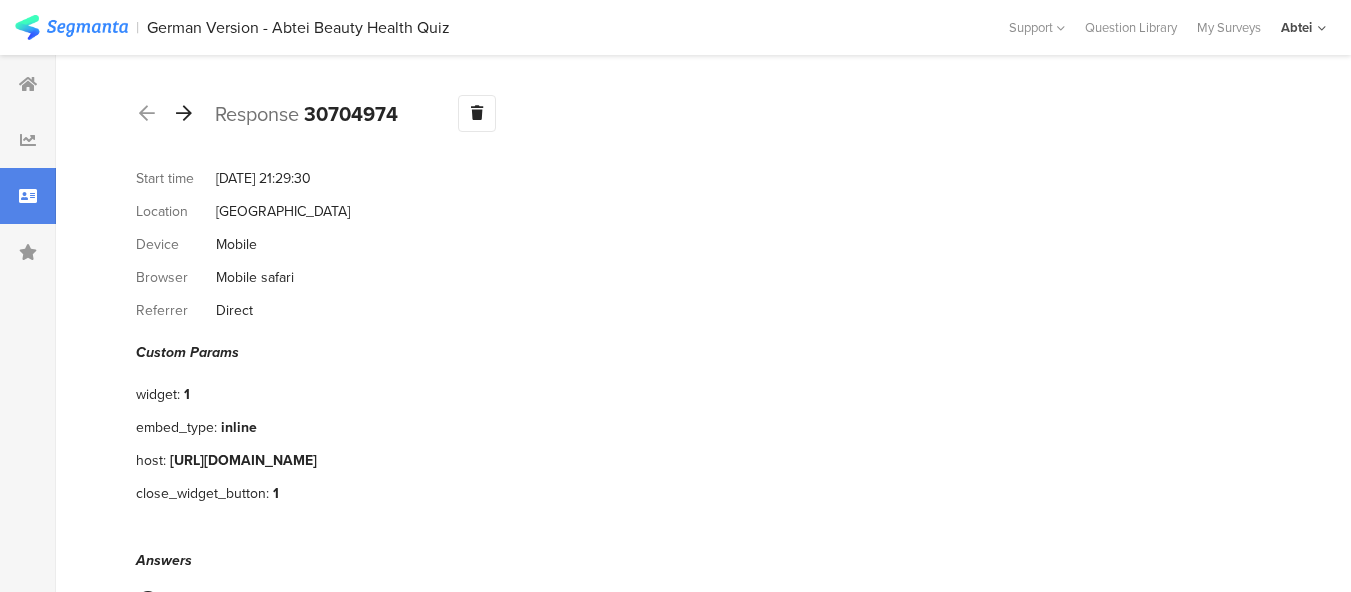 click at bounding box center [184, 113] 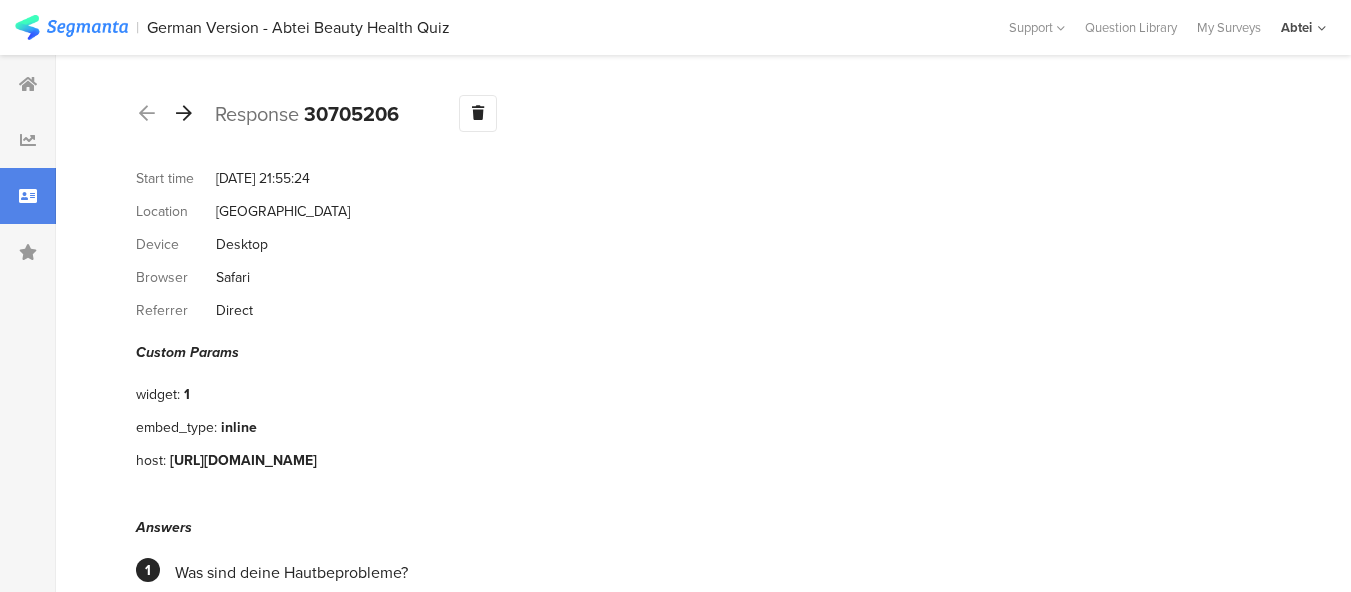 click at bounding box center (184, 113) 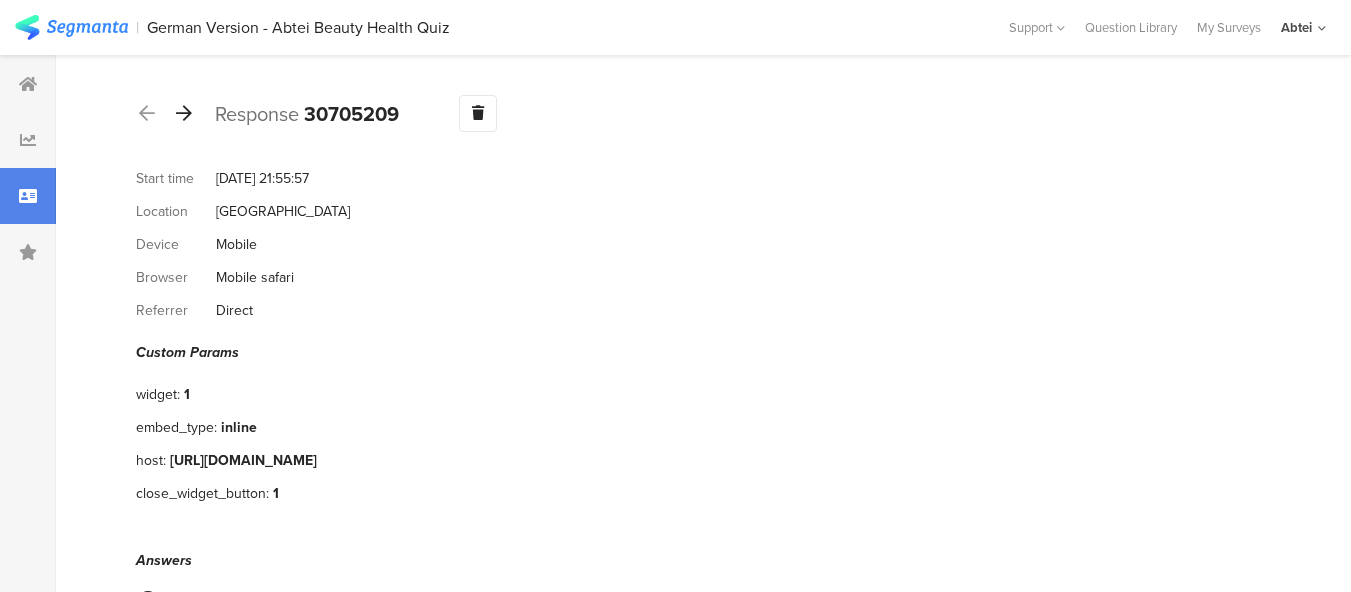 click at bounding box center (184, 113) 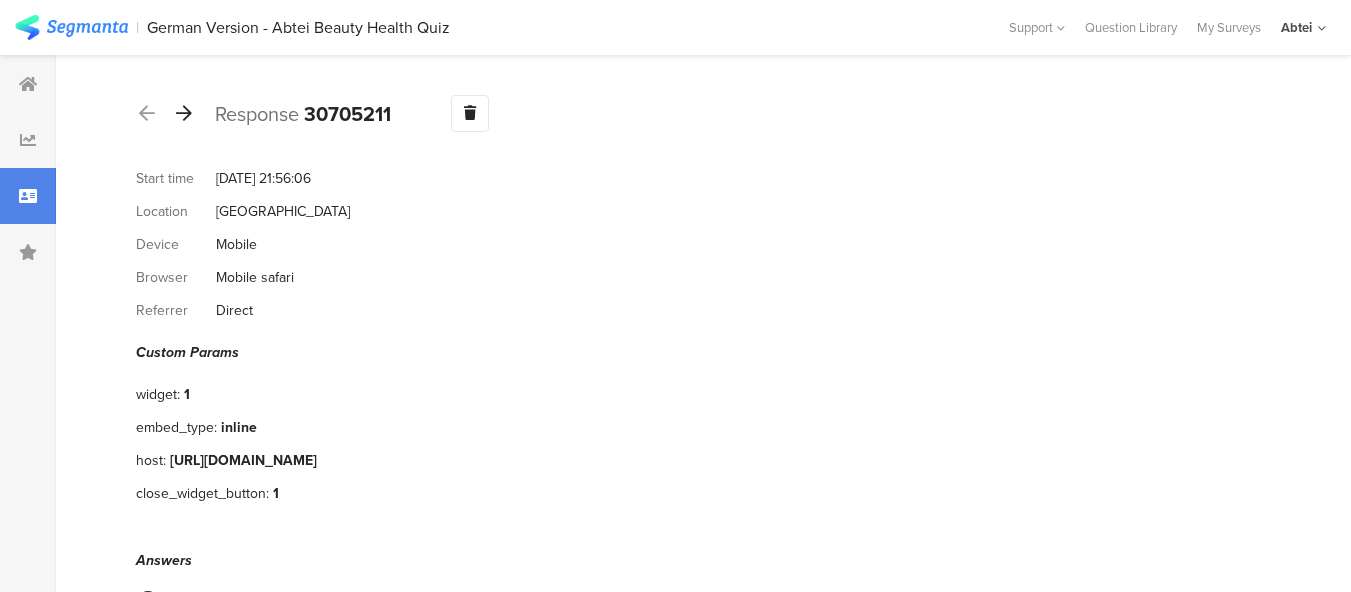 click at bounding box center (184, 113) 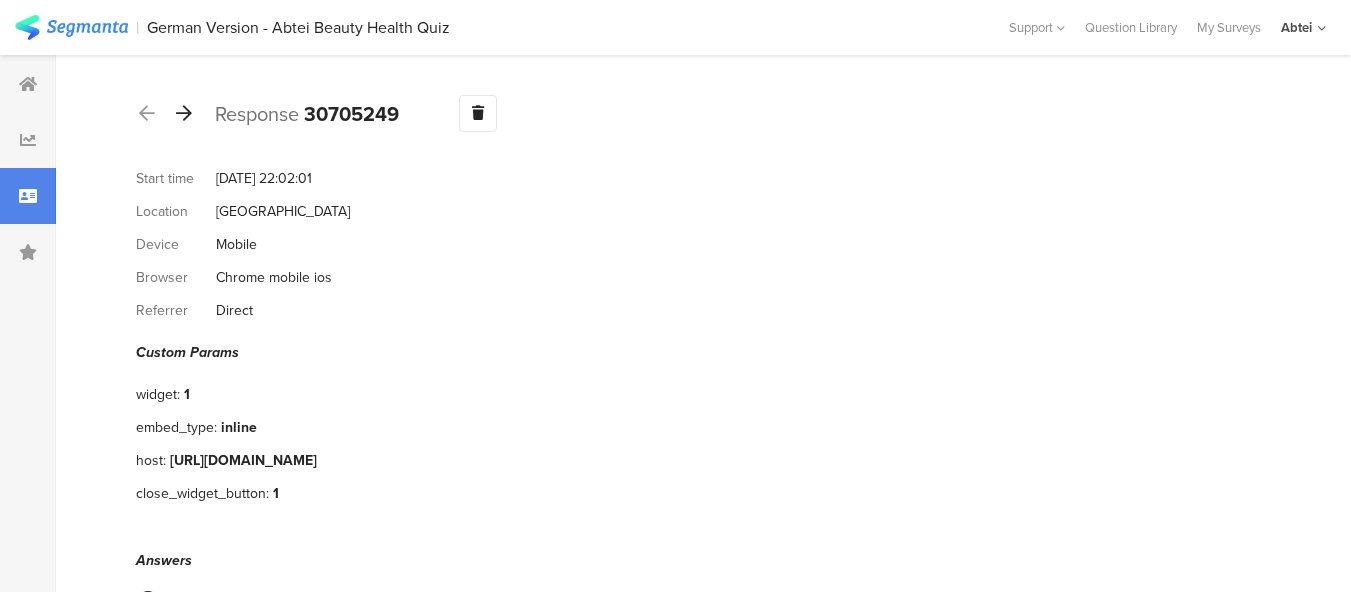 click at bounding box center (184, 113) 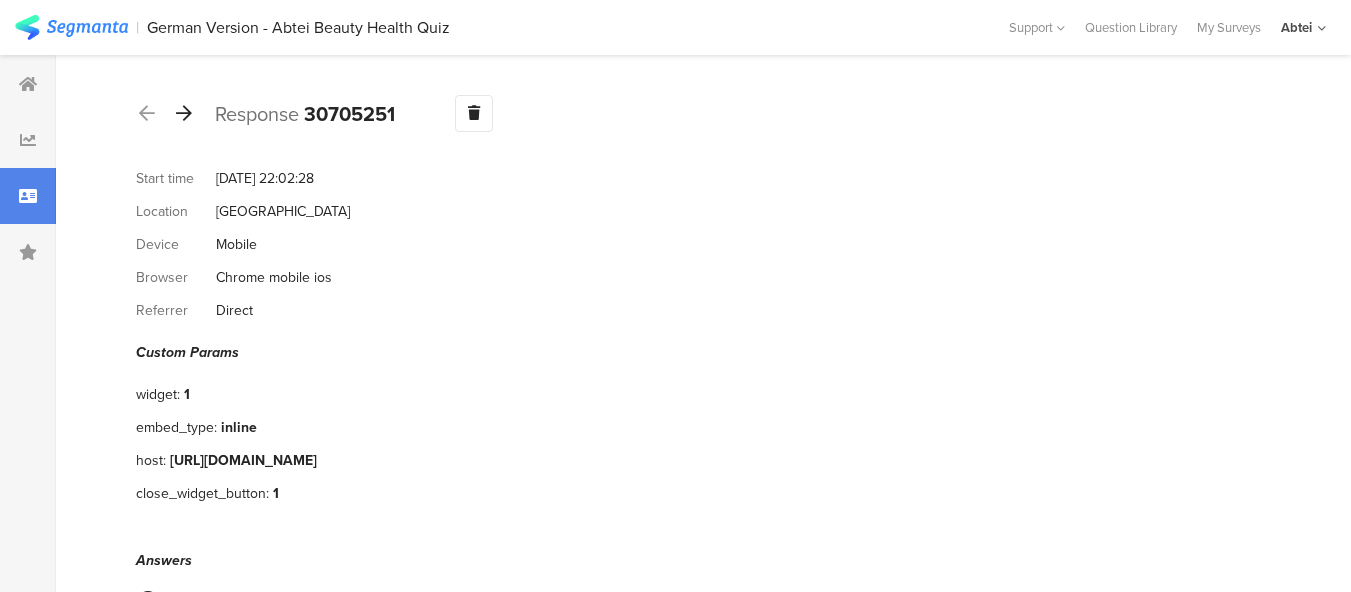 click at bounding box center [184, 113] 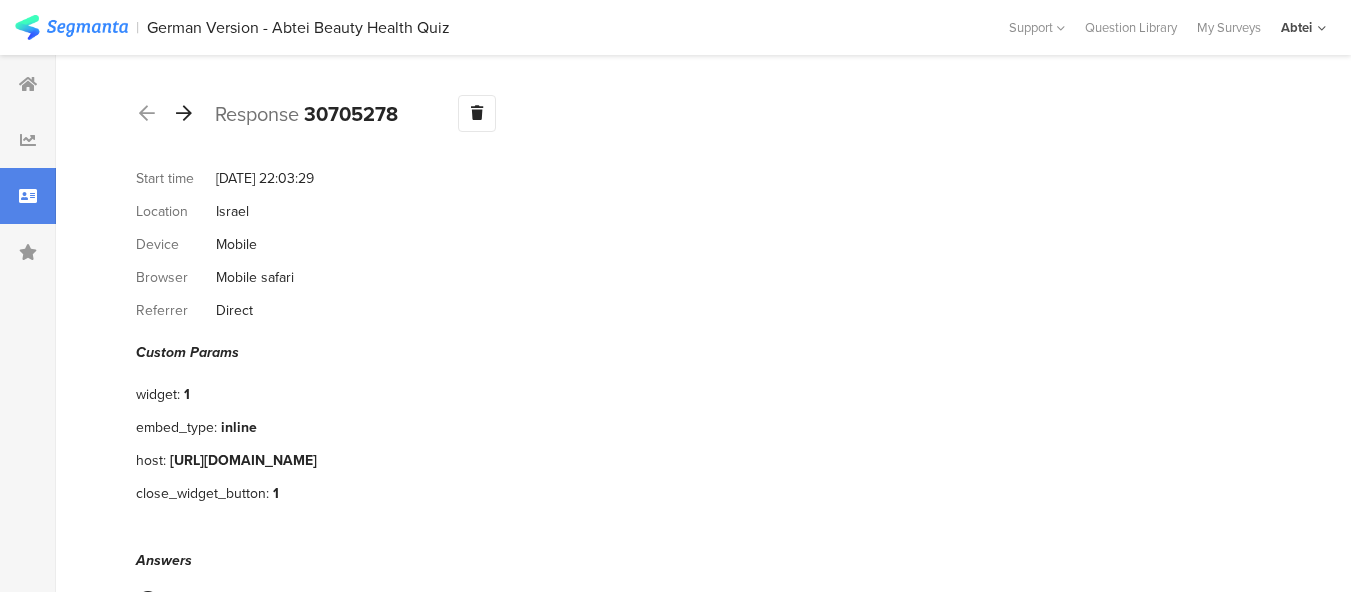click at bounding box center [184, 113] 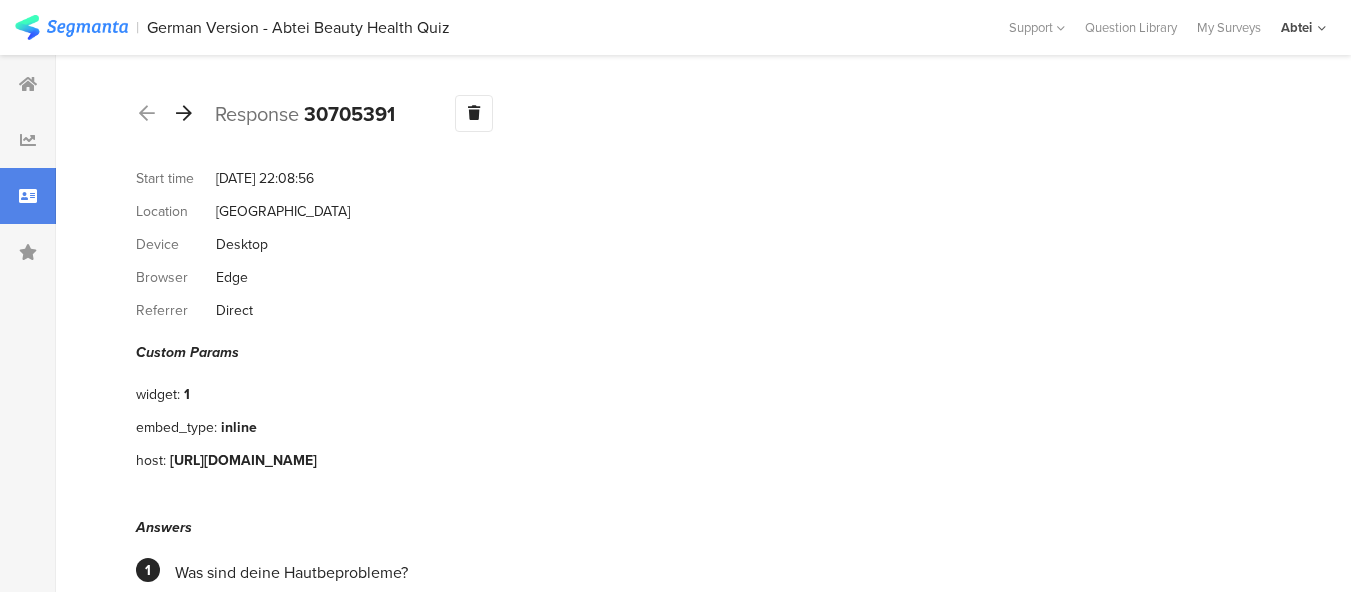 click at bounding box center [184, 113] 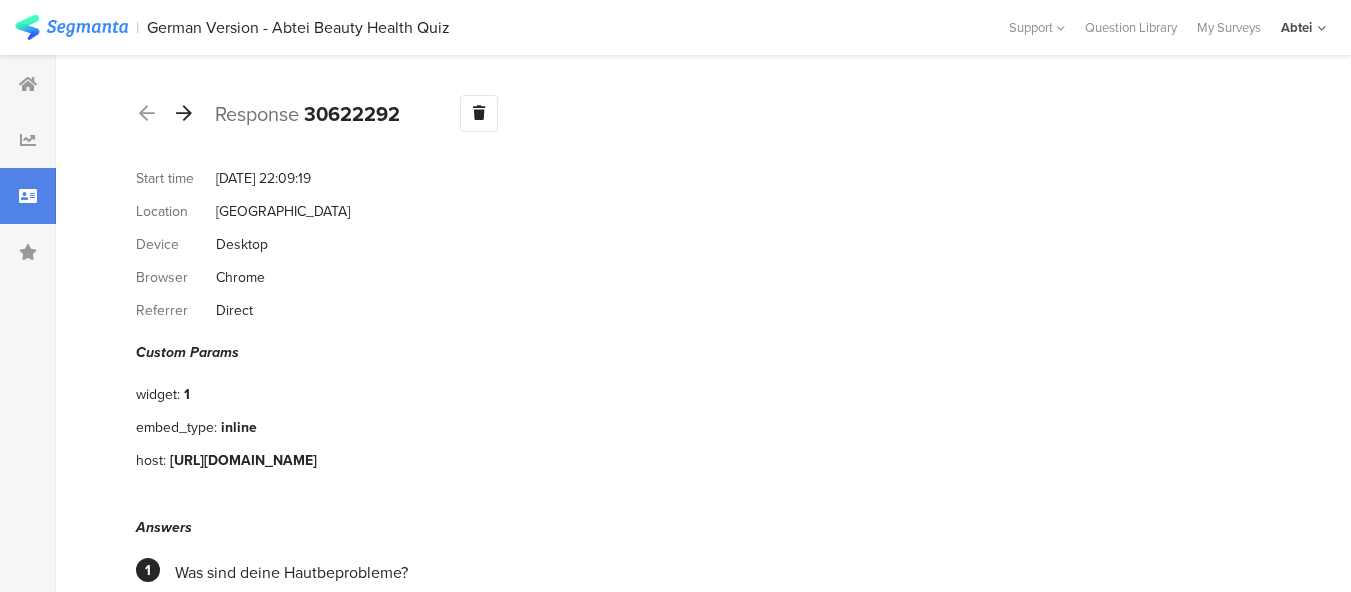 click at bounding box center (184, 113) 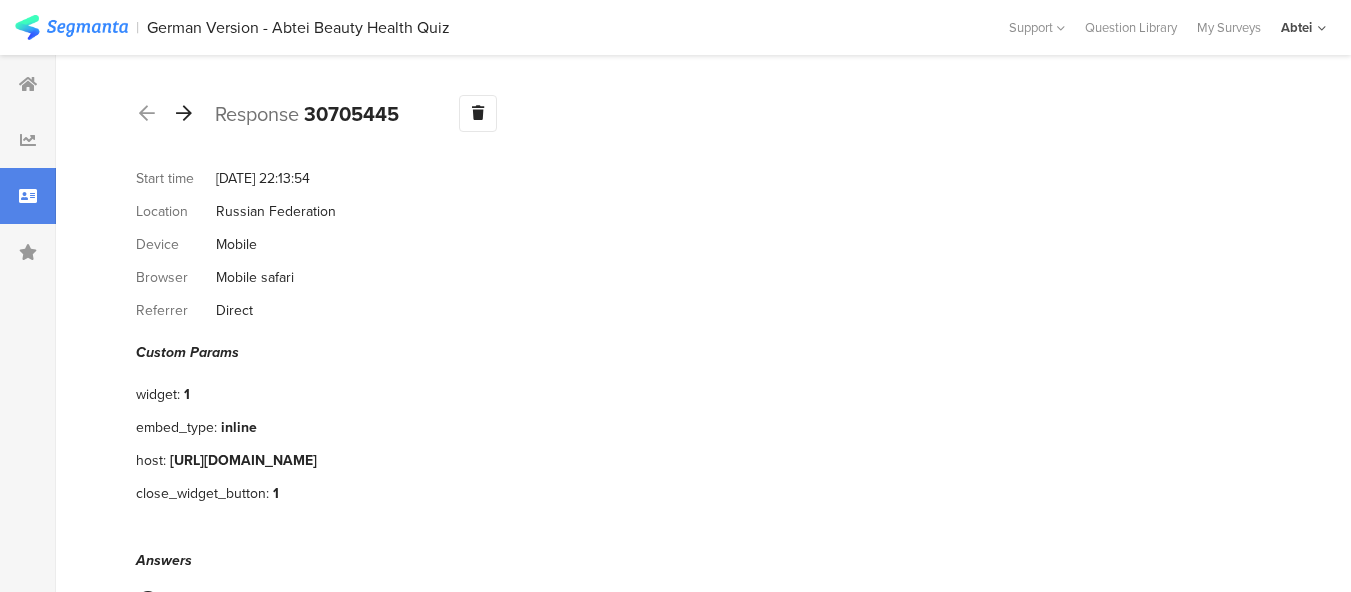 click at bounding box center [184, 113] 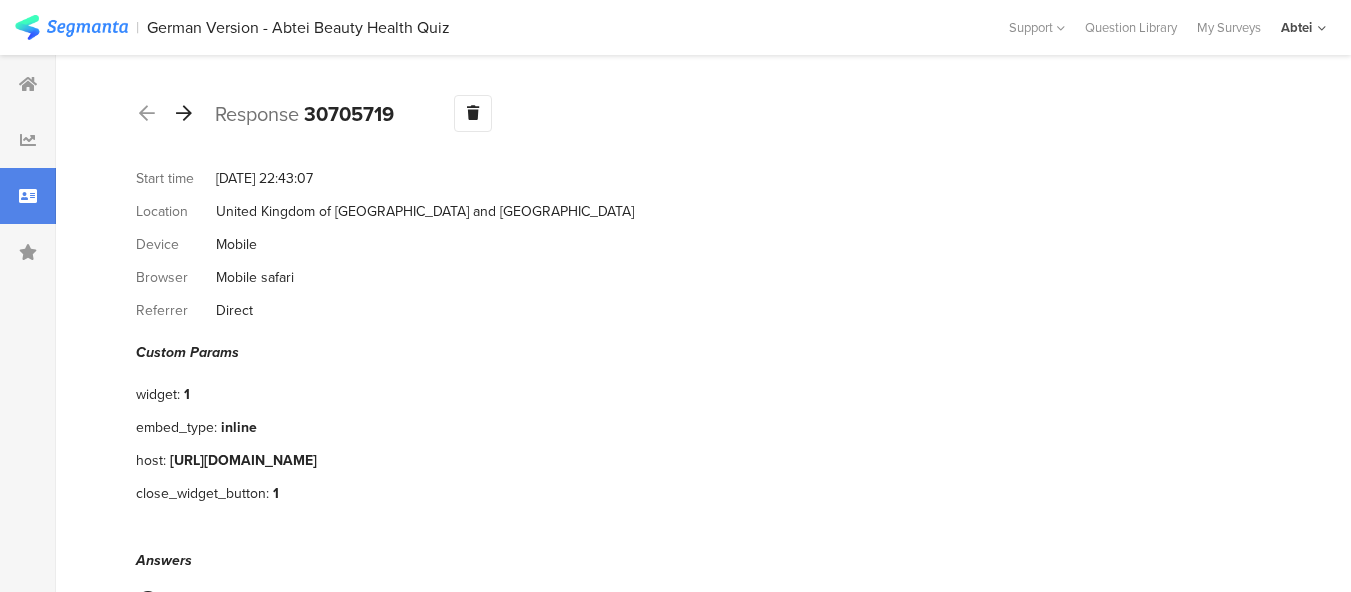 click at bounding box center [184, 113] 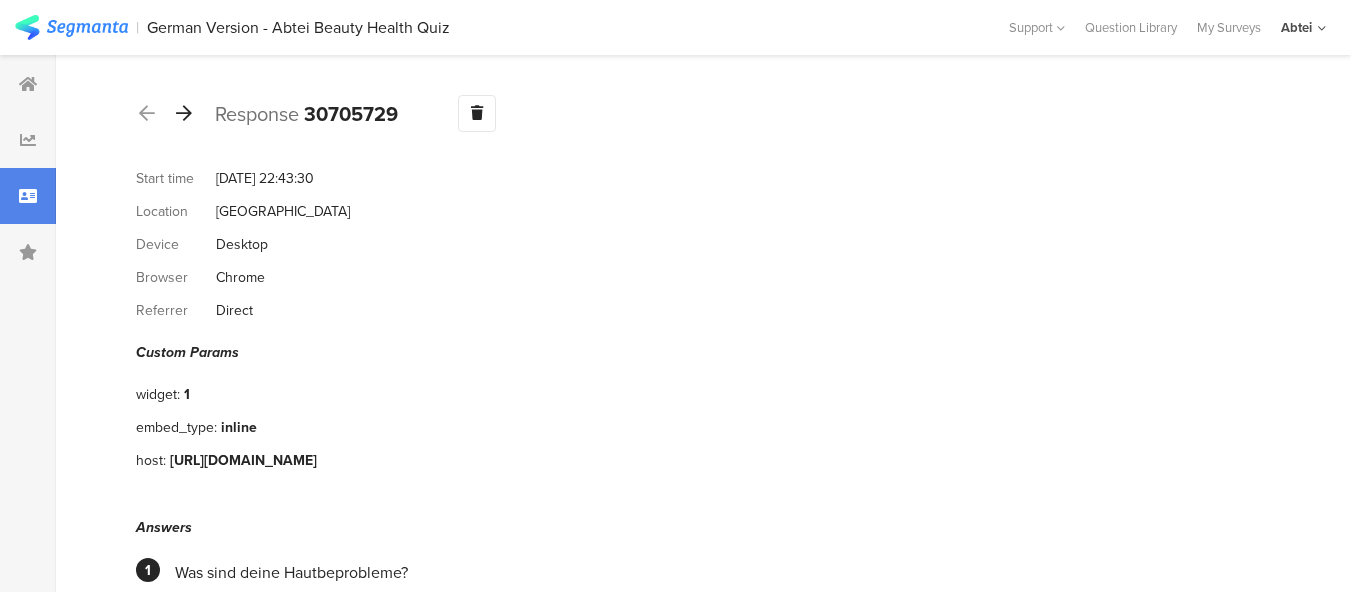 click at bounding box center [184, 113] 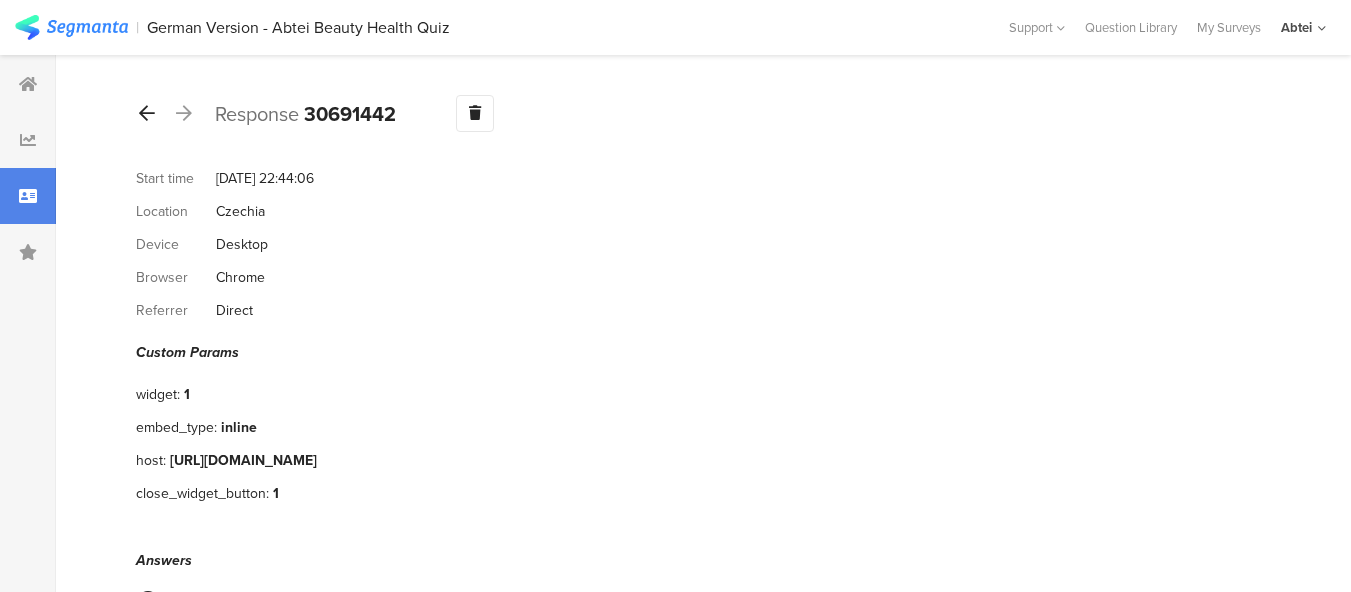 click at bounding box center (147, 113) 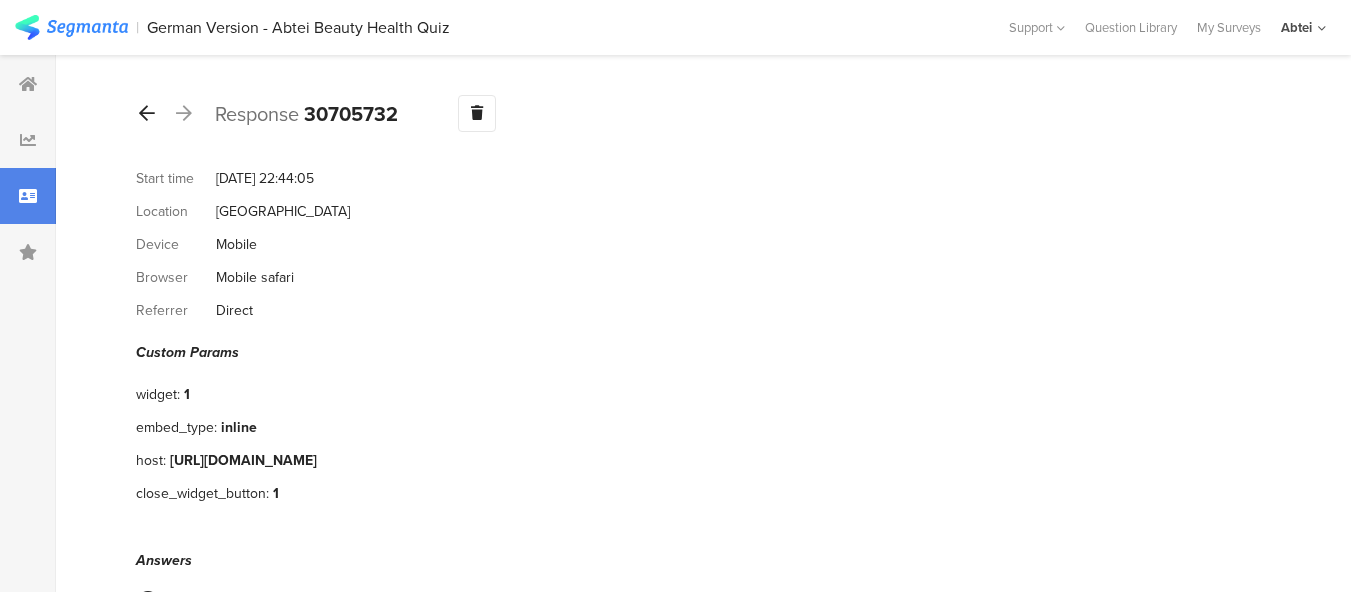 click at bounding box center [147, 113] 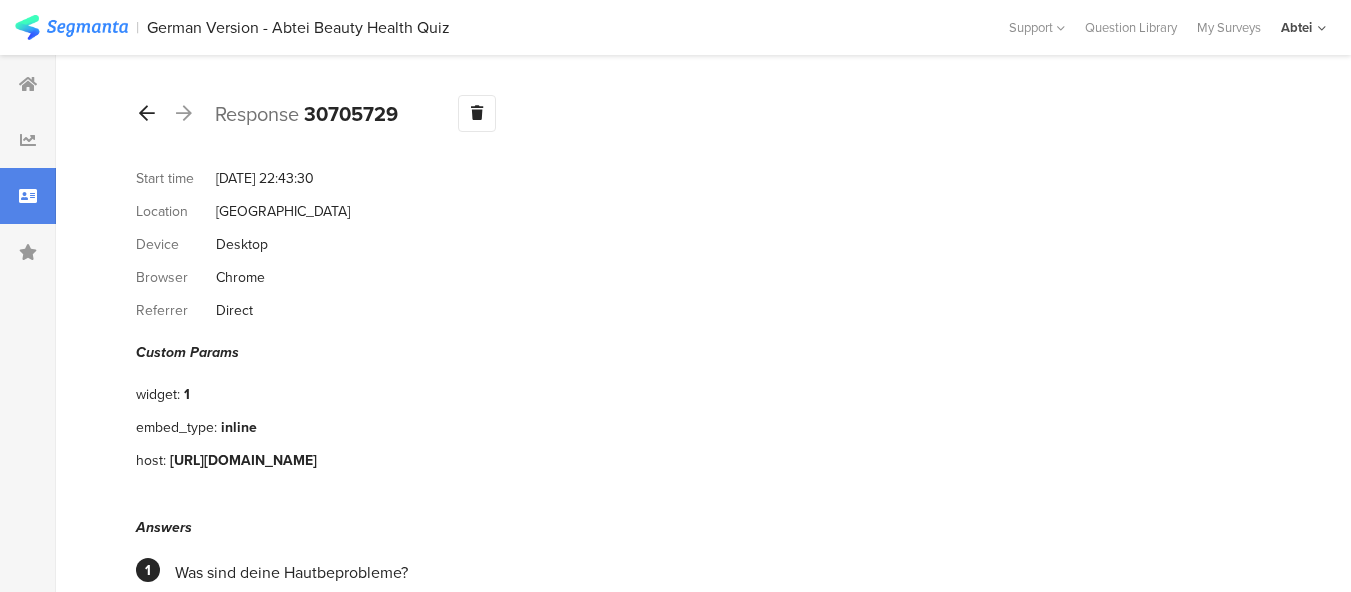 click at bounding box center [147, 114] 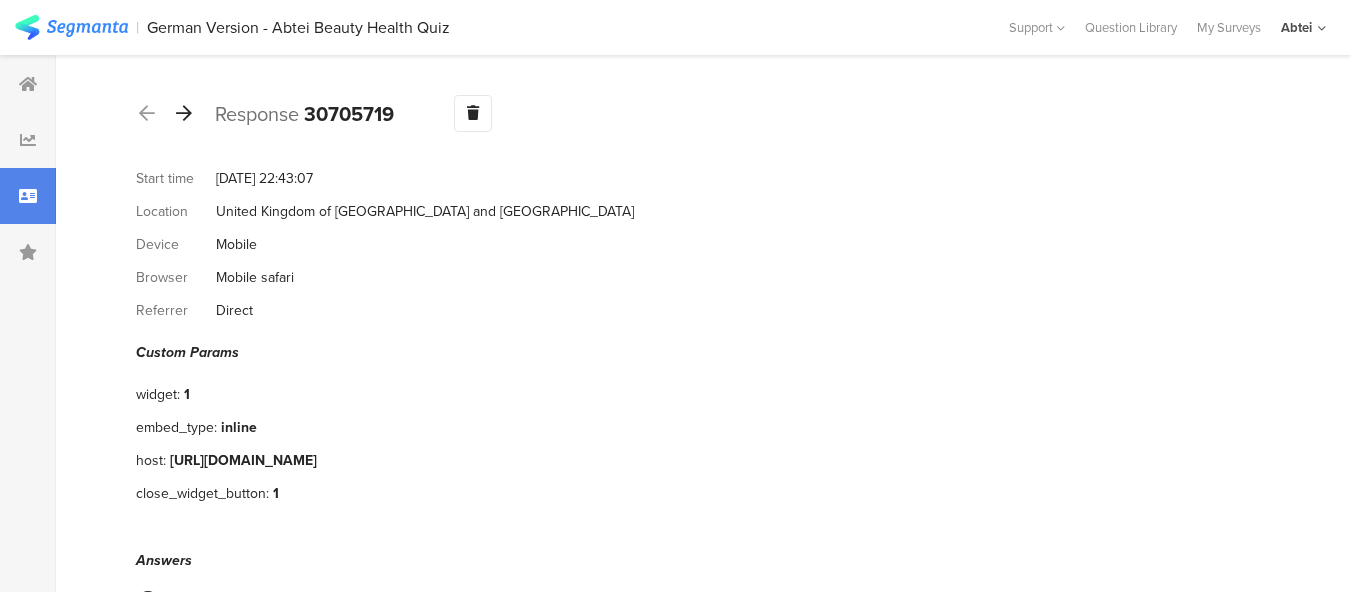 click at bounding box center [184, 113] 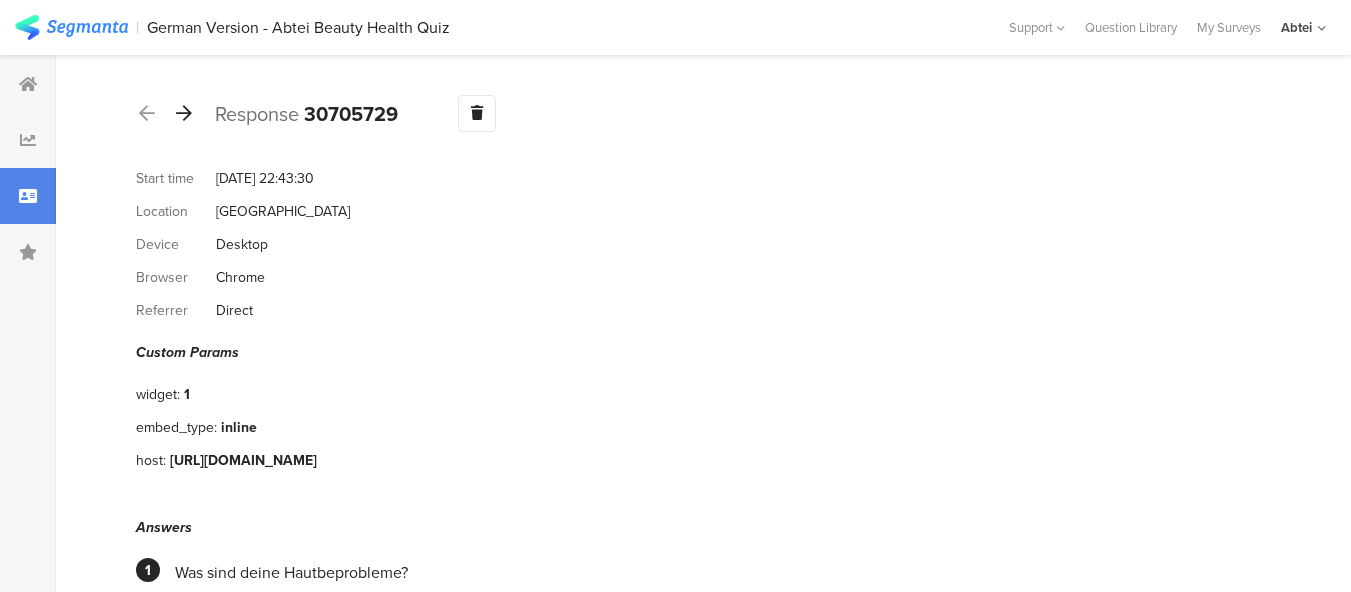 click at bounding box center (184, 113) 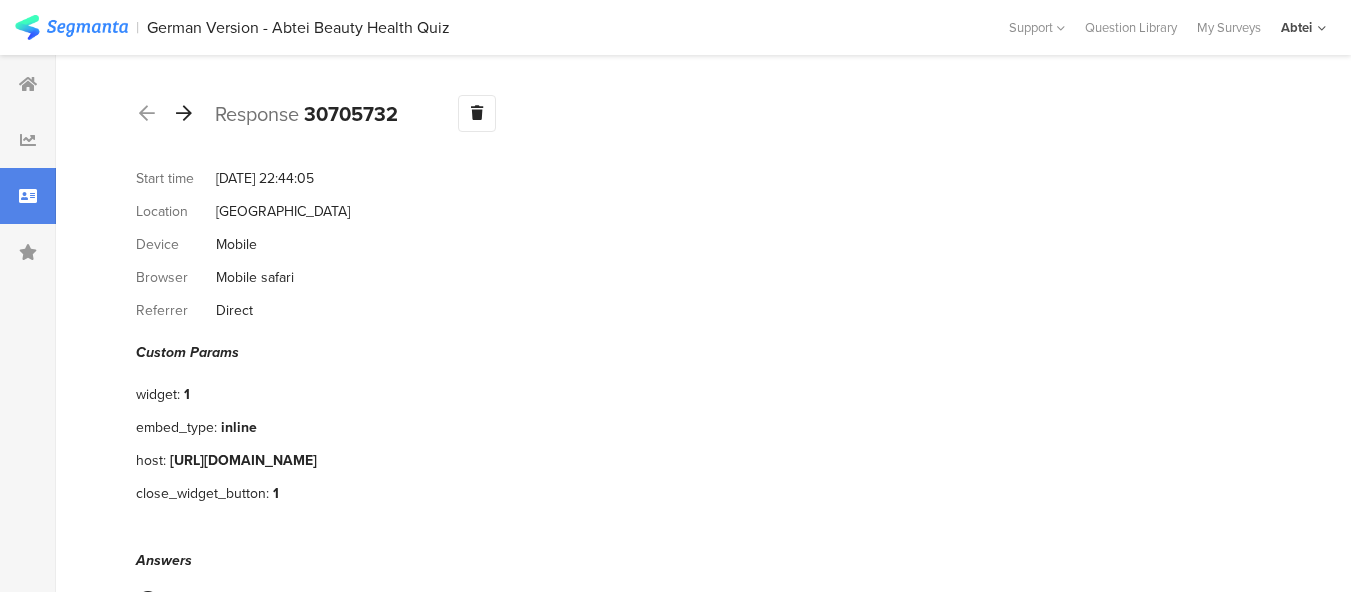 click at bounding box center (184, 113) 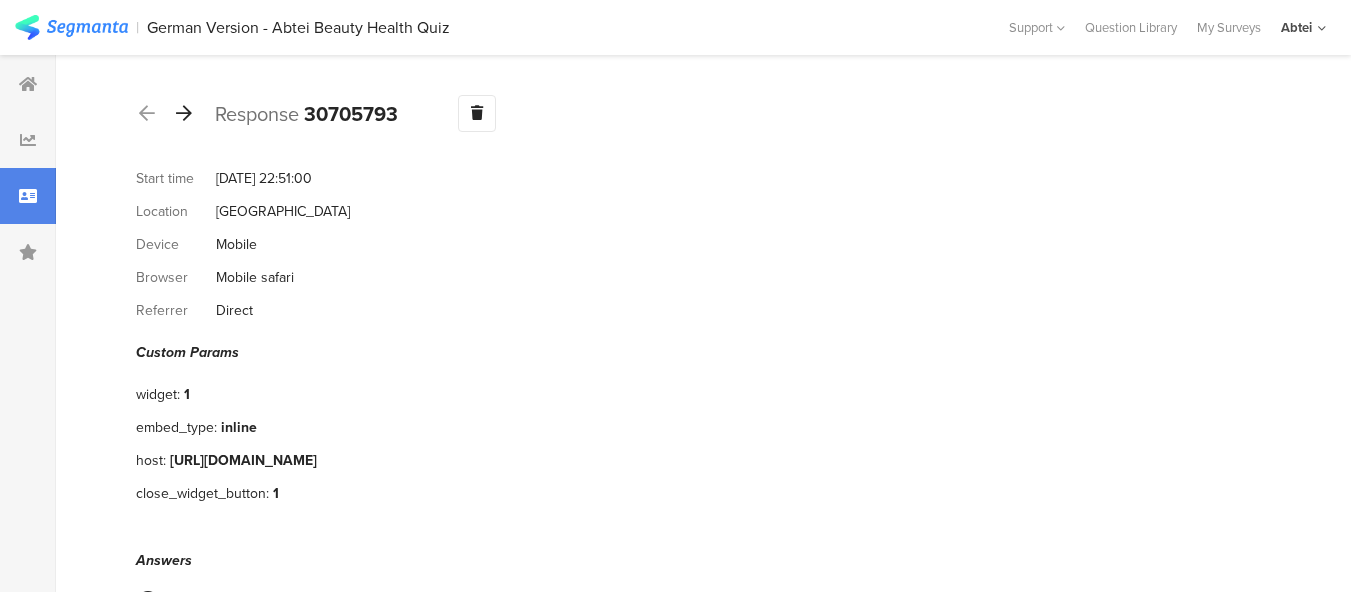 click at bounding box center (184, 113) 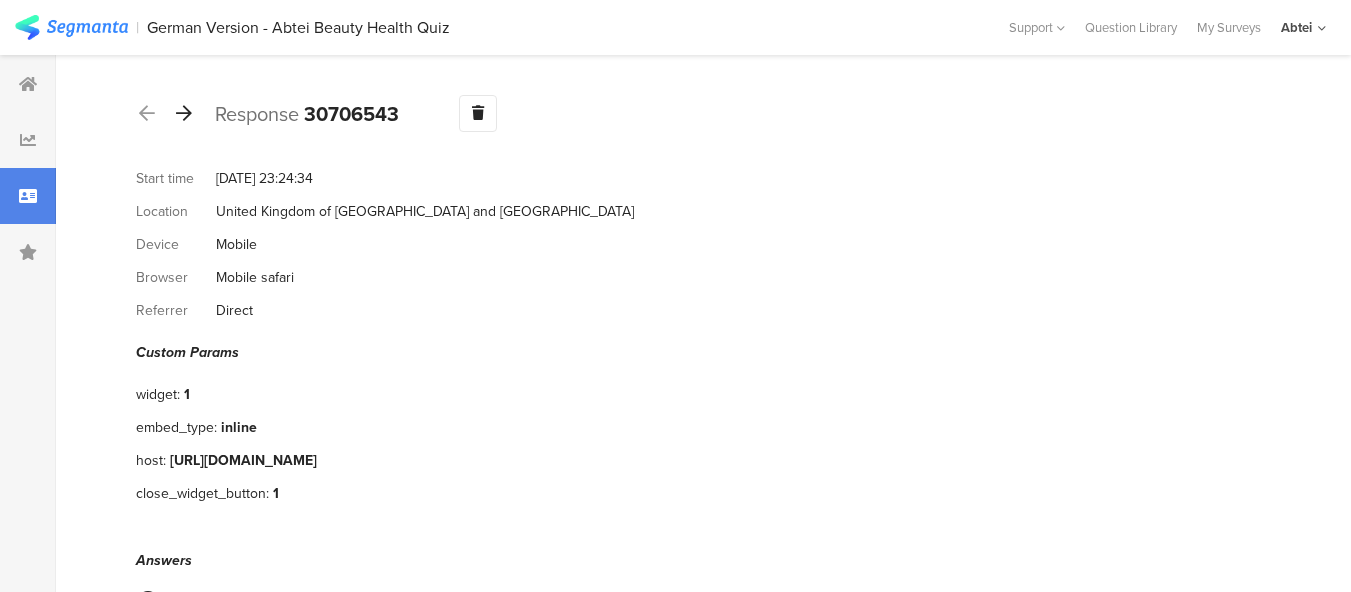 click at bounding box center (184, 113) 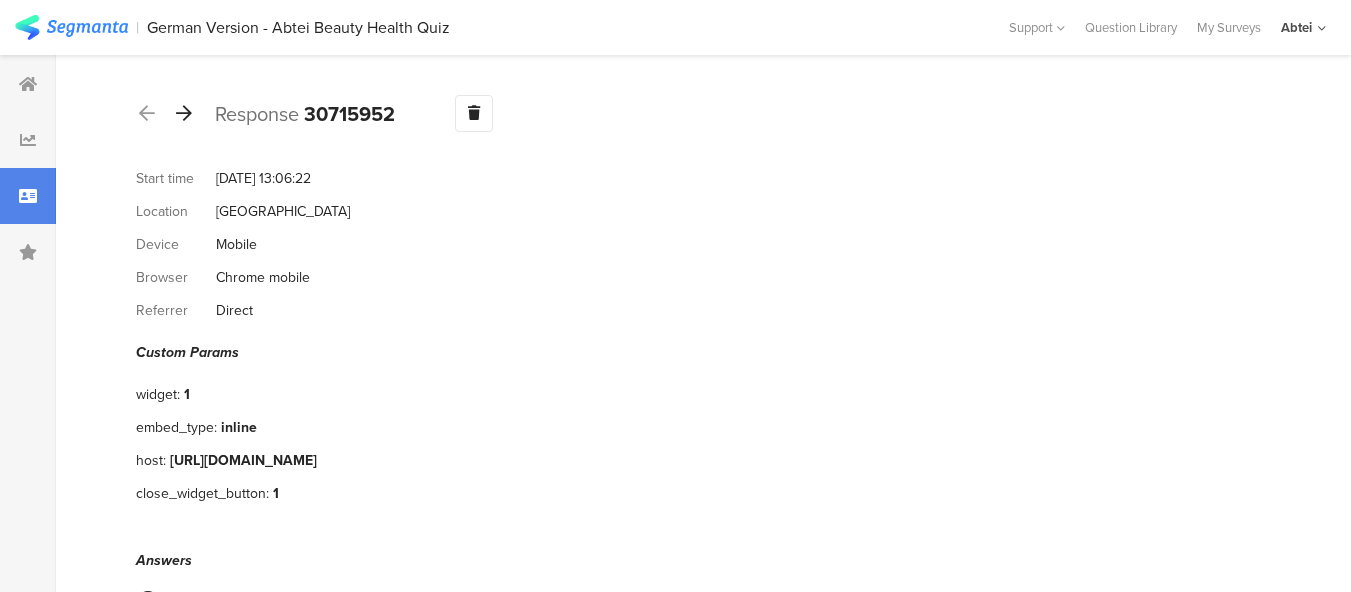 click at bounding box center (184, 113) 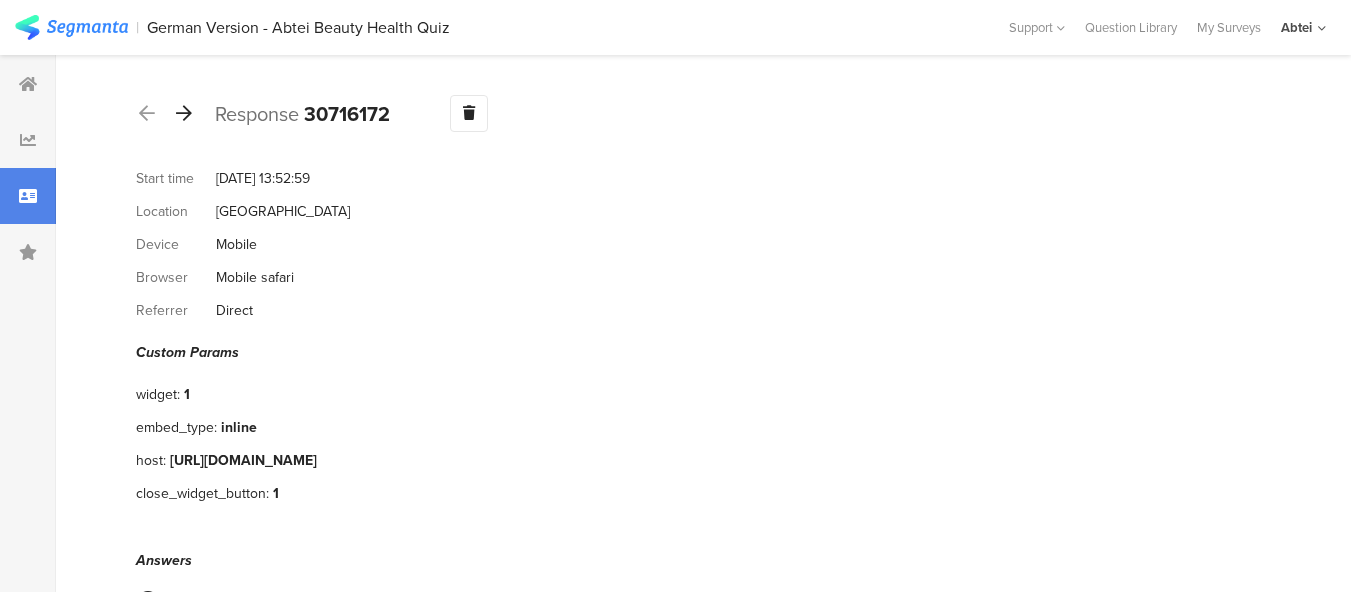 click at bounding box center [184, 113] 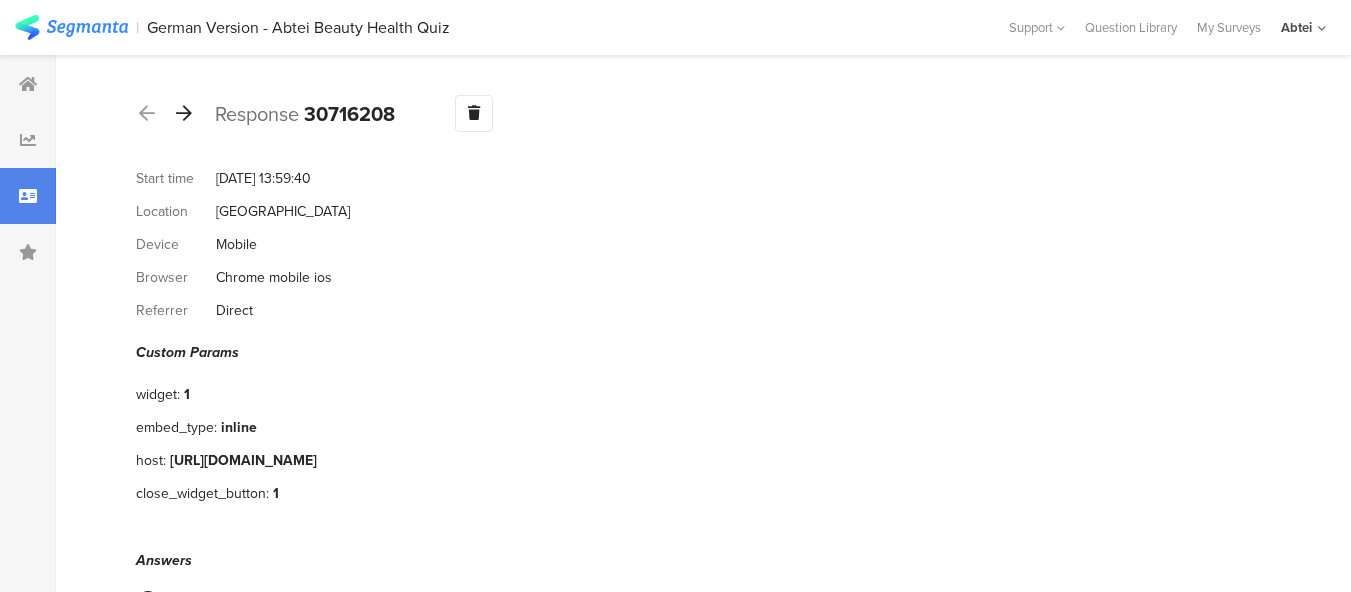 click at bounding box center [184, 113] 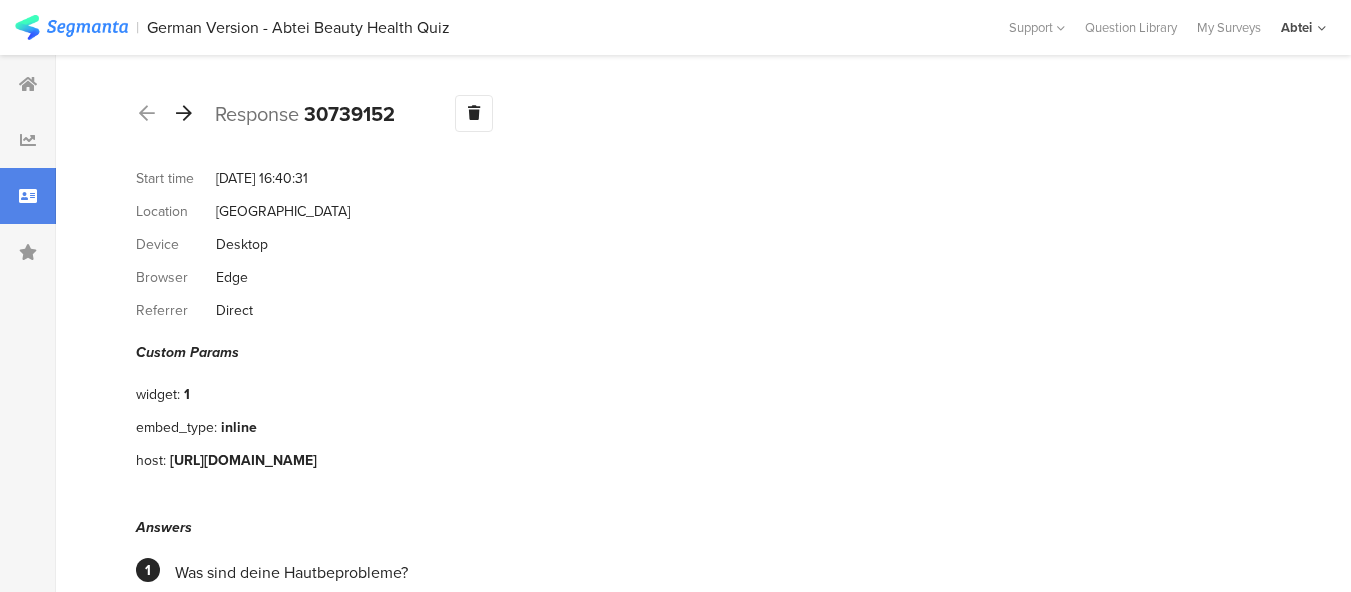click at bounding box center (184, 113) 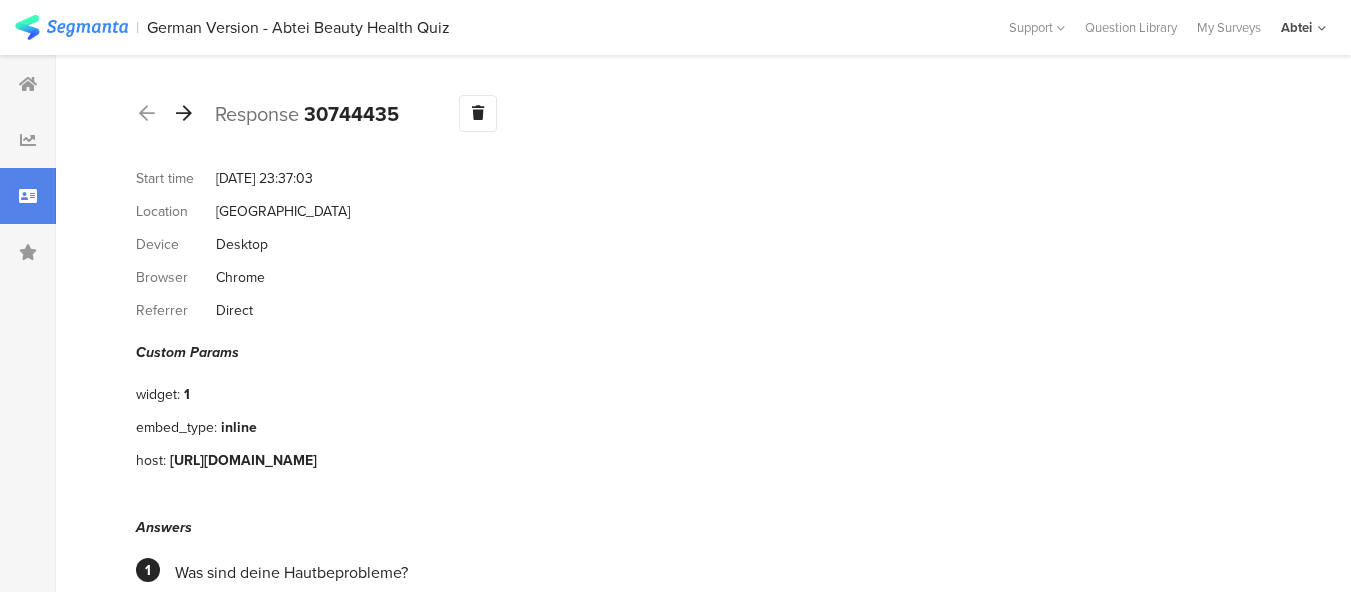 click at bounding box center (184, 113) 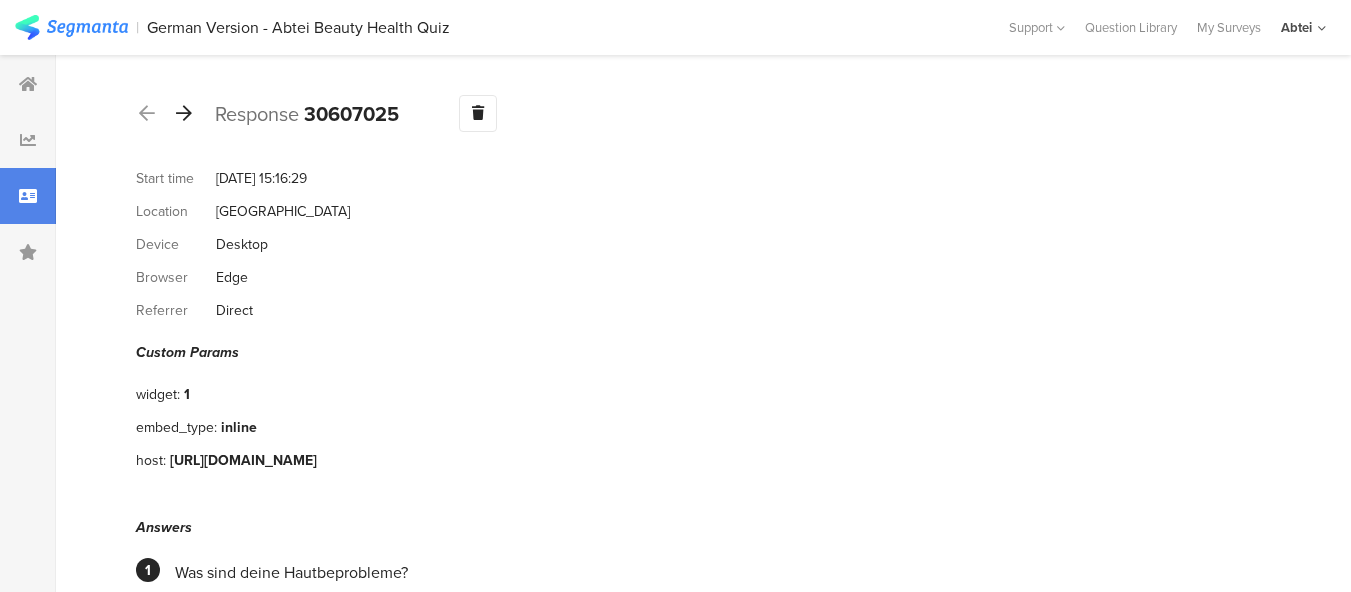click at bounding box center [184, 113] 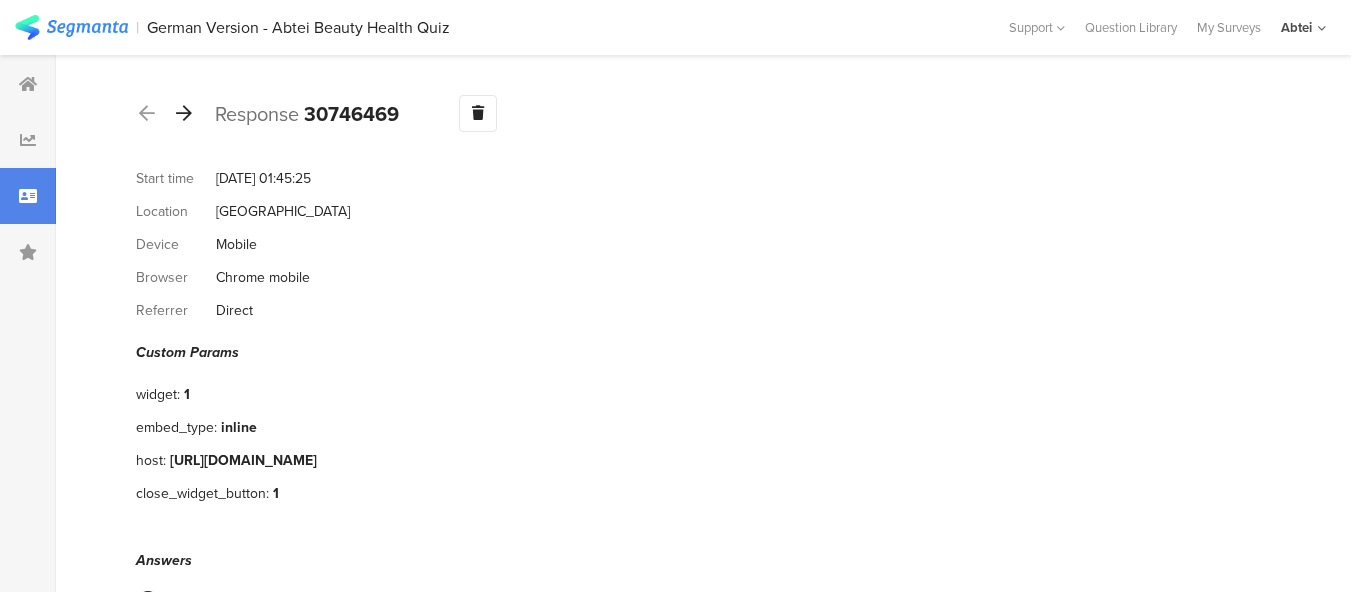 click at bounding box center (184, 113) 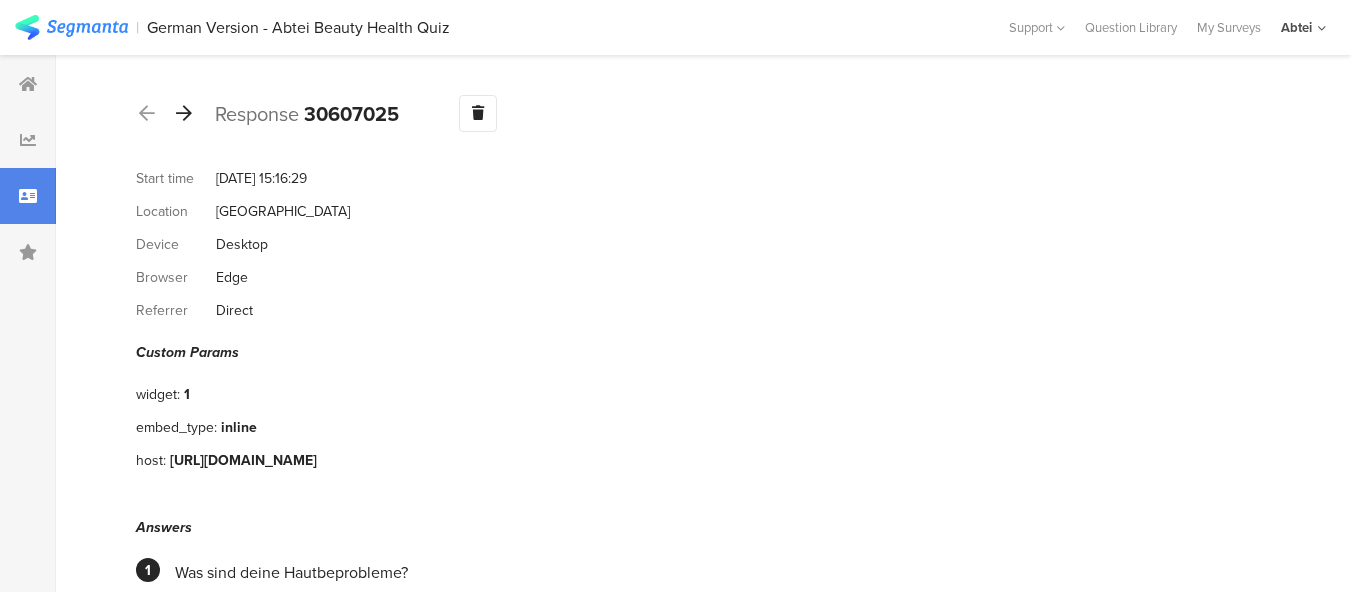 click at bounding box center (184, 113) 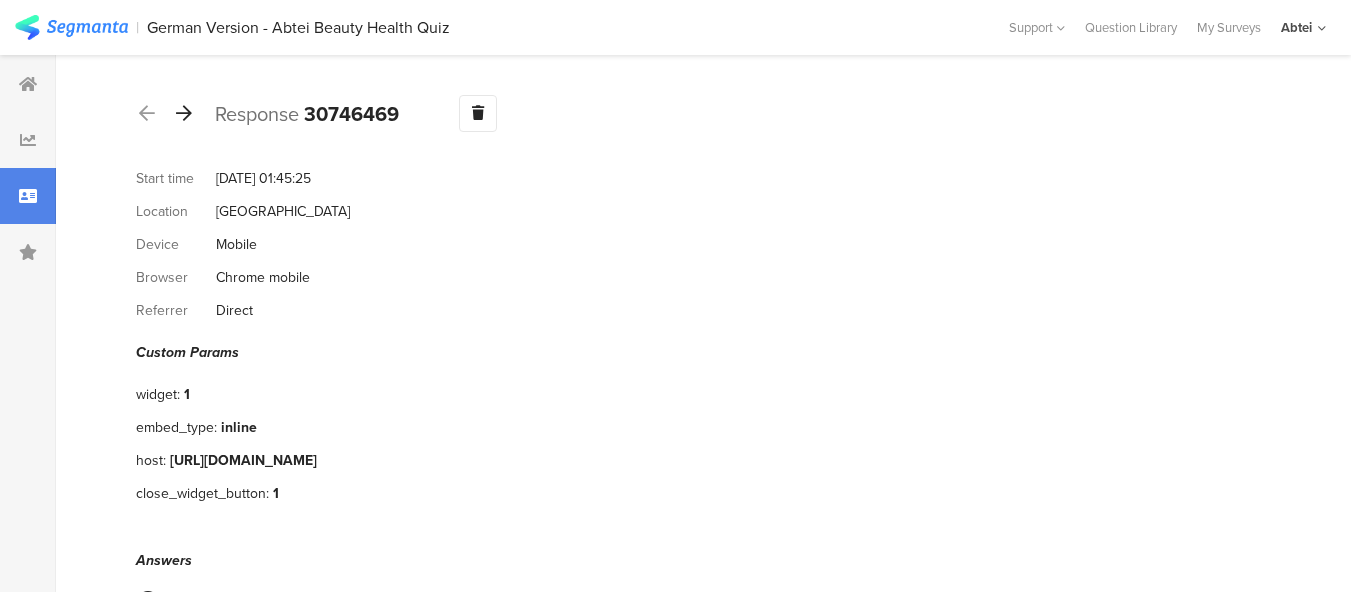 click at bounding box center [184, 113] 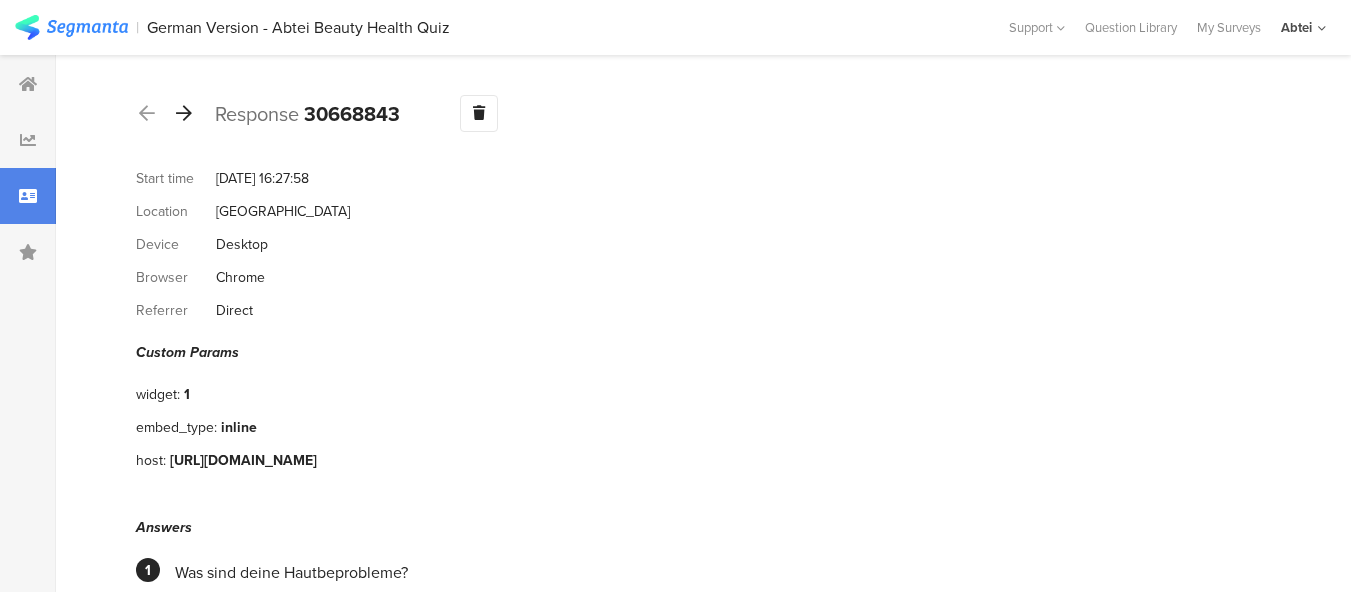 click at bounding box center (184, 113) 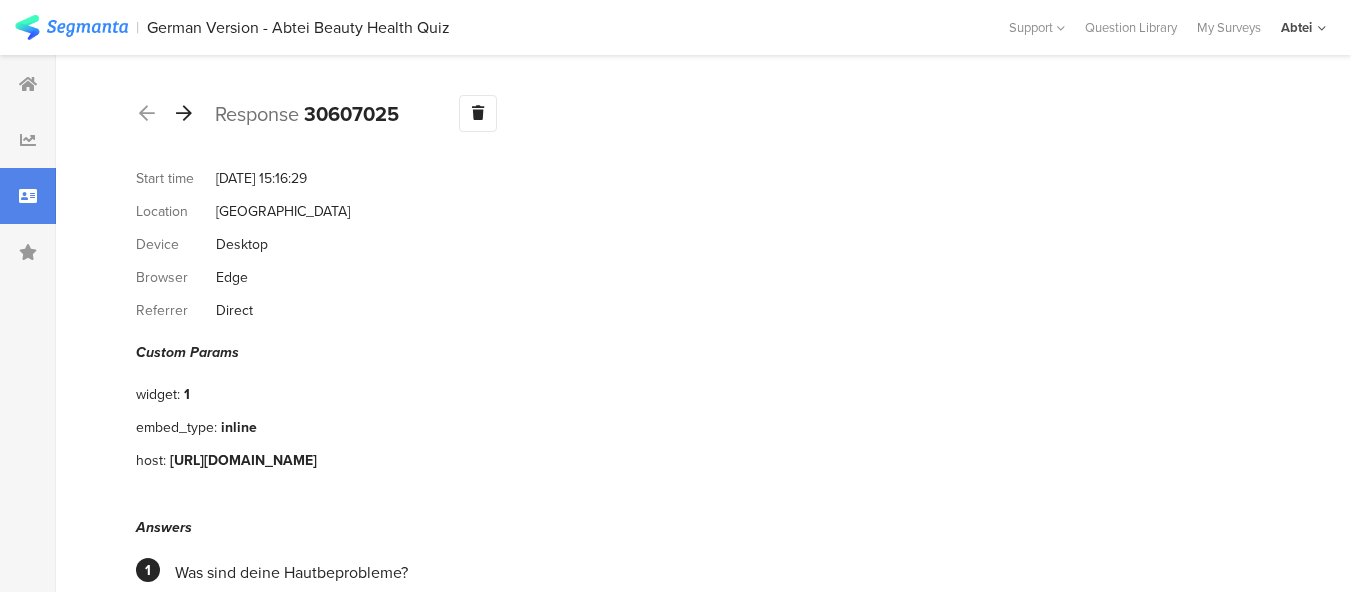 click at bounding box center (184, 113) 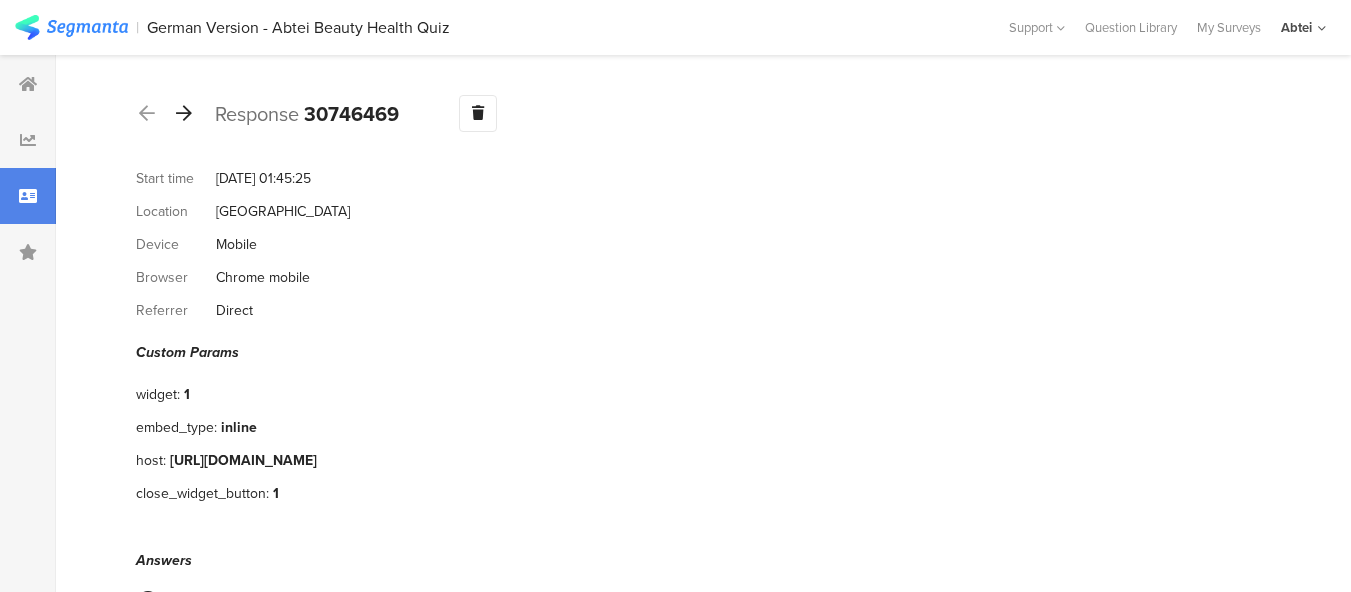 click at bounding box center (184, 113) 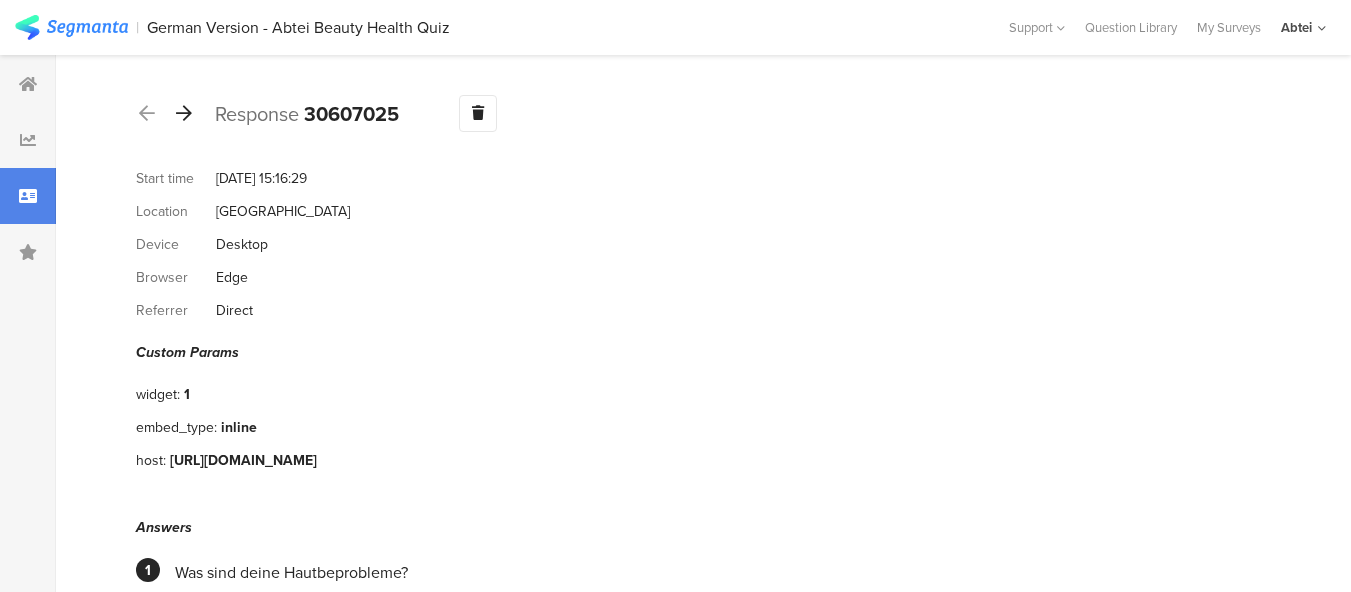 click at bounding box center (184, 113) 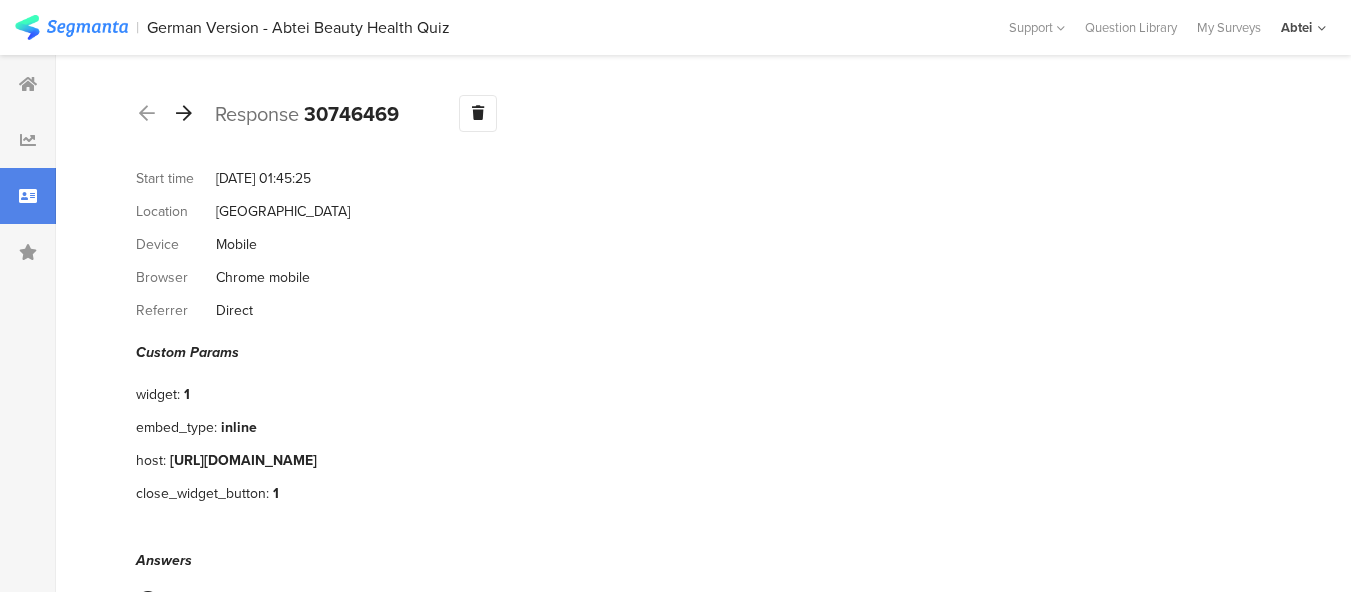 click at bounding box center [184, 113] 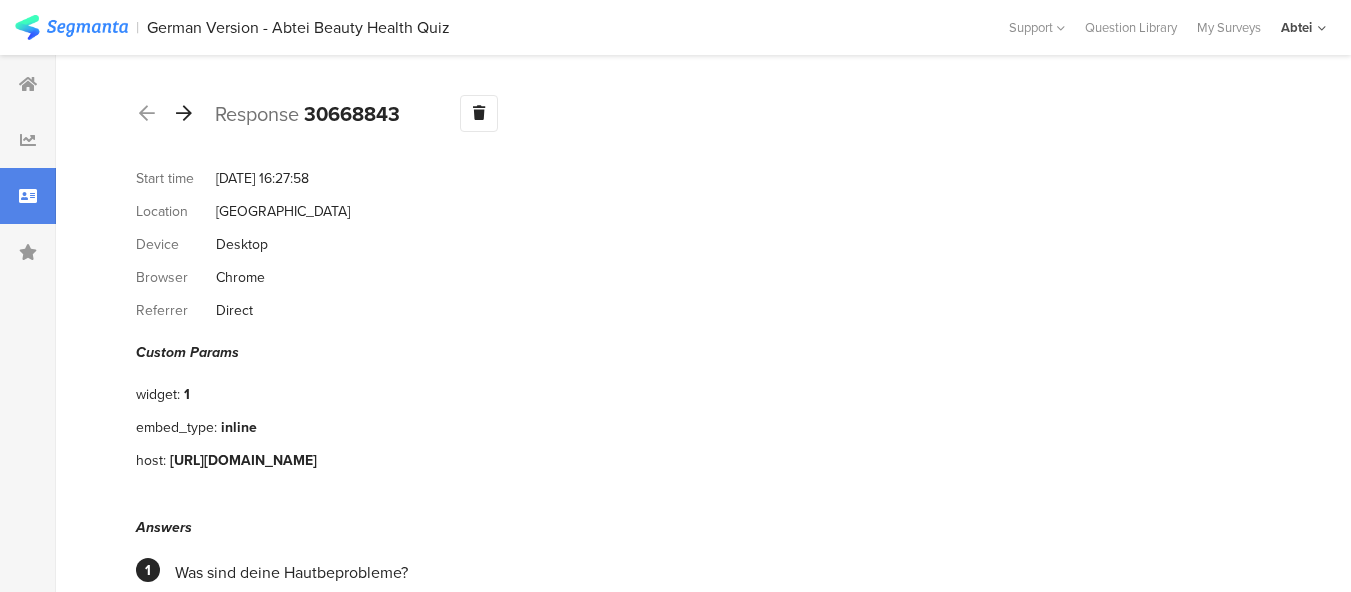 click at bounding box center (184, 113) 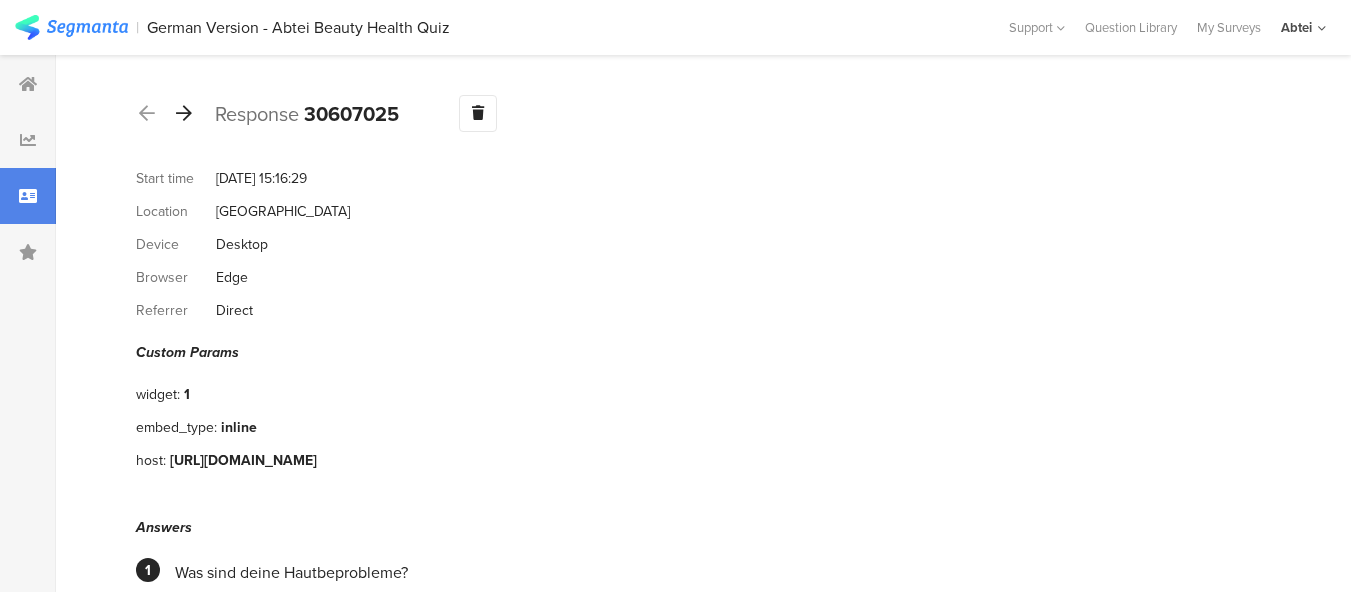 click at bounding box center [184, 113] 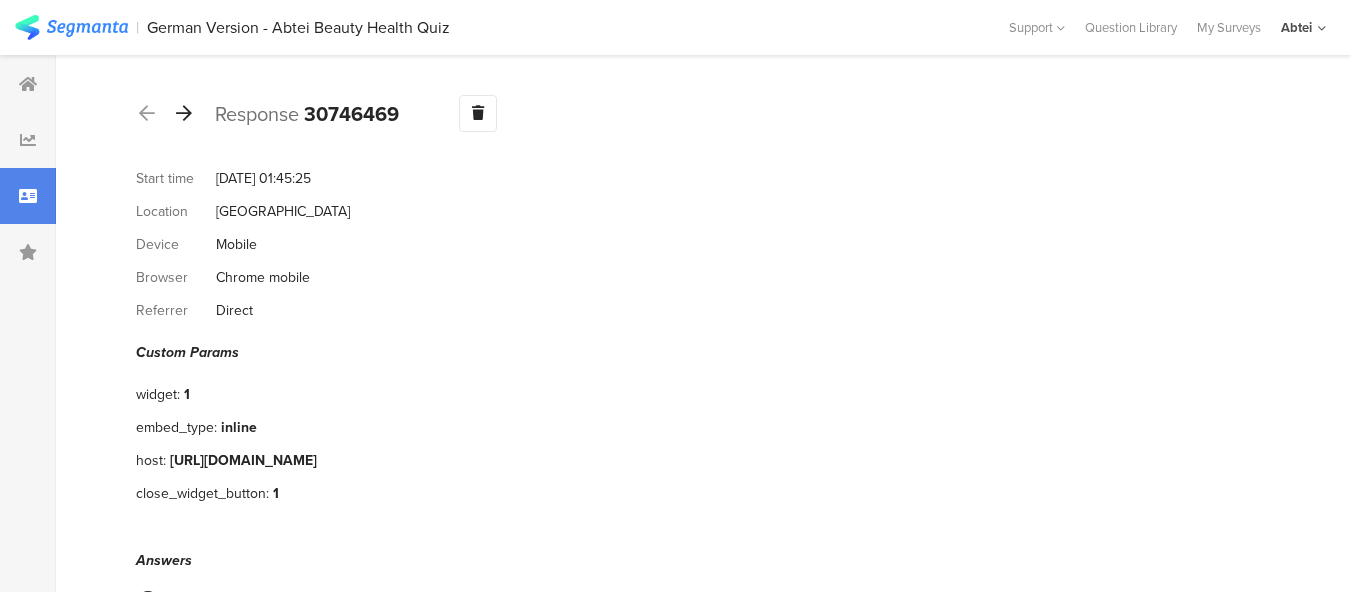 click at bounding box center (184, 113) 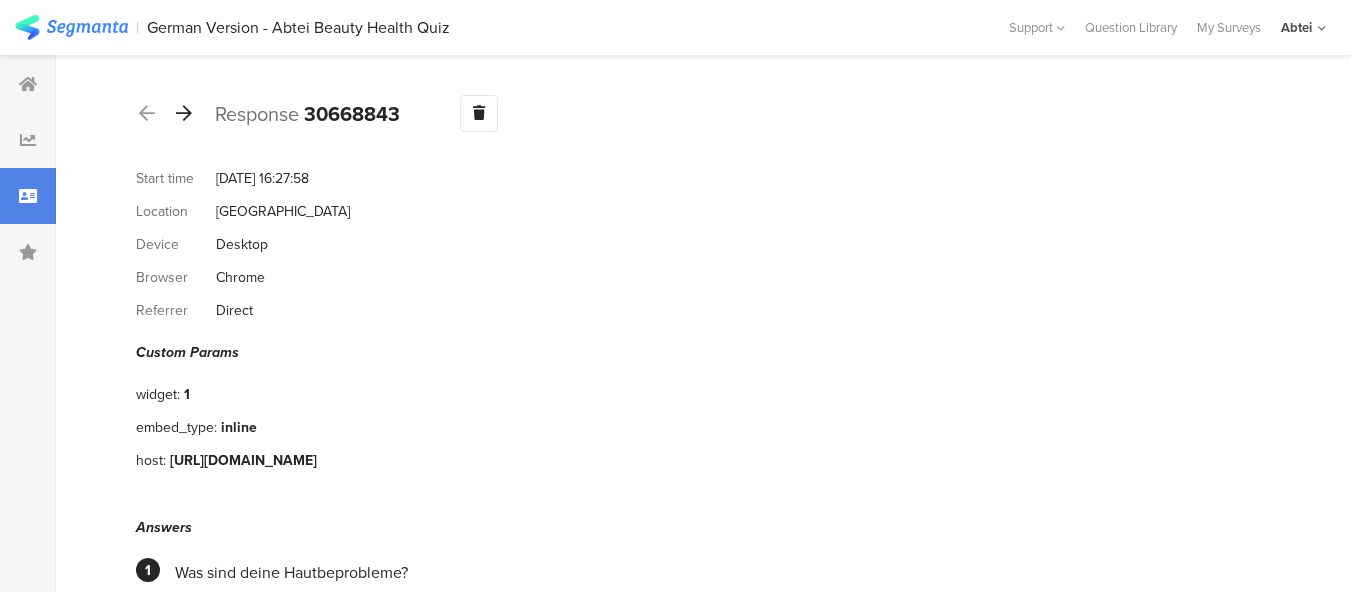 click at bounding box center [184, 113] 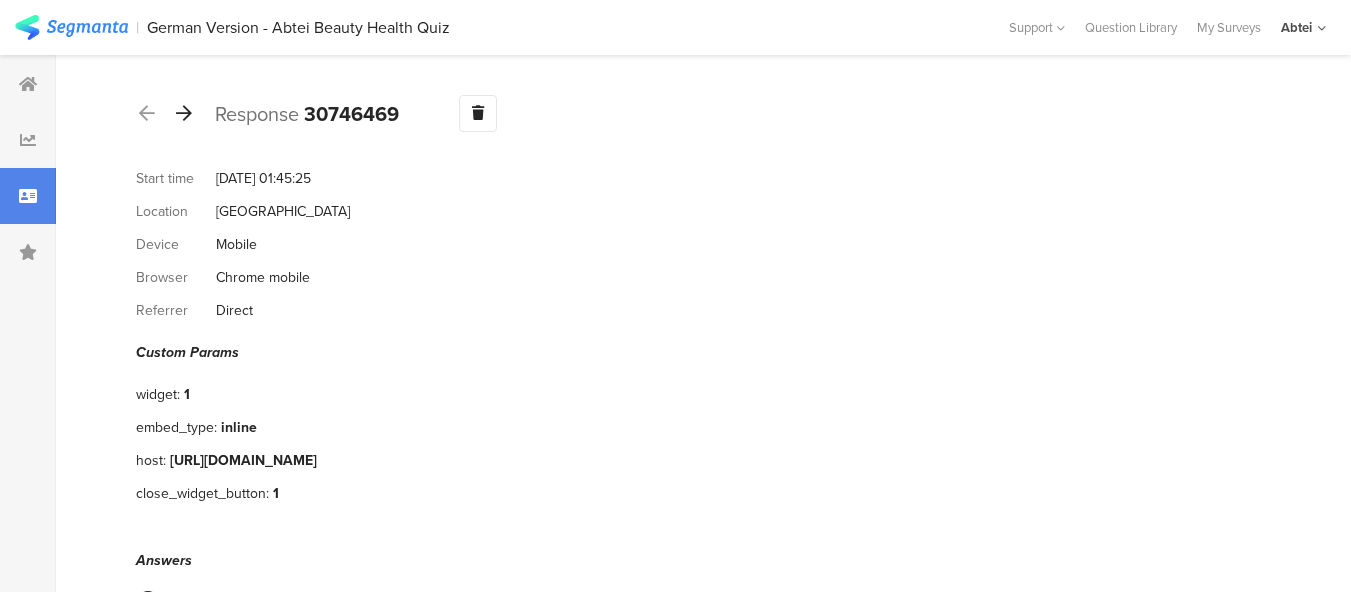 click at bounding box center [184, 113] 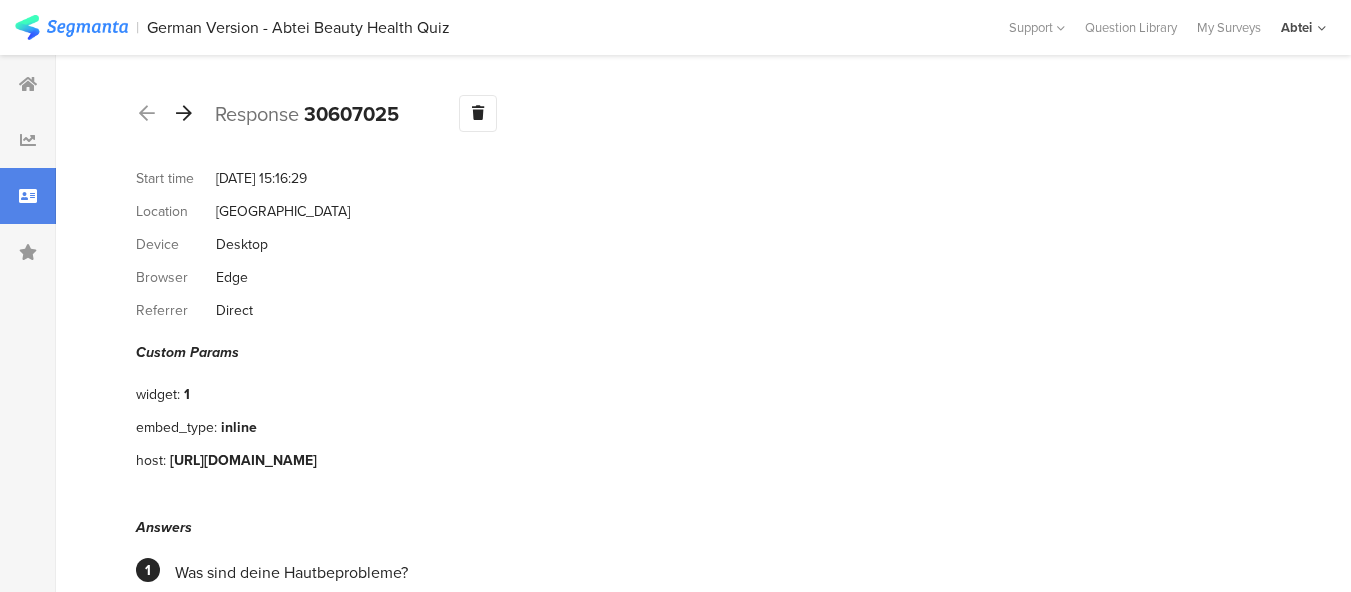click at bounding box center (184, 113) 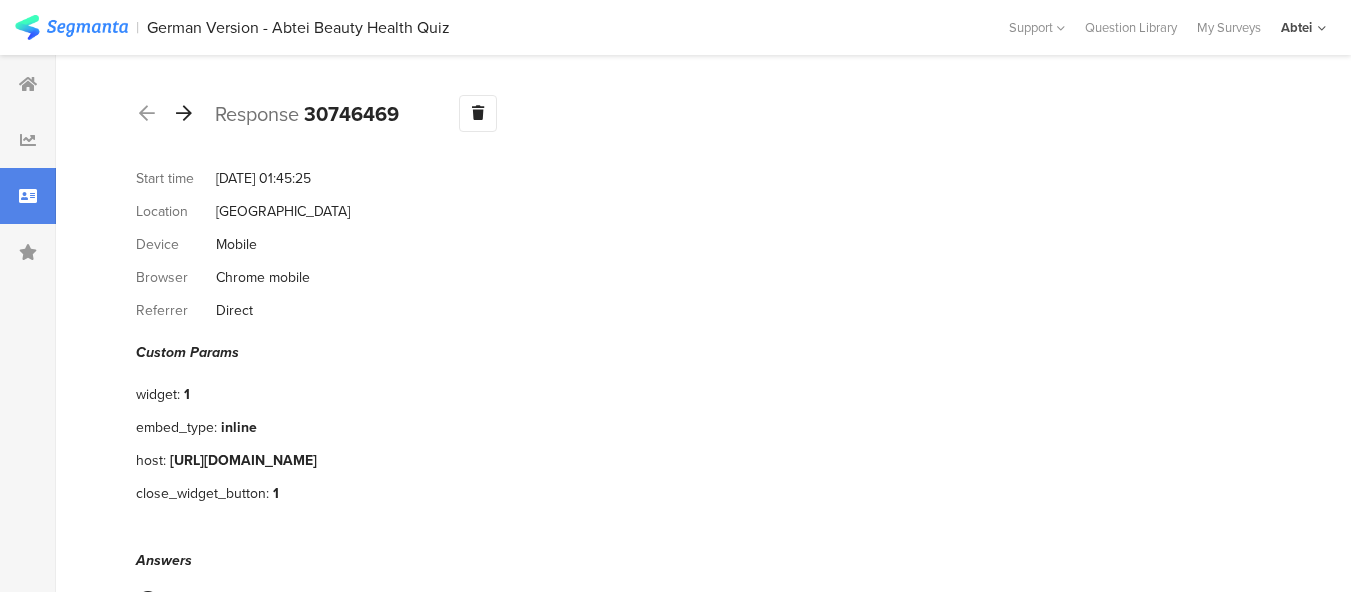 click at bounding box center (184, 113) 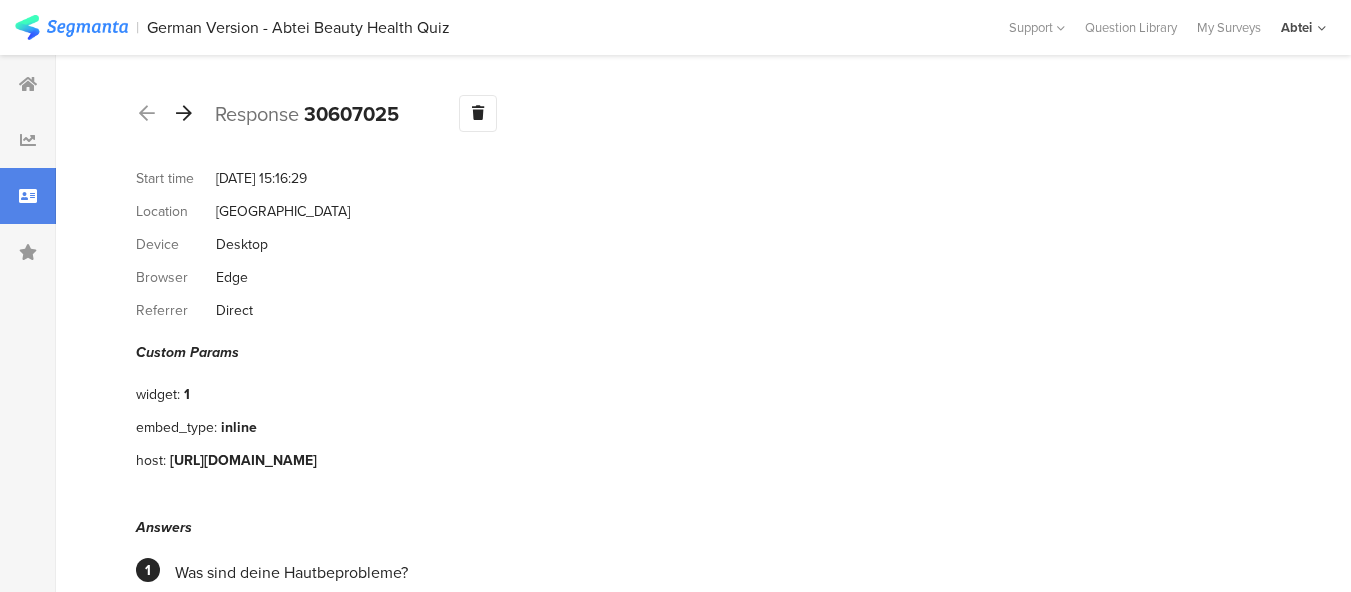 click at bounding box center (184, 113) 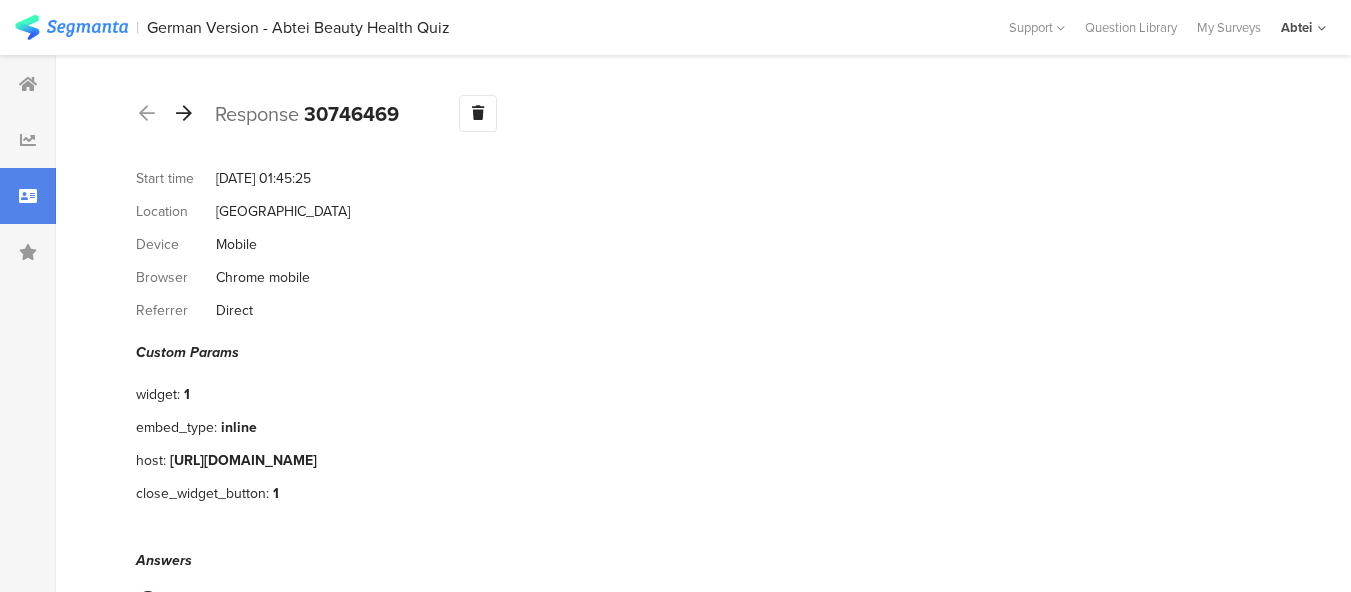 click at bounding box center [184, 113] 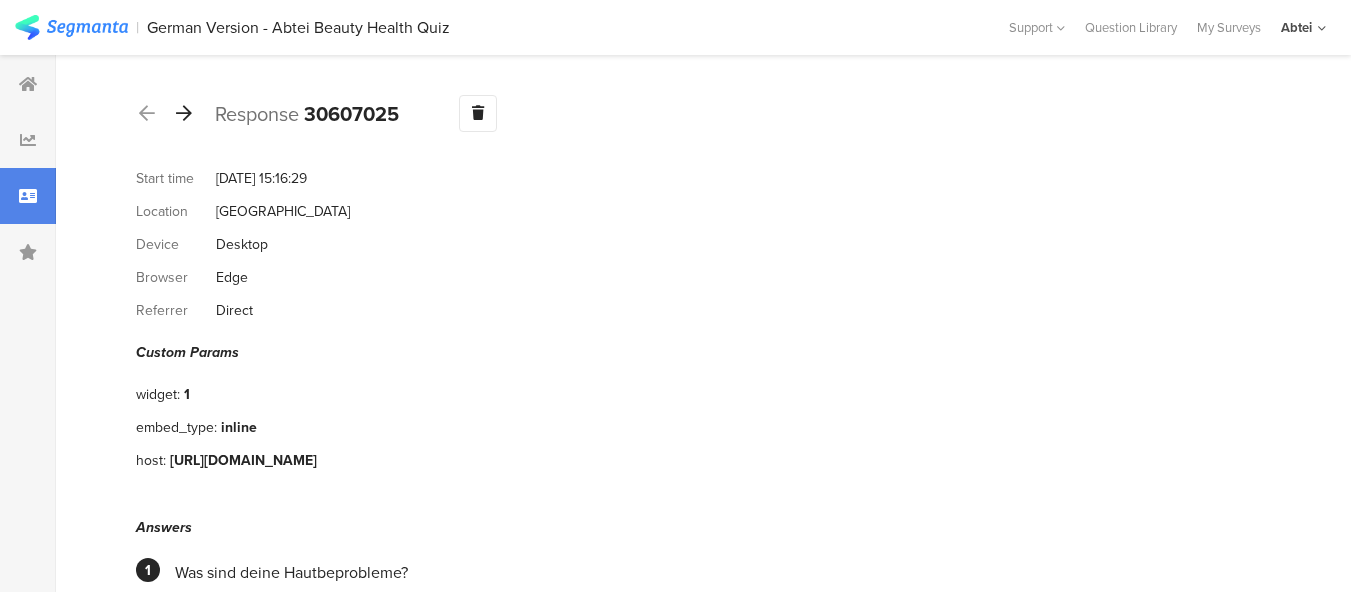 click at bounding box center [184, 113] 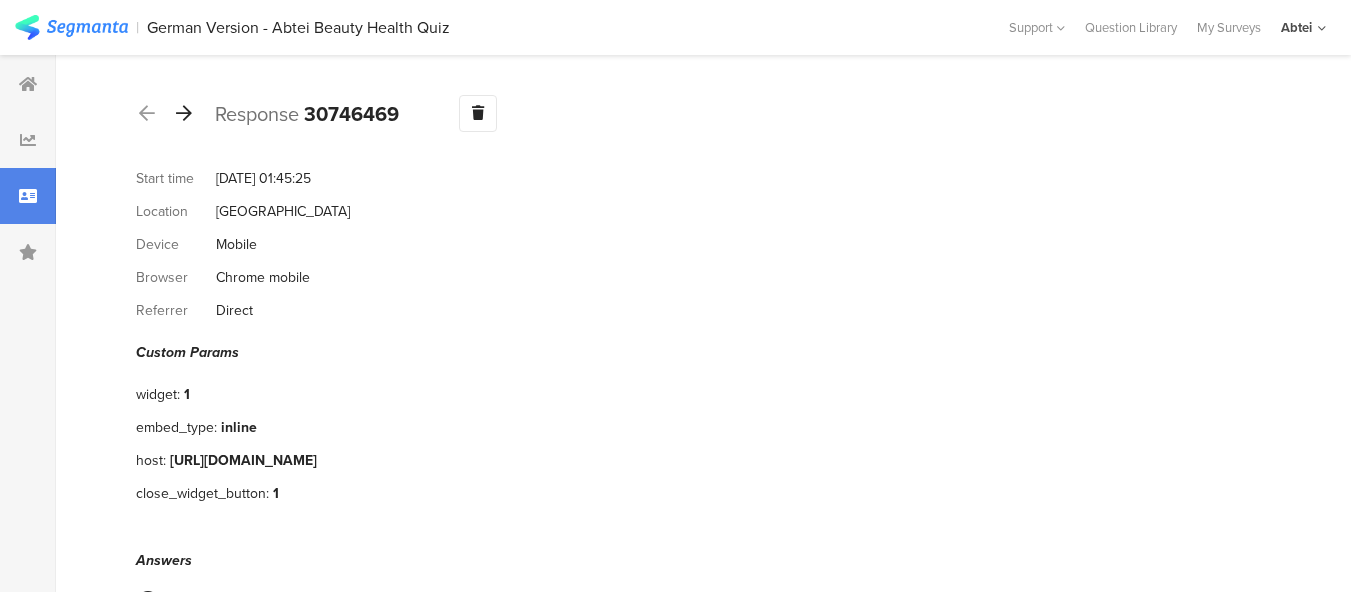 click at bounding box center [184, 113] 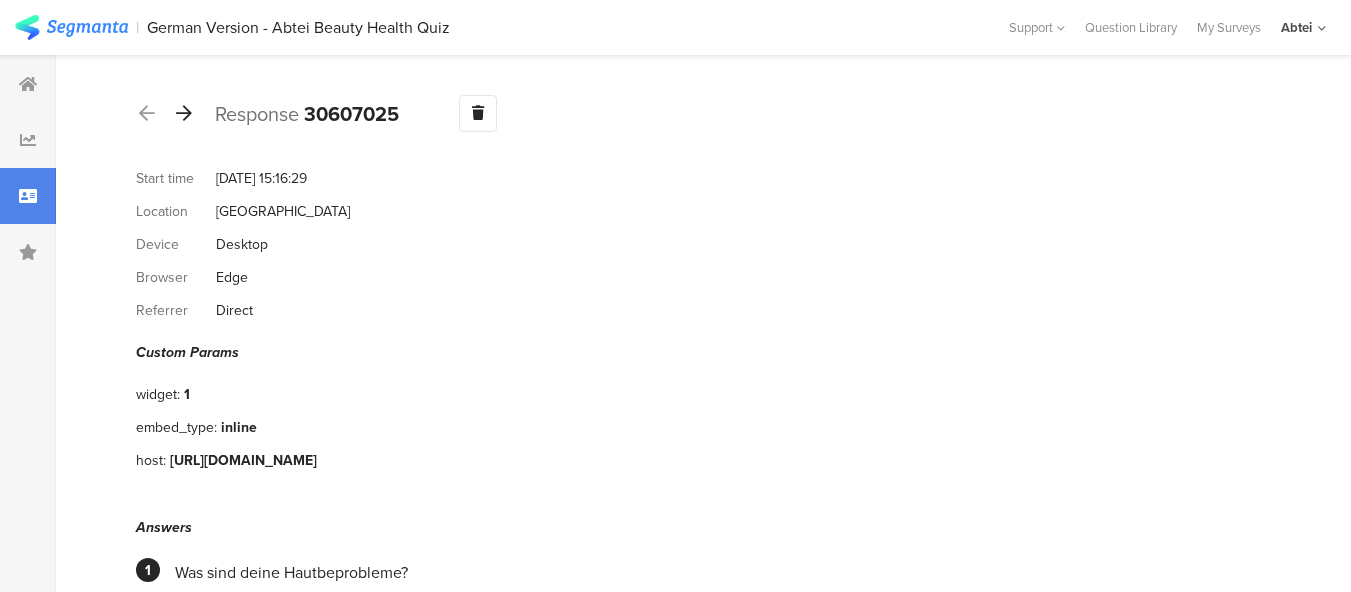 click at bounding box center (184, 113) 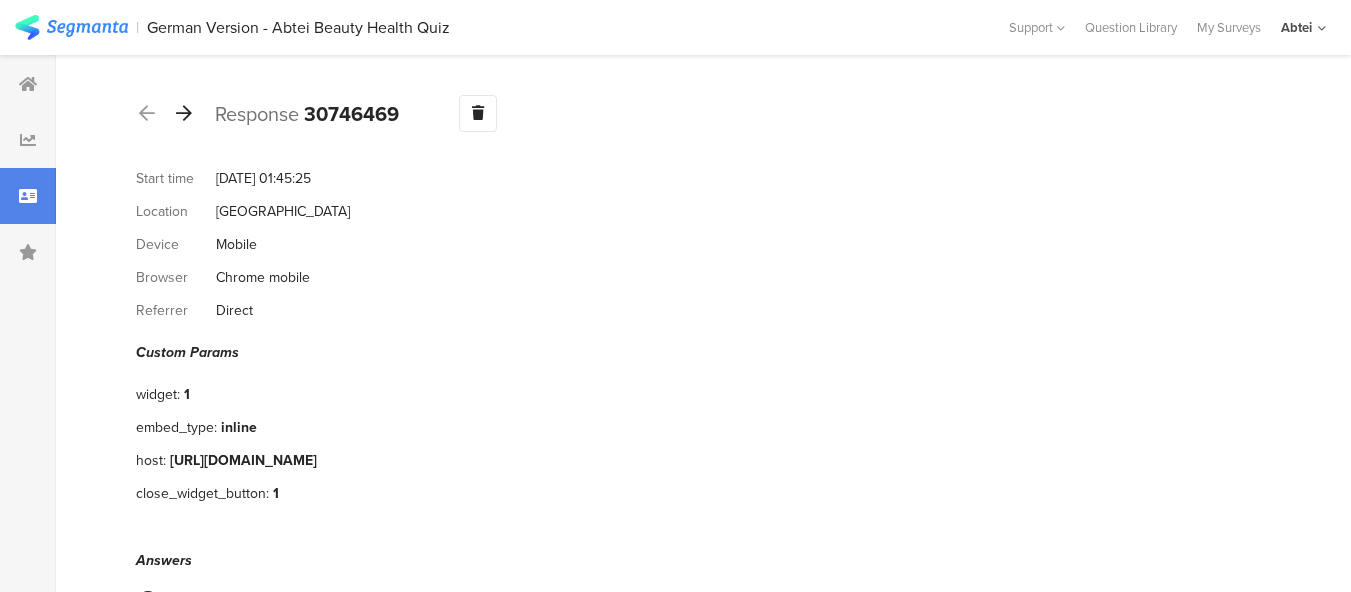 click at bounding box center (184, 113) 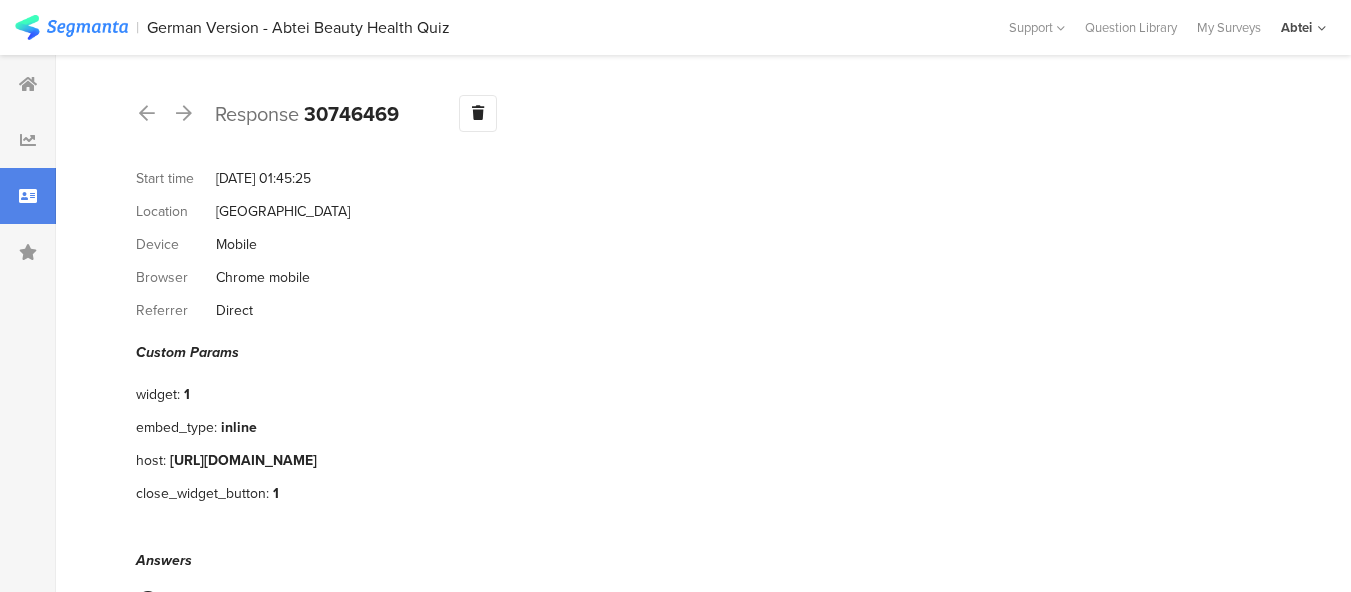click at bounding box center (184, 113) 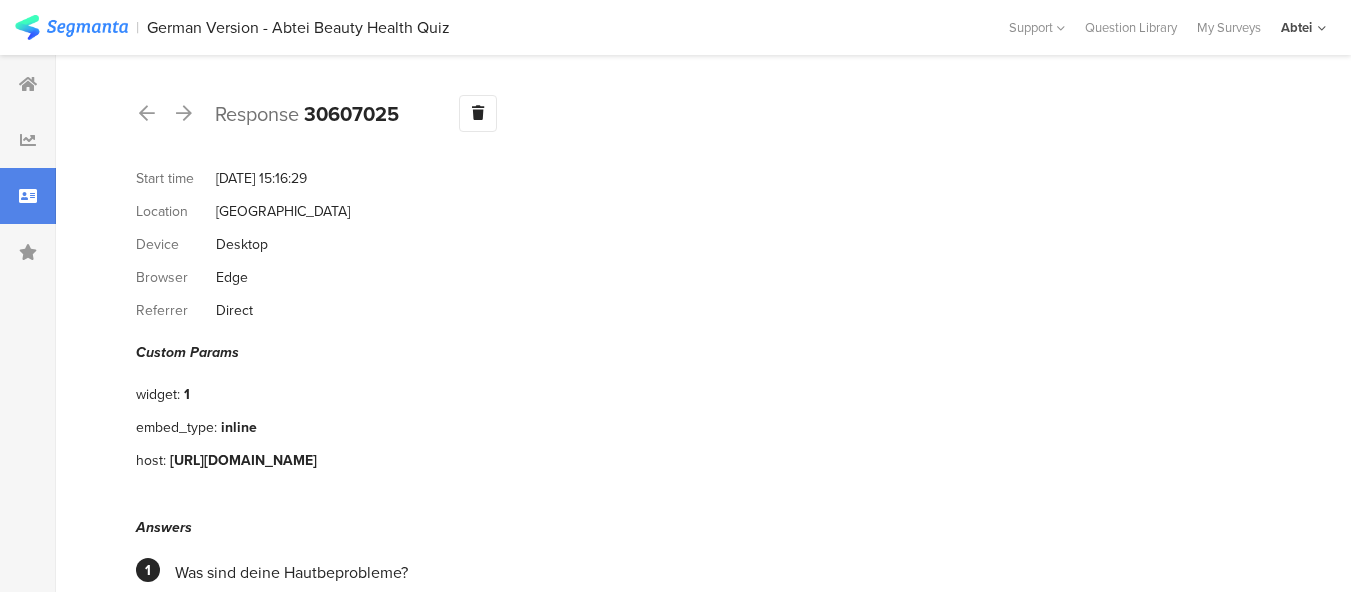 click at bounding box center [28, 196] 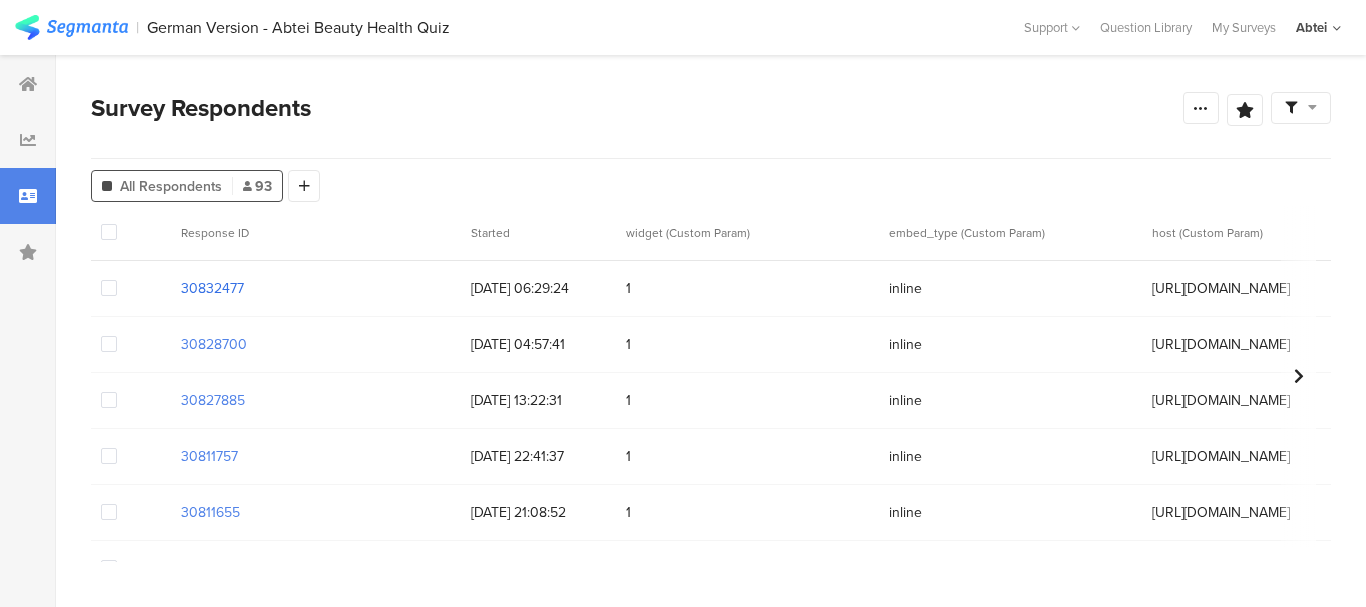 click on "30832477" at bounding box center (212, 288) 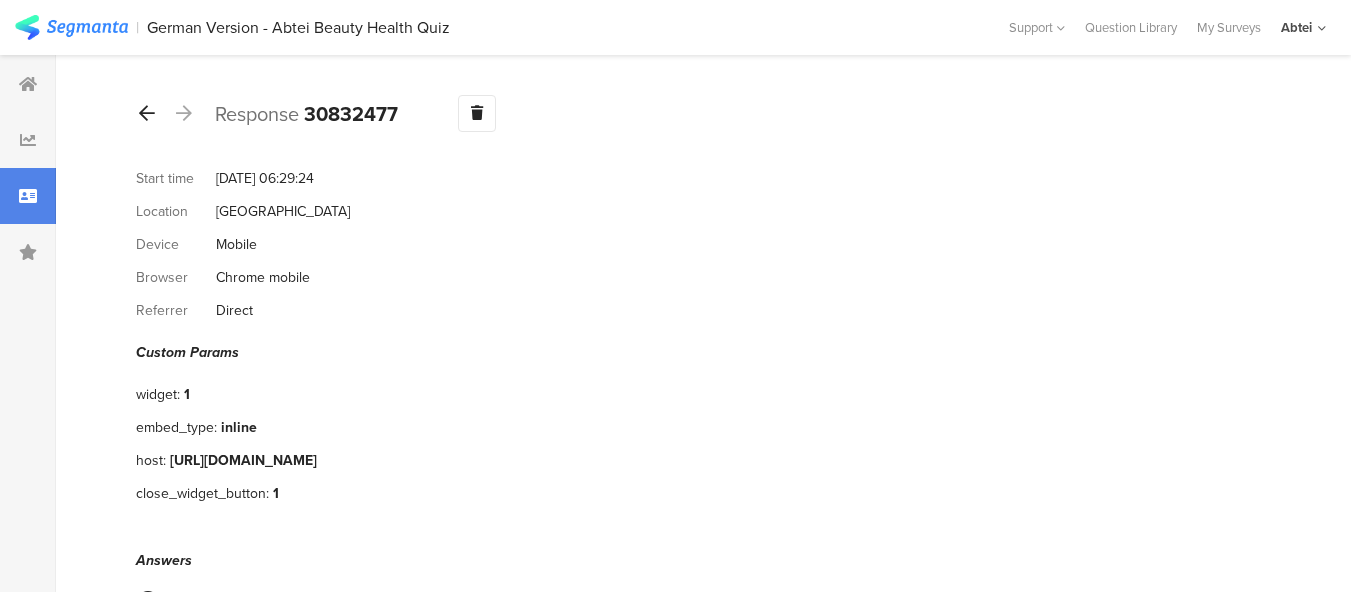 click at bounding box center (147, 114) 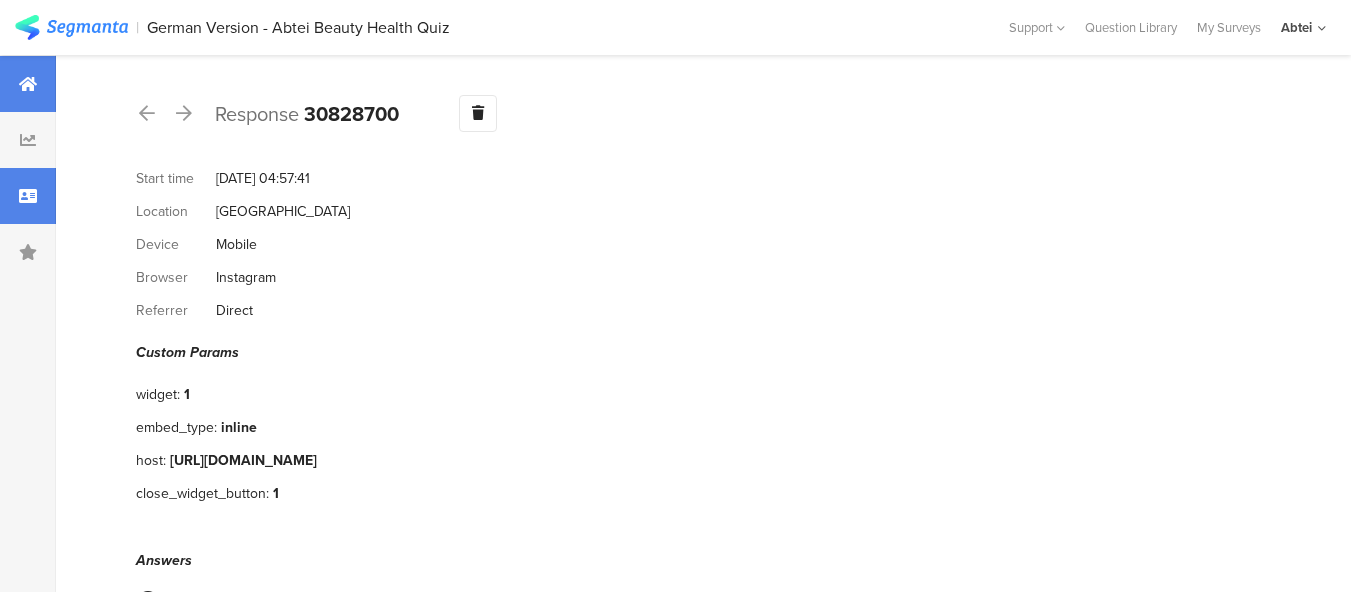 click at bounding box center [28, 84] 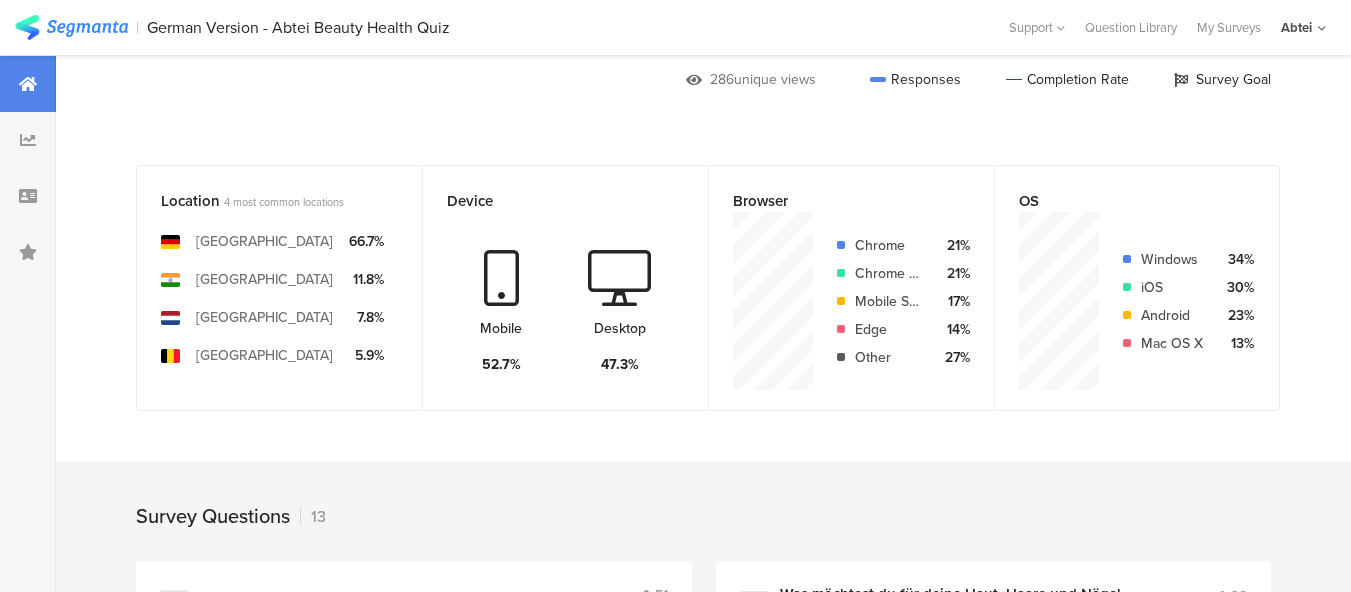 scroll, scrollTop: 300, scrollLeft: 0, axis: vertical 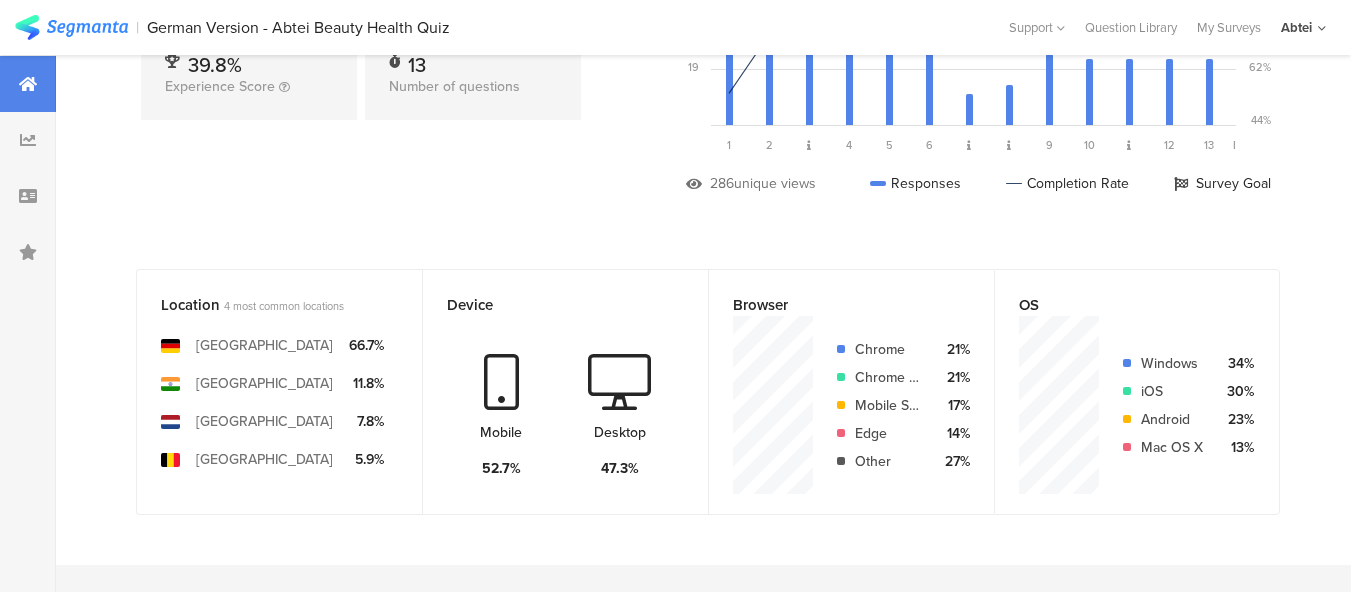 click on "Chrome Mobile" at bounding box center [887, 377] 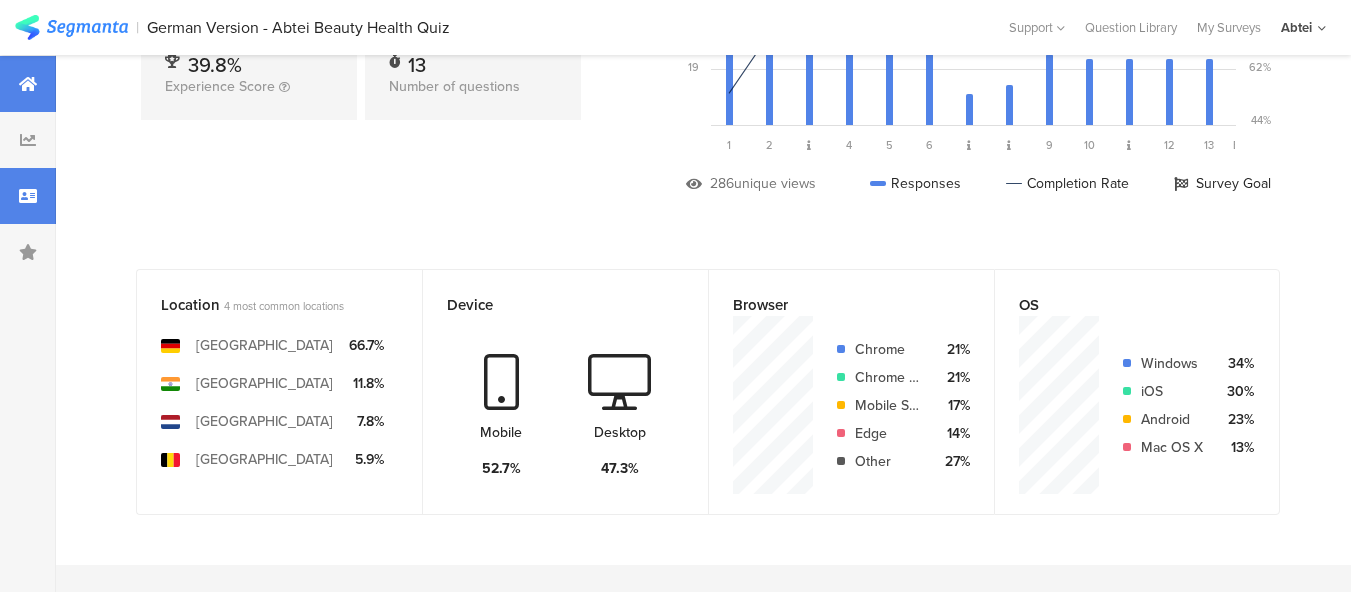 click at bounding box center (28, 196) 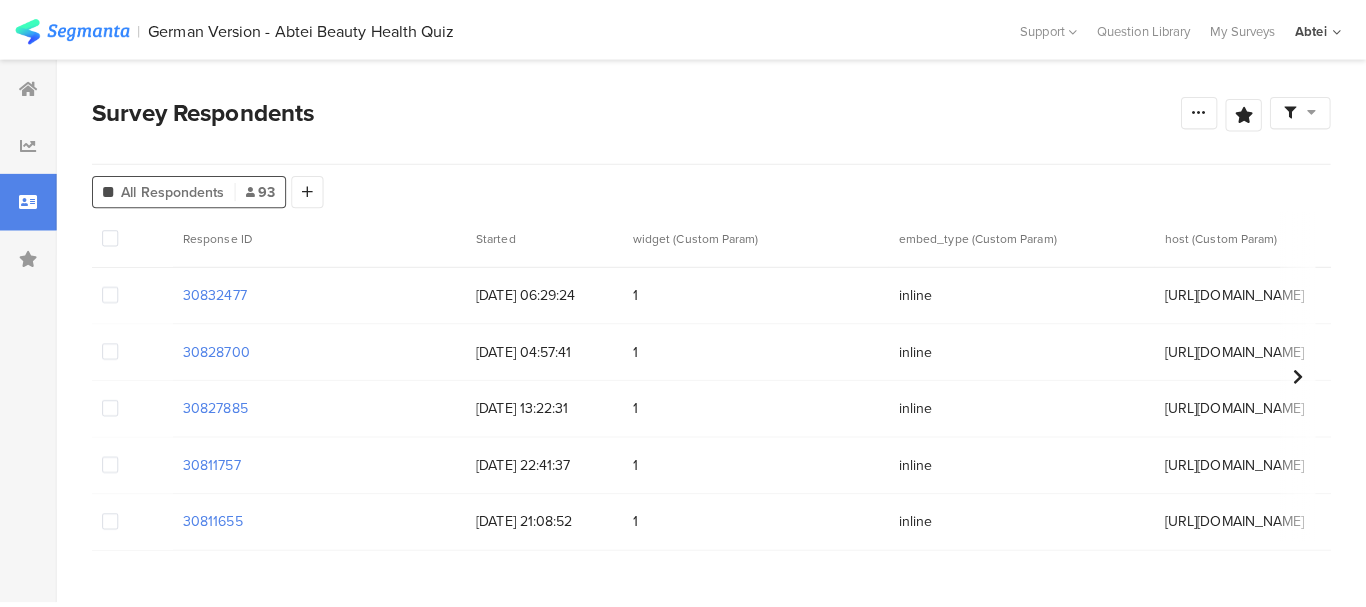 scroll, scrollTop: 0, scrollLeft: 0, axis: both 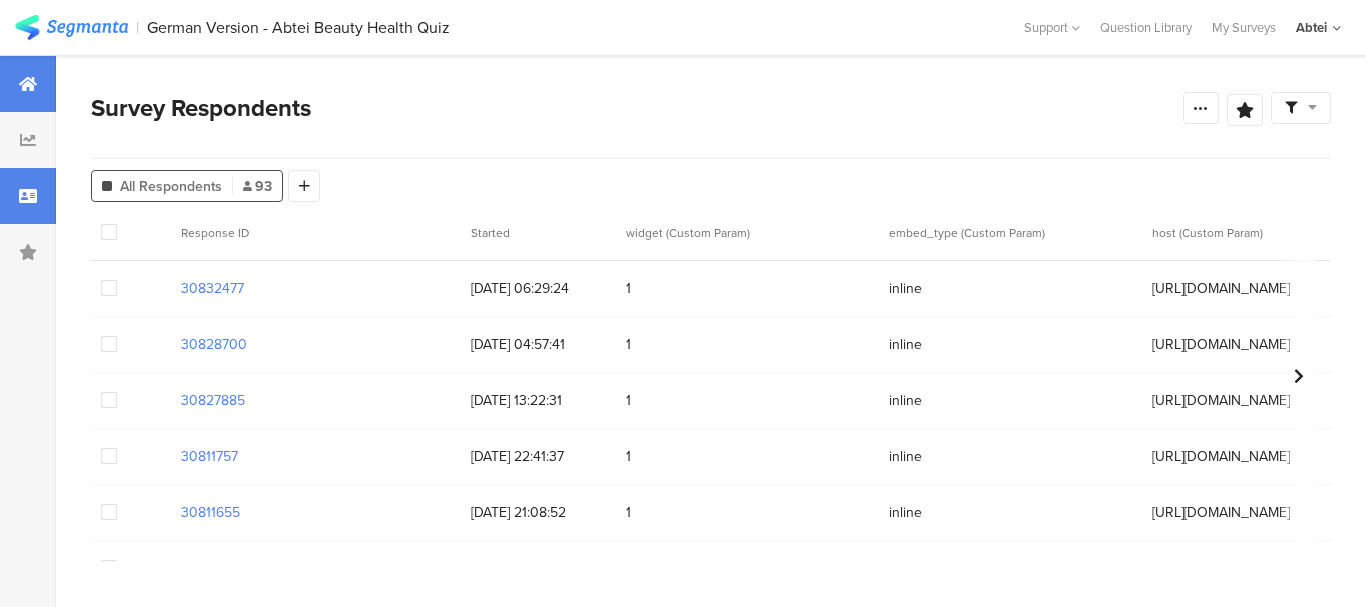 click at bounding box center [28, 84] 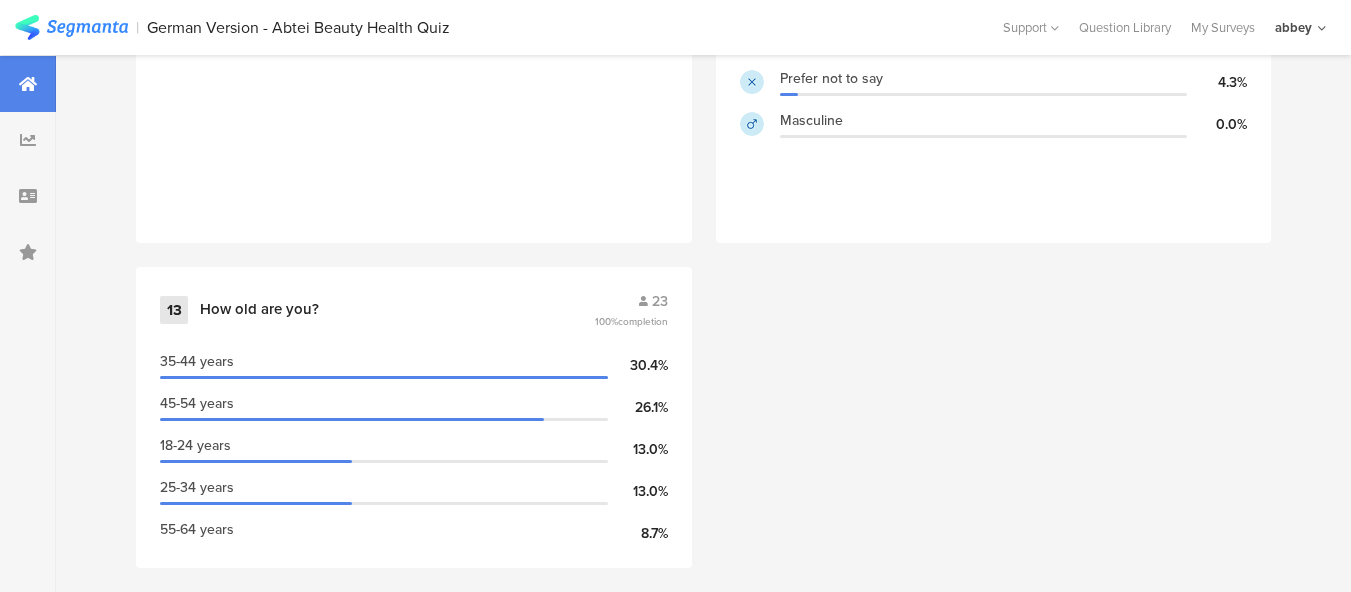 scroll, scrollTop: 2658, scrollLeft: 0, axis: vertical 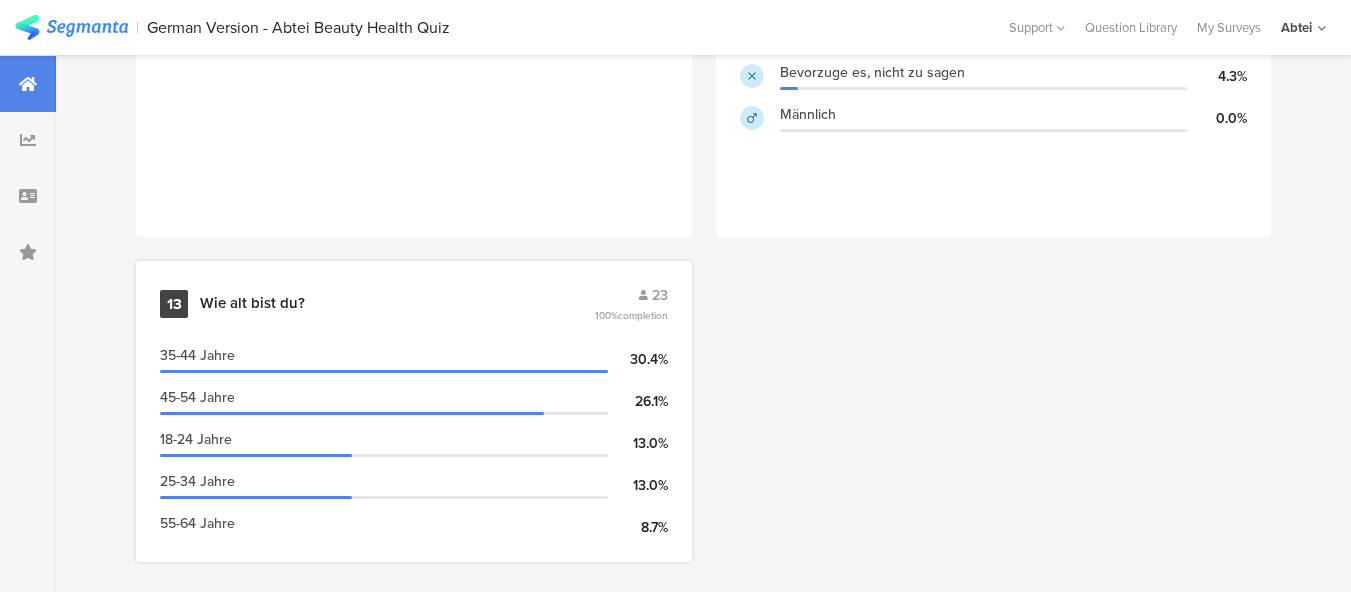 click on "Wie alt bist du?" at bounding box center [395, 304] 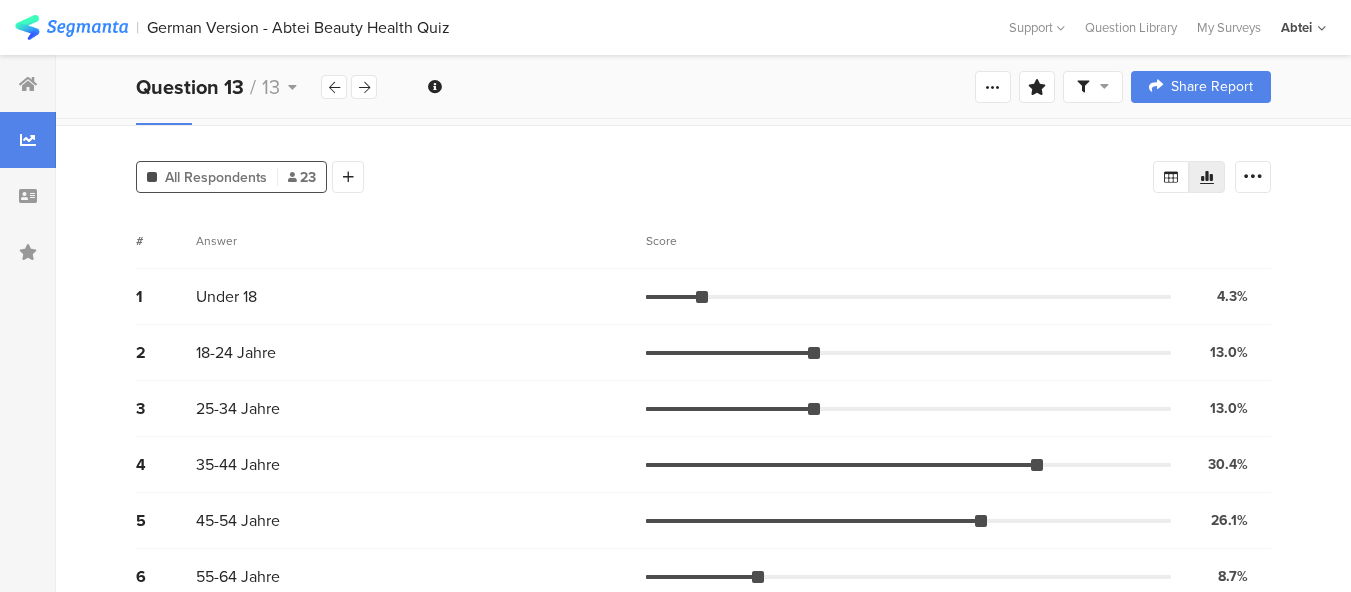 scroll, scrollTop: 0, scrollLeft: 0, axis: both 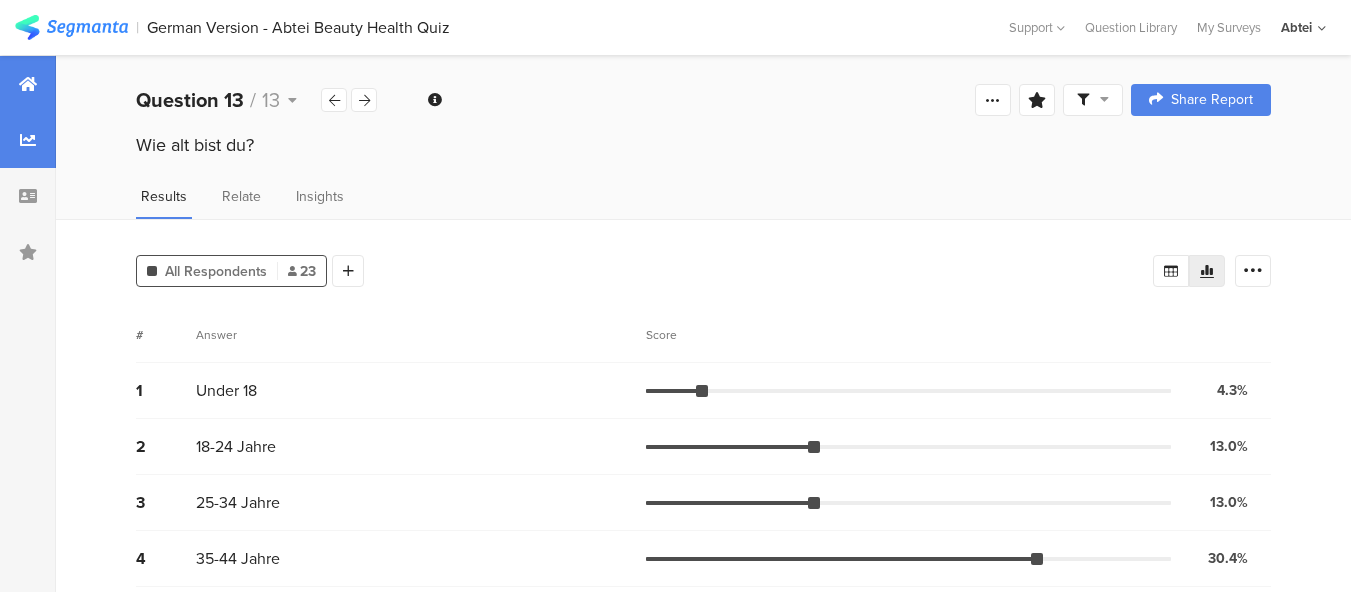 click at bounding box center (28, 84) 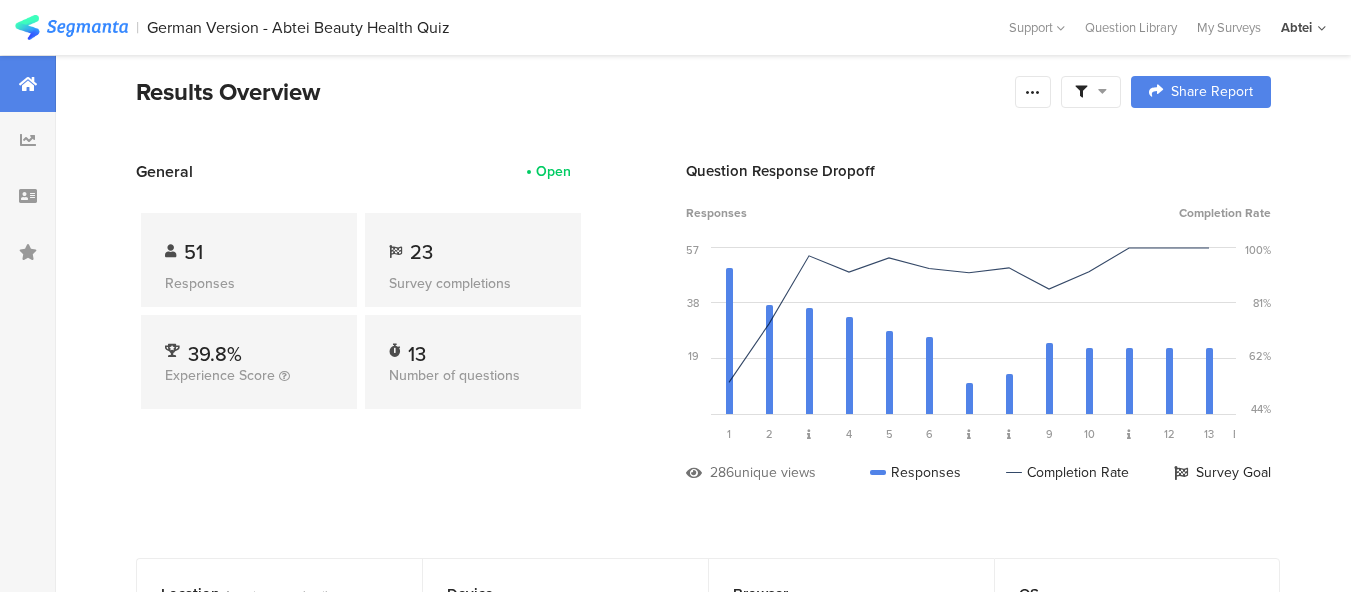 scroll, scrollTop: 0, scrollLeft: 0, axis: both 